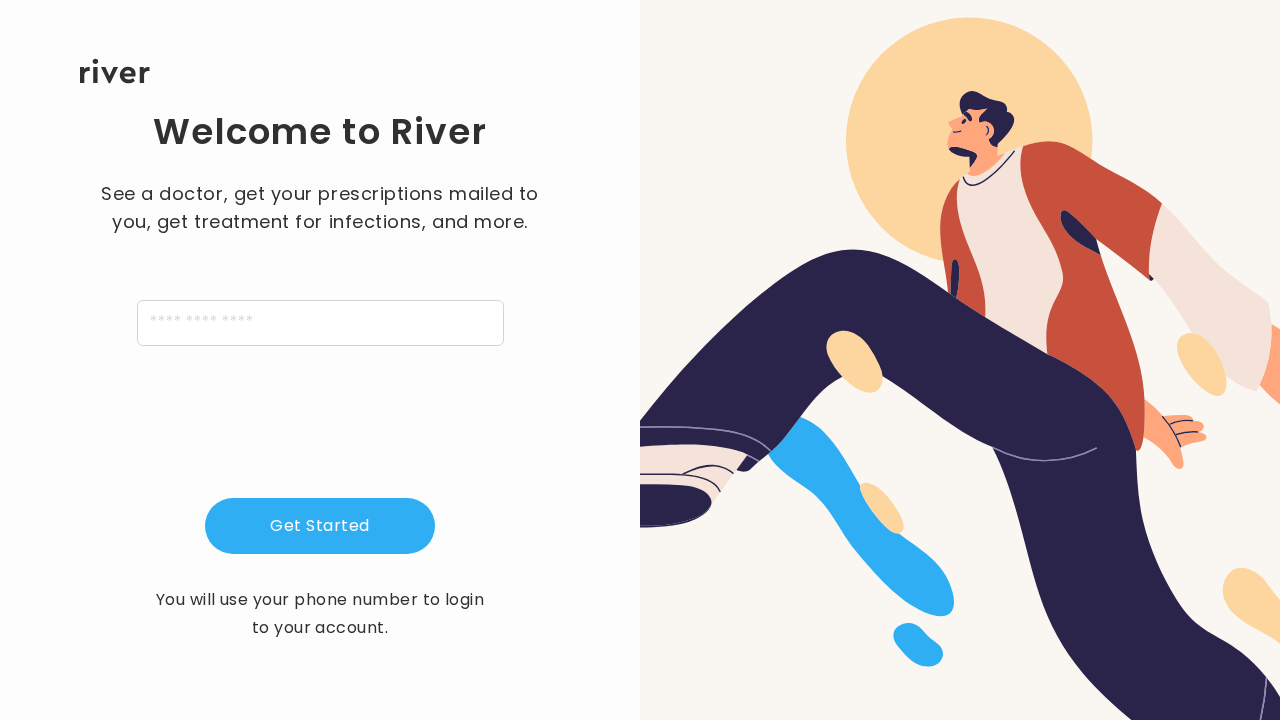 scroll, scrollTop: 0, scrollLeft: 0, axis: both 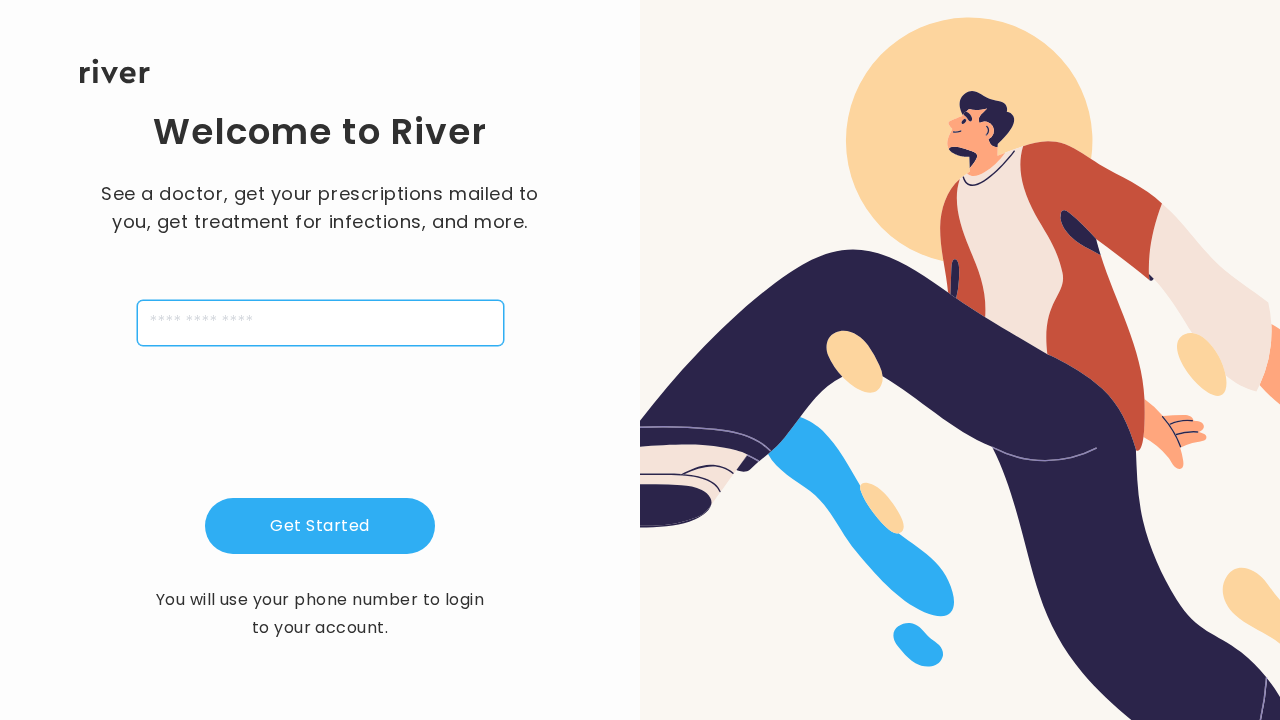 click at bounding box center (320, 323) 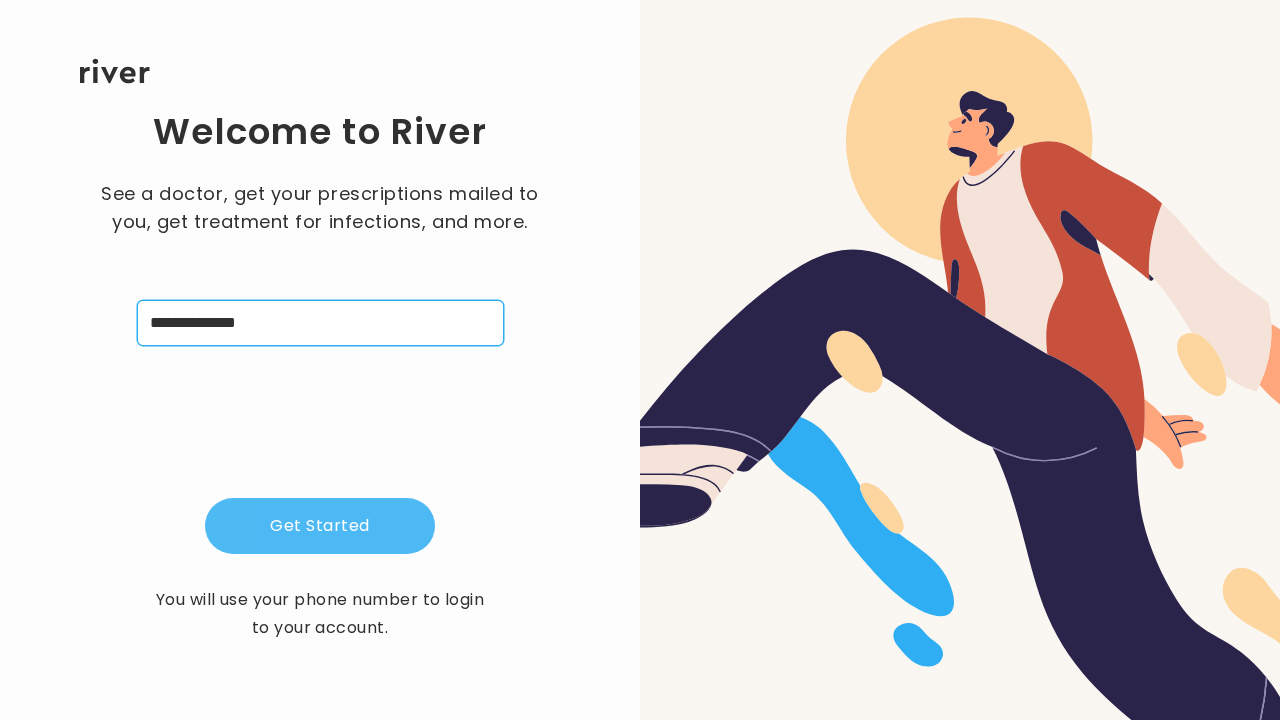 type on "**********" 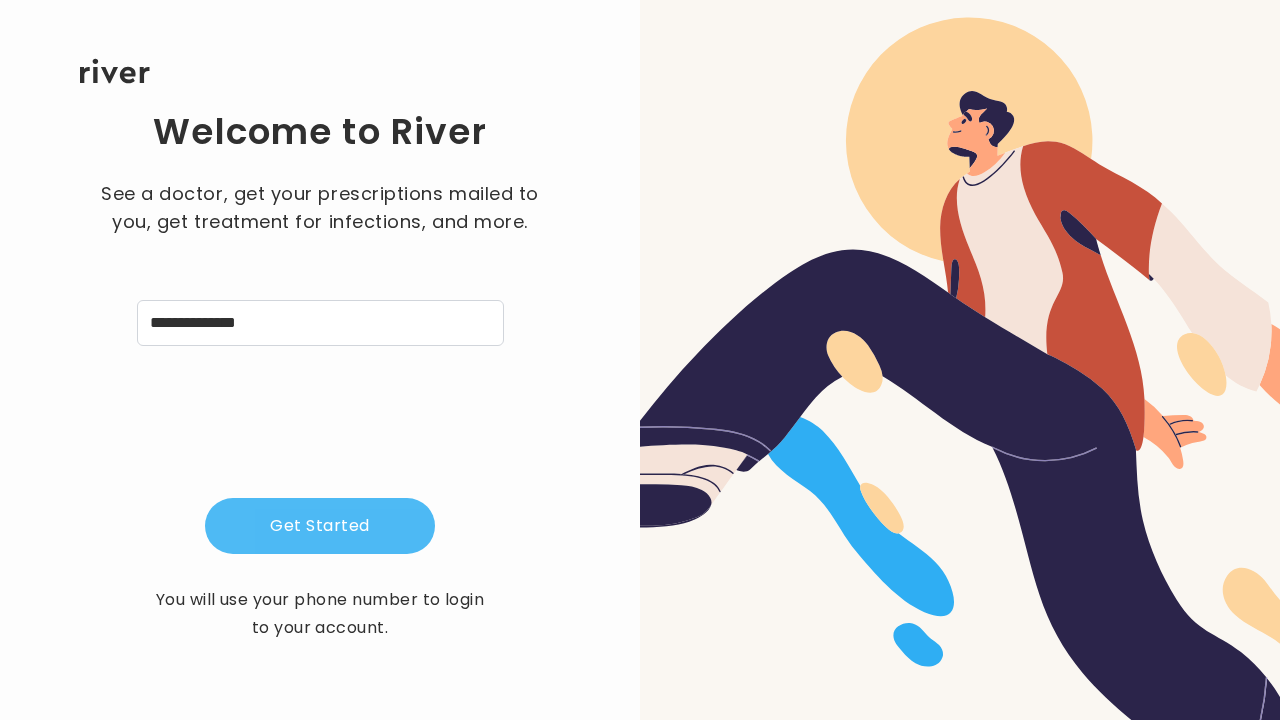 click on "Get Started" at bounding box center [320, 526] 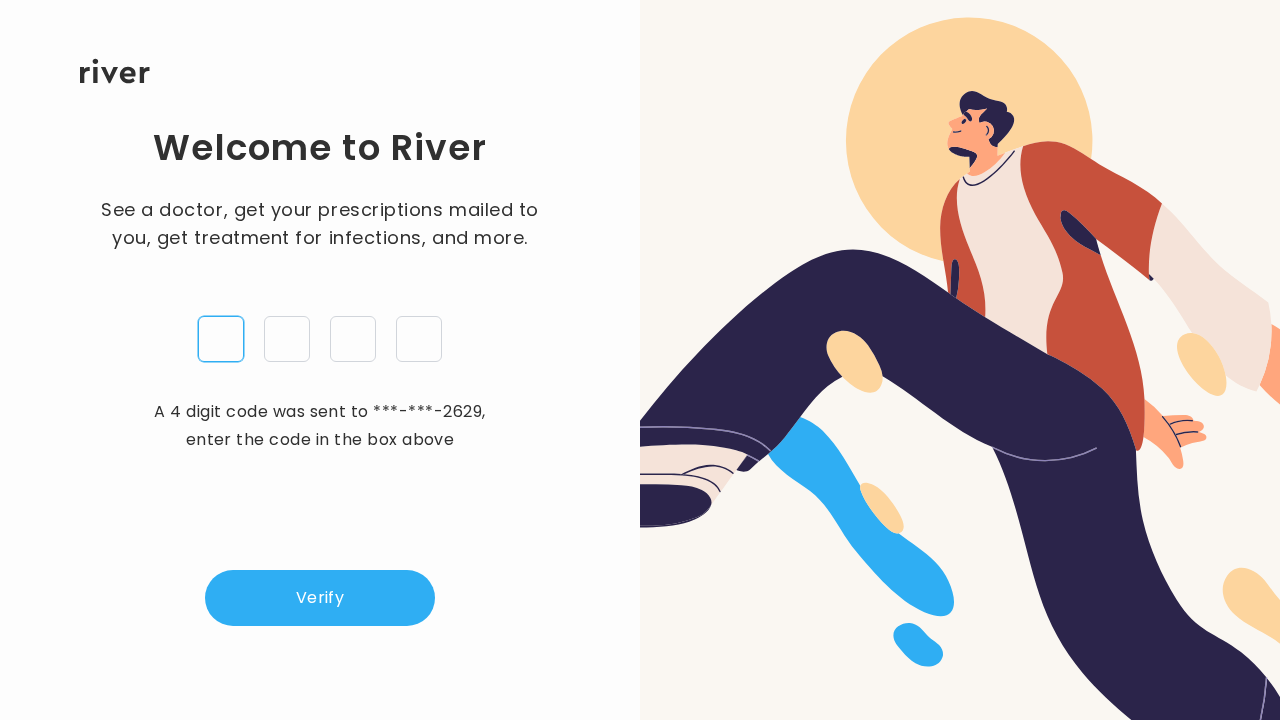 scroll, scrollTop: 0, scrollLeft: 0, axis: both 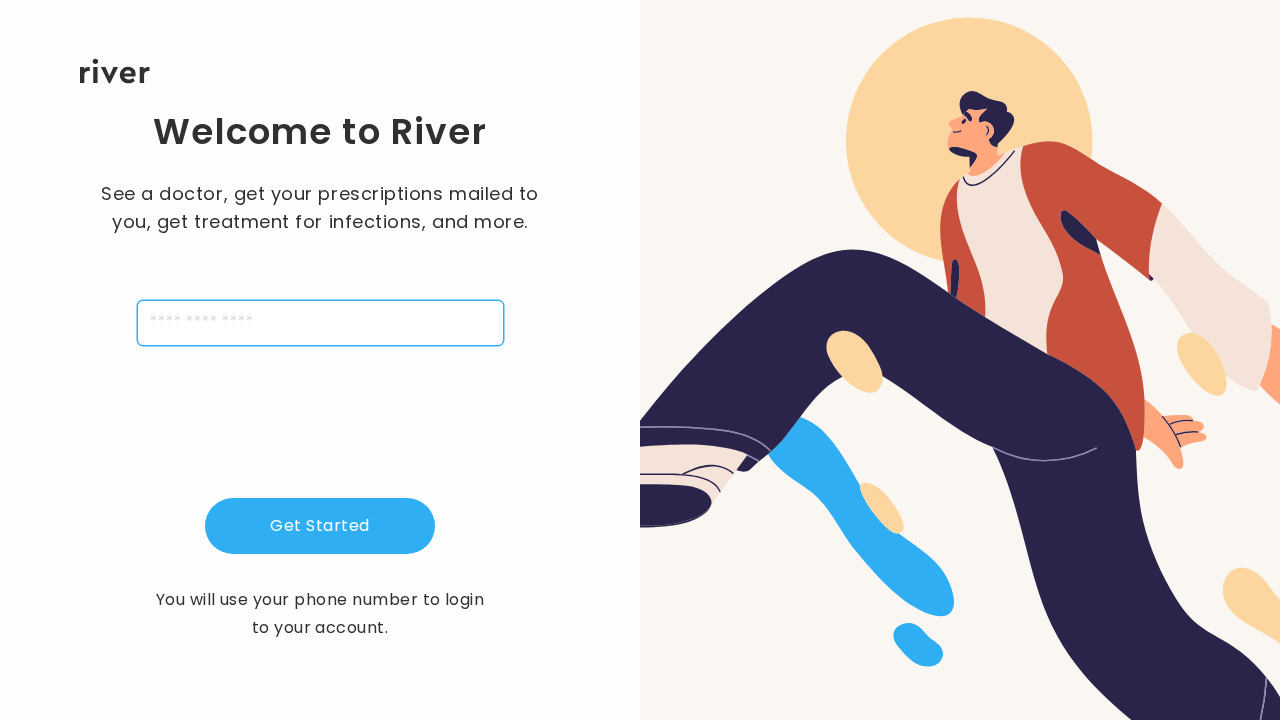 click at bounding box center (320, 323) 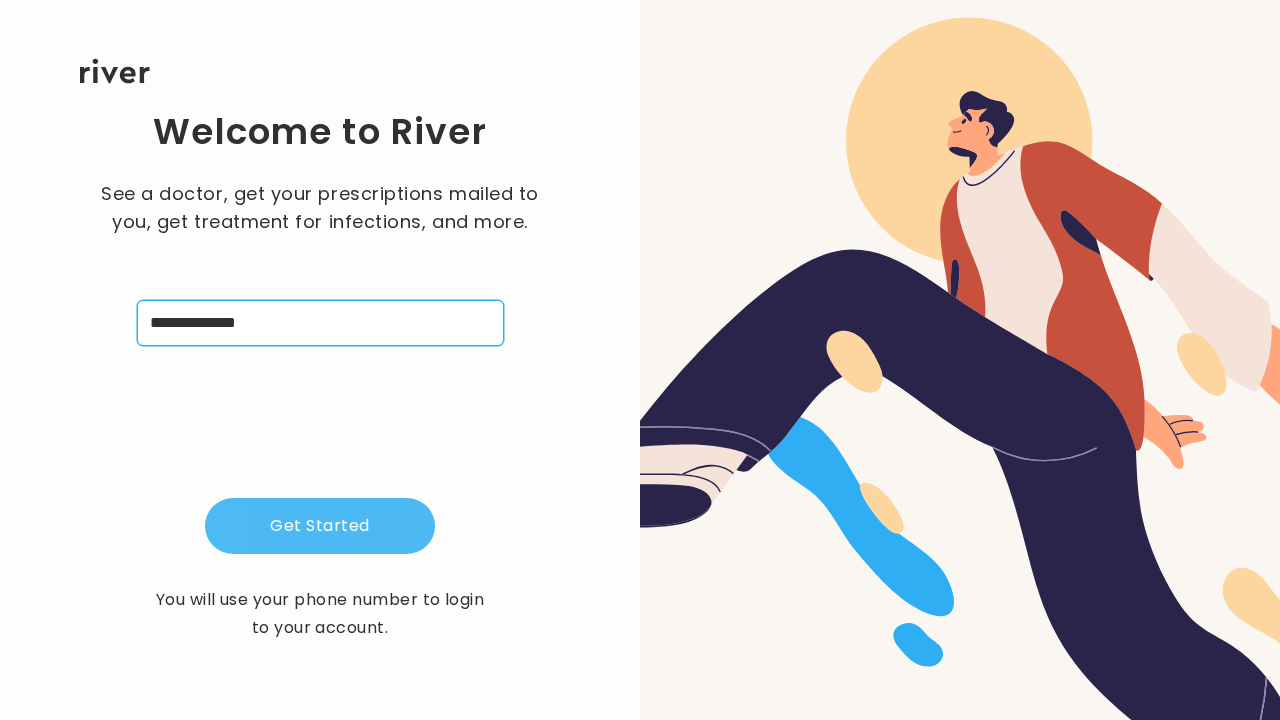 type on "**********" 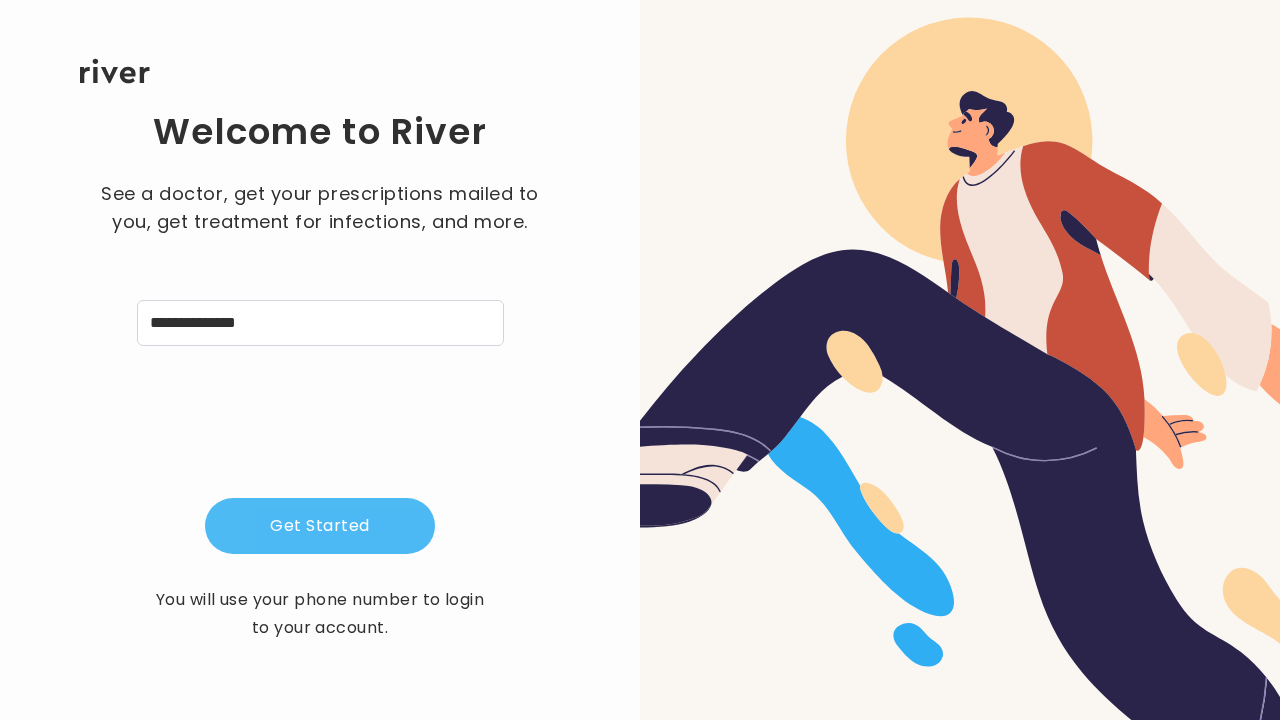 click on "Get Started" at bounding box center (320, 526) 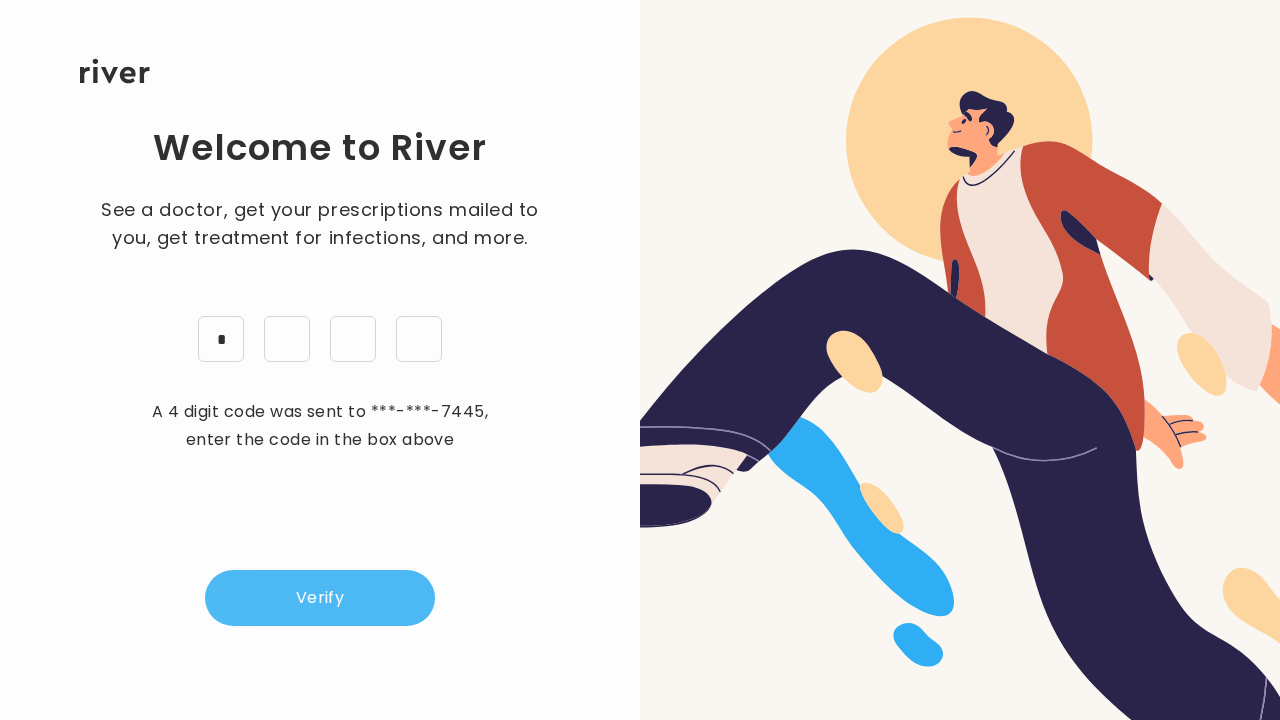 type on "*" 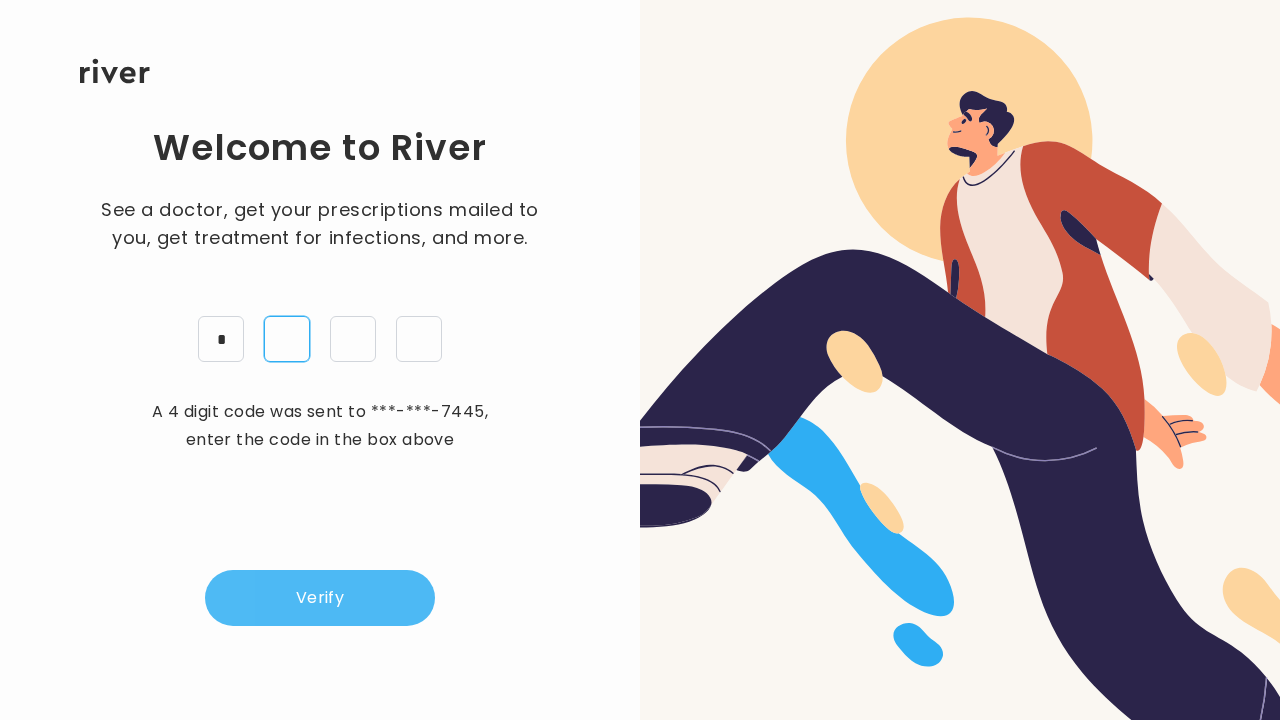 type on "*" 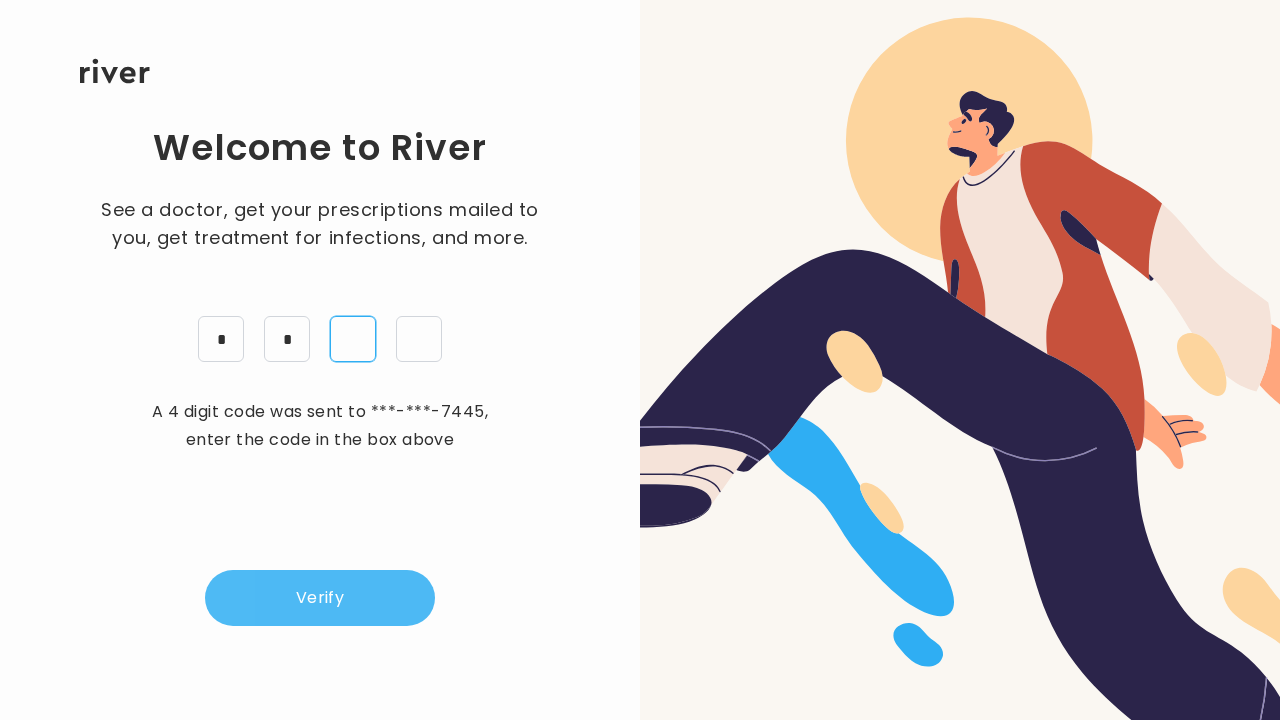 type on "*" 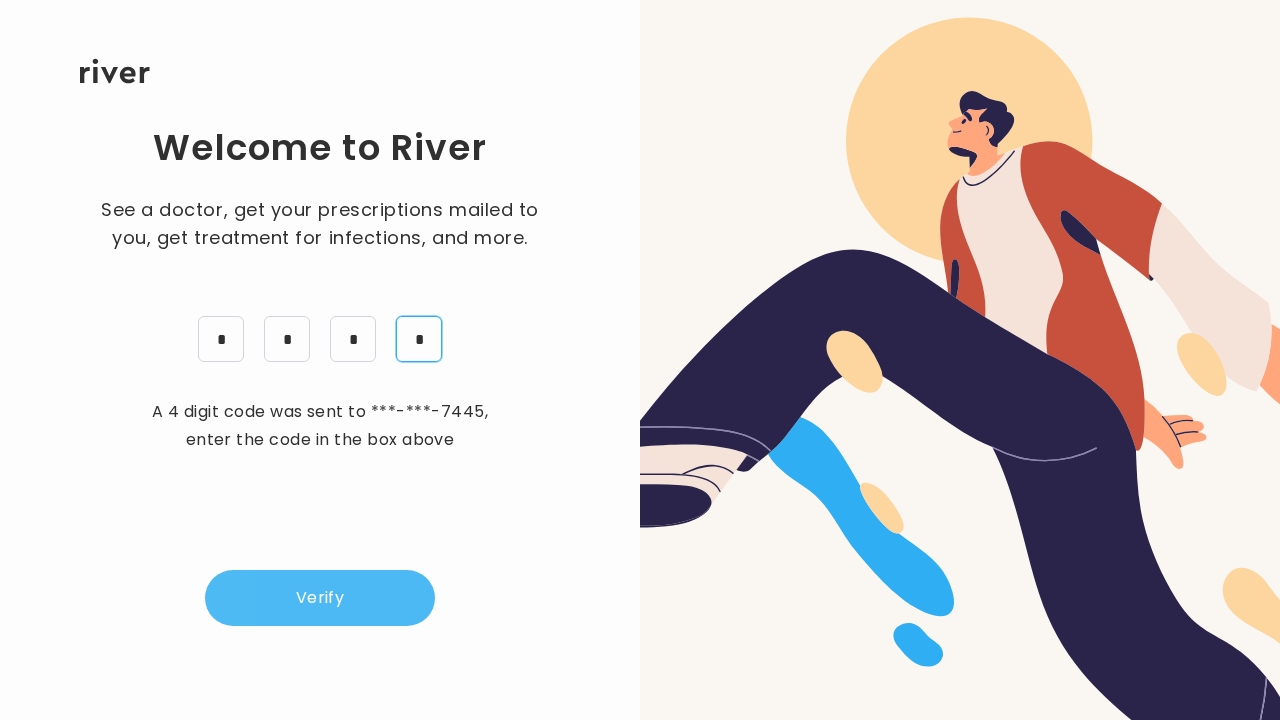 type on "*" 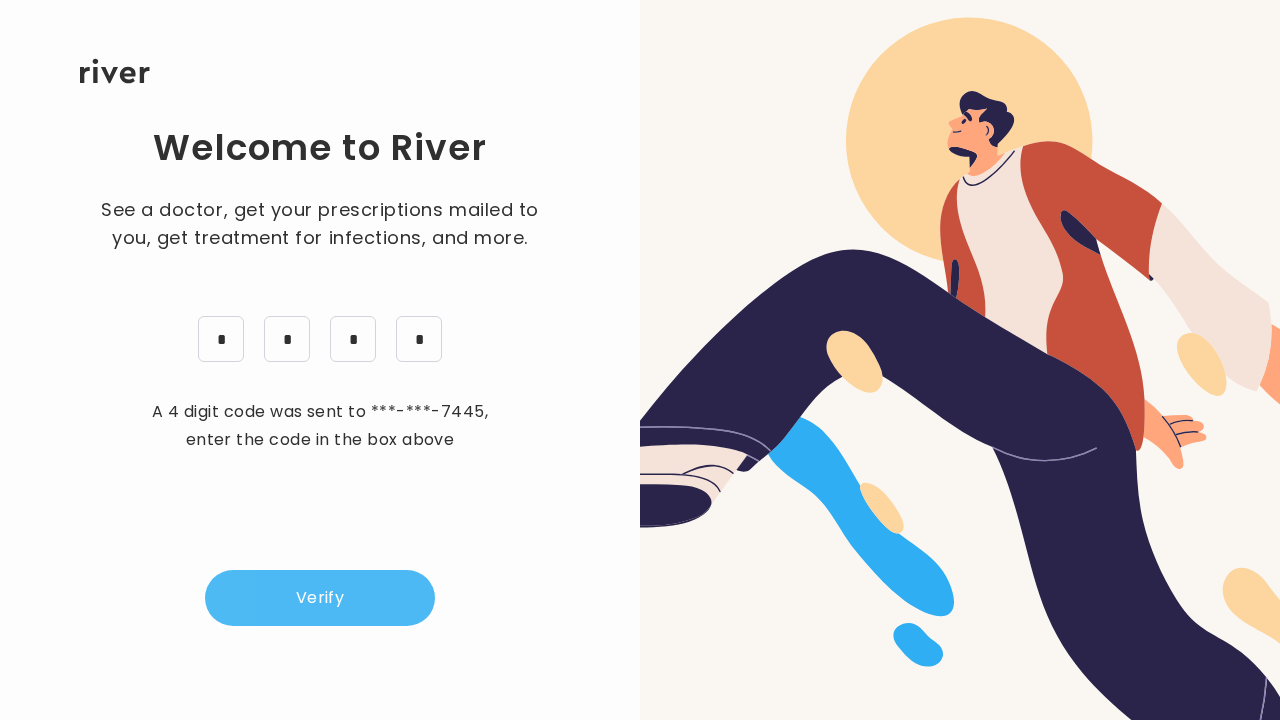 click on "Verify" at bounding box center (320, 598) 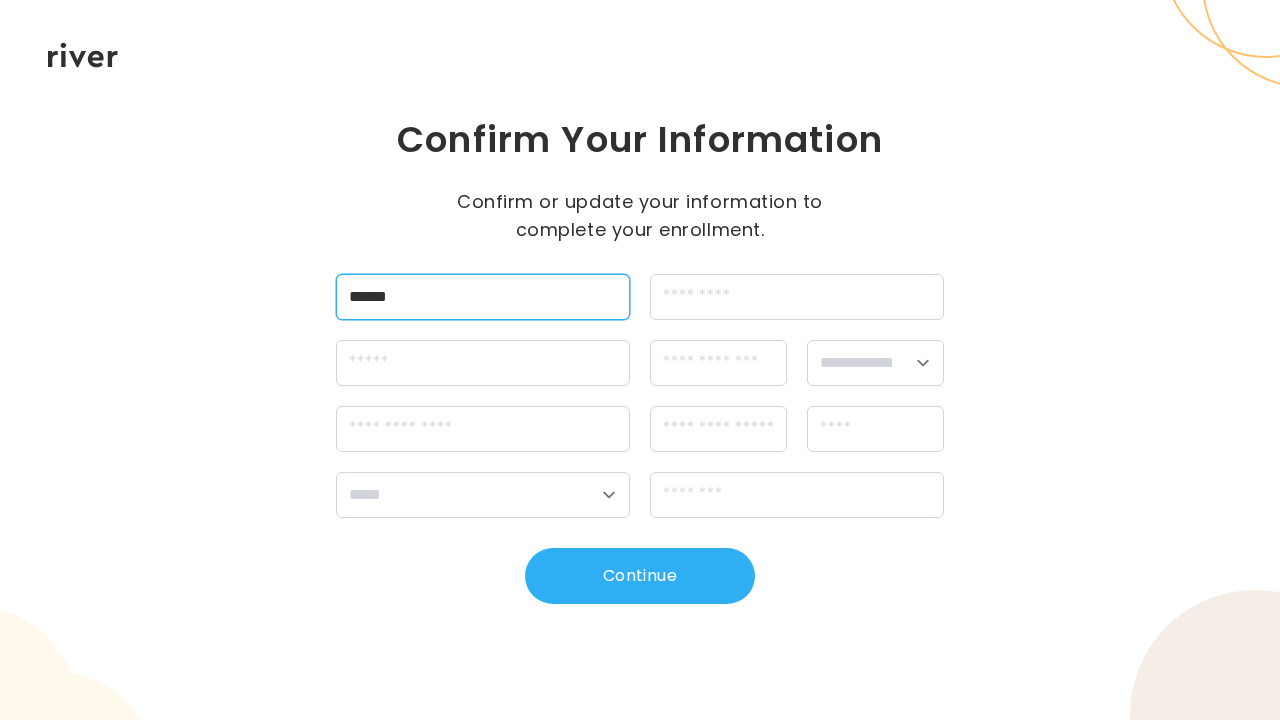 type on "*****" 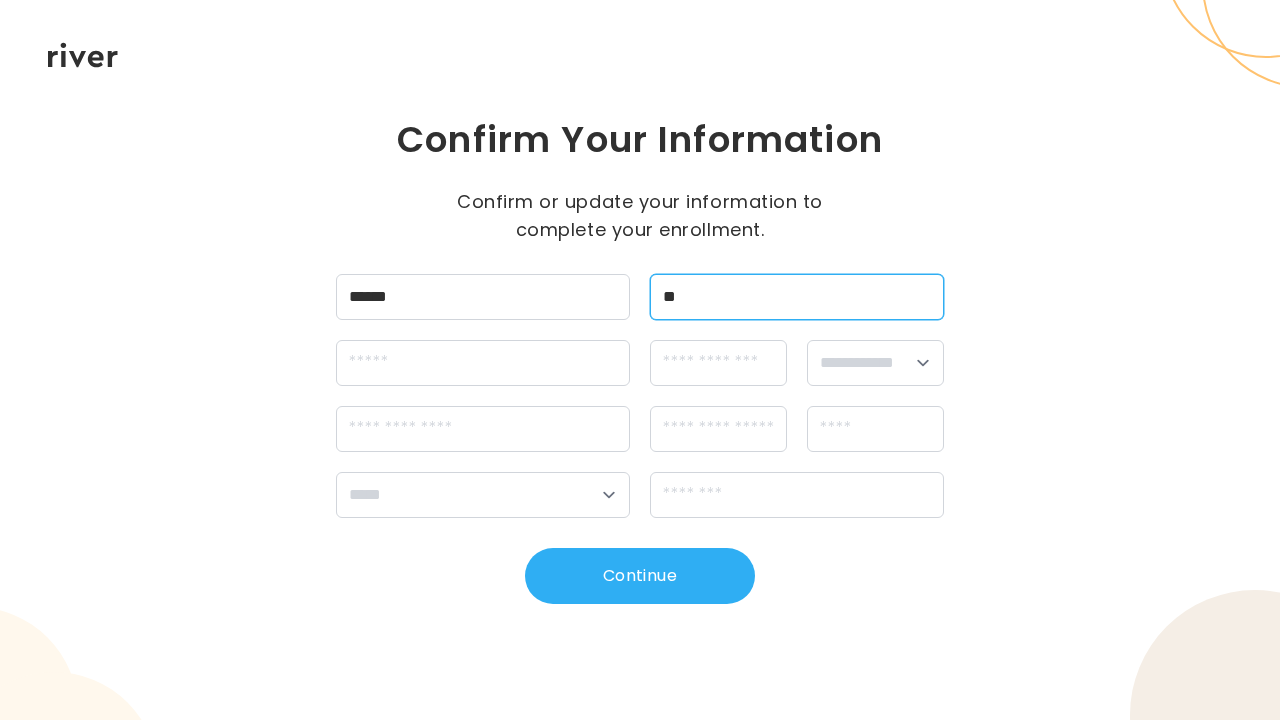 type on "*" 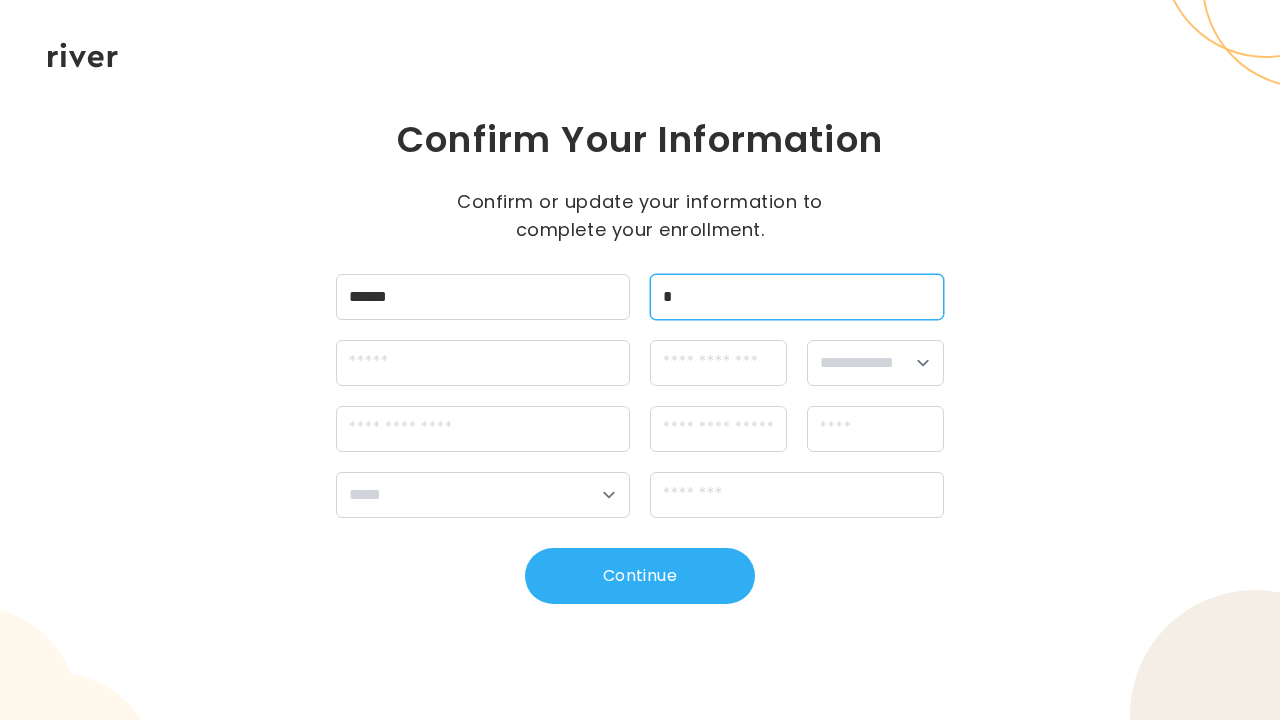 type 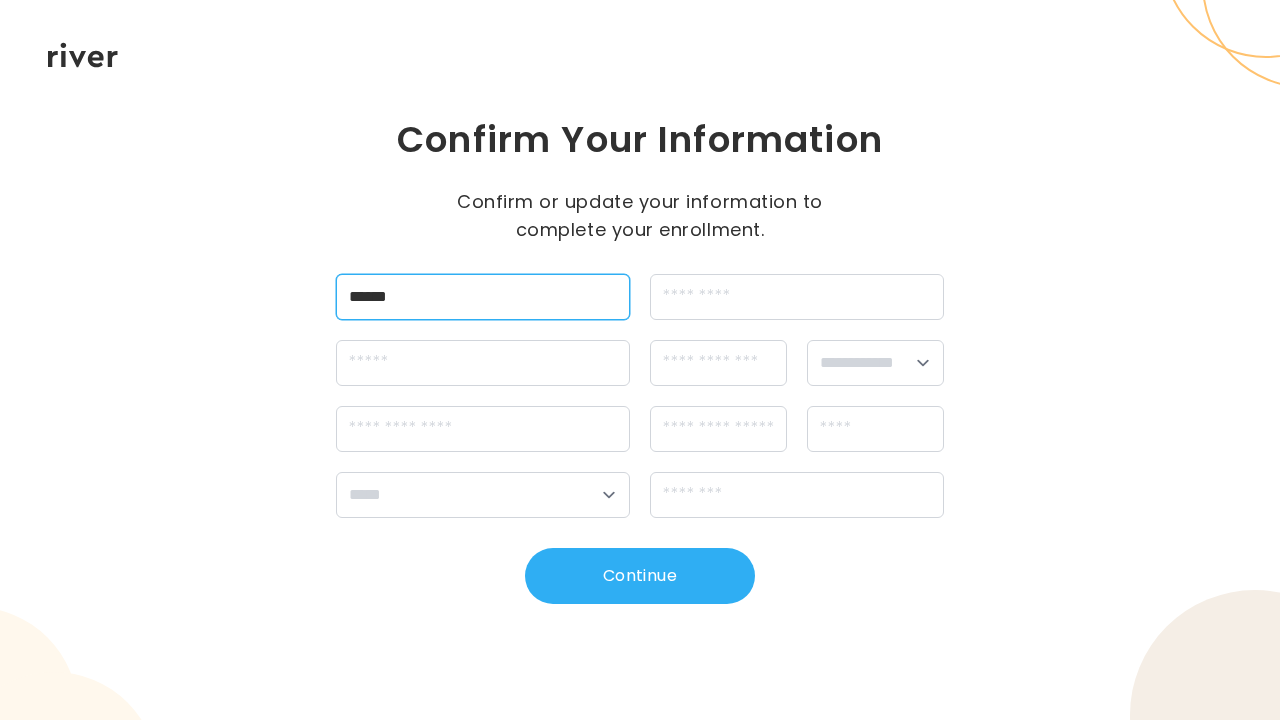 click on "*****" at bounding box center [483, 297] 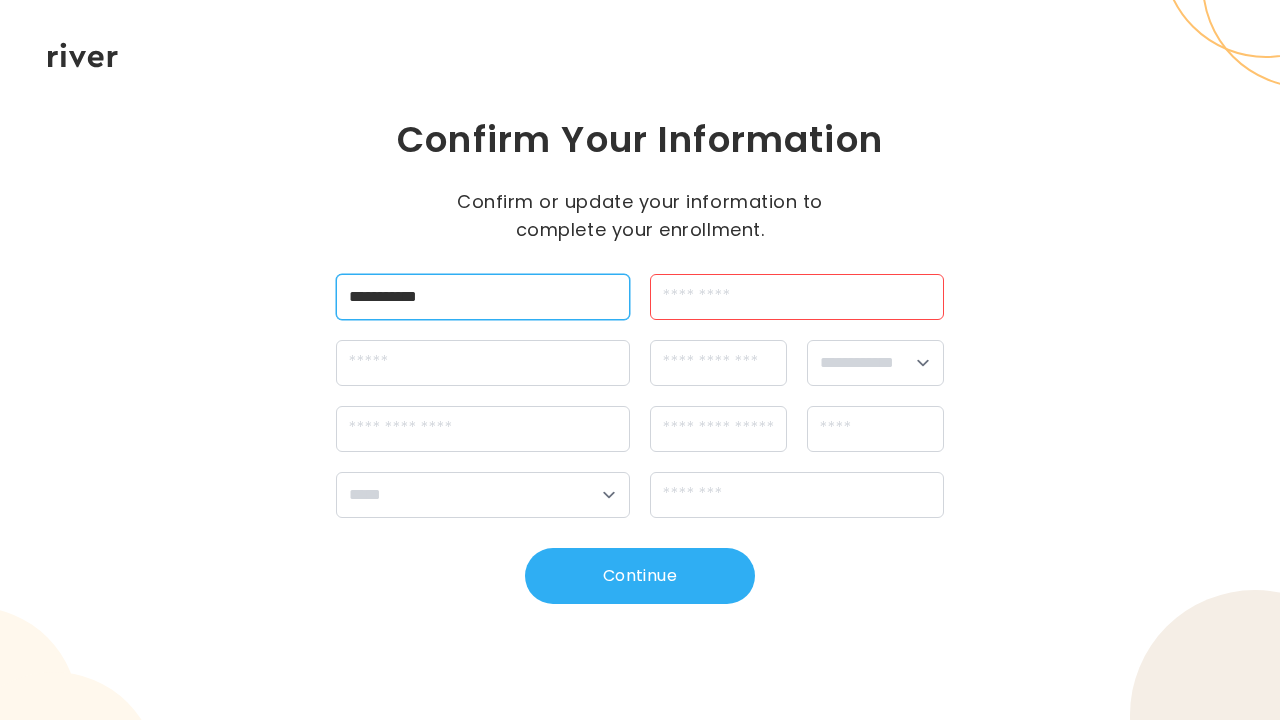 type on "**********" 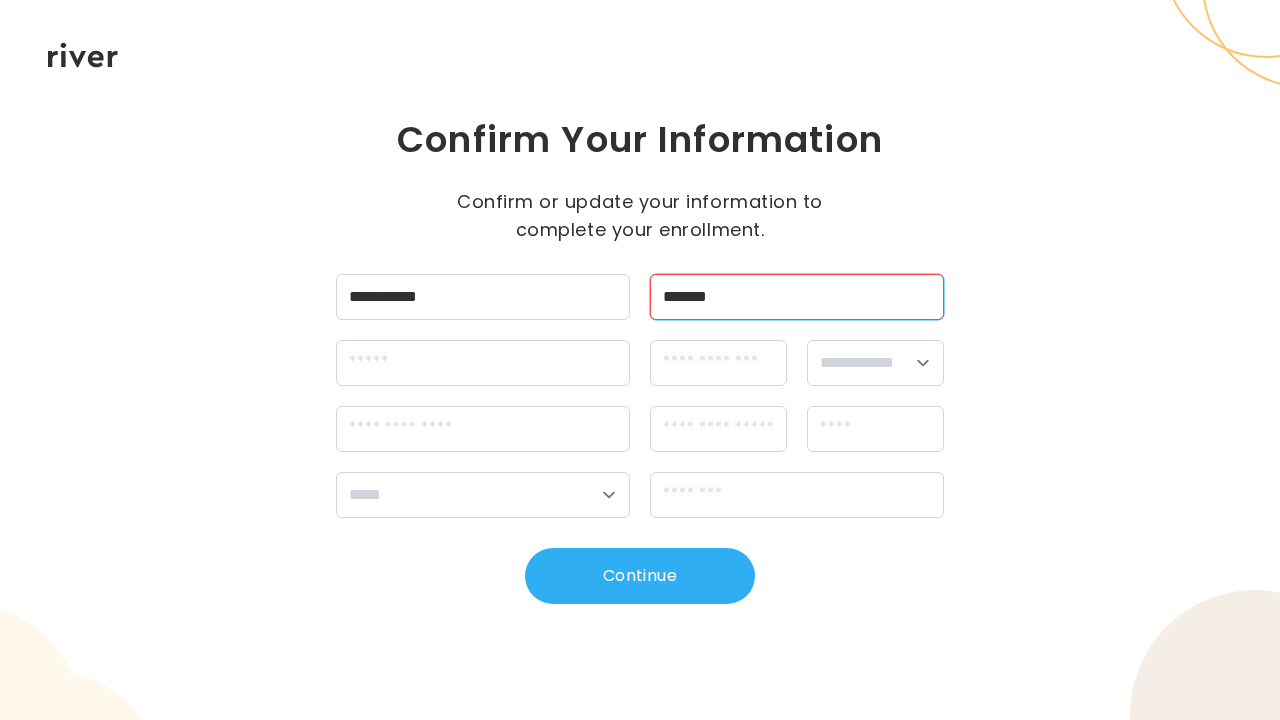 type on "*******" 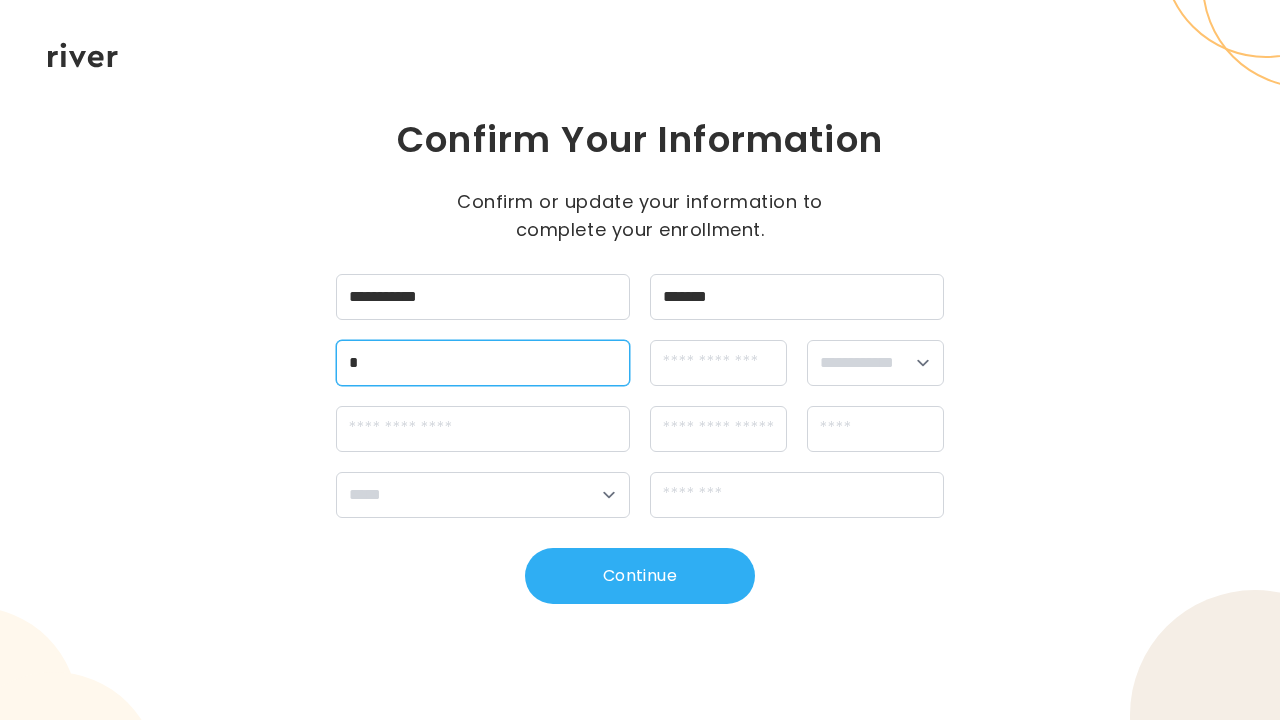 paste on "**********" 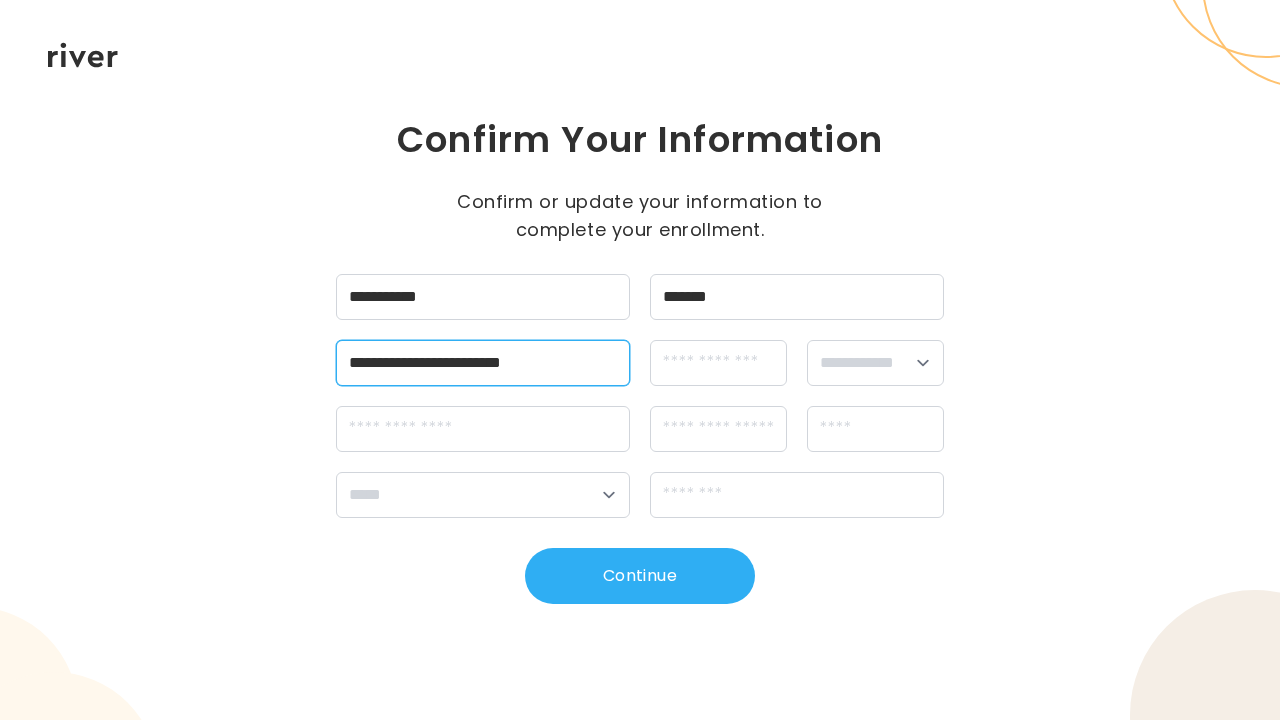 click on "**********" at bounding box center [483, 363] 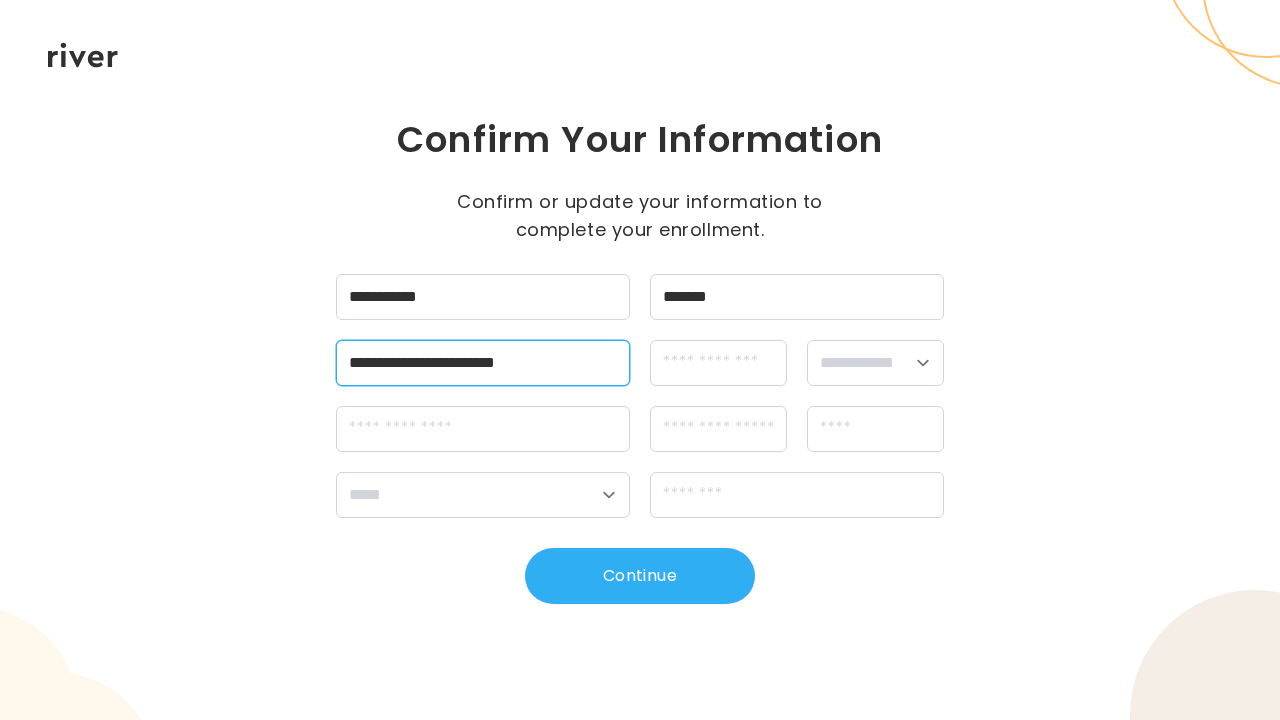 type on "**********" 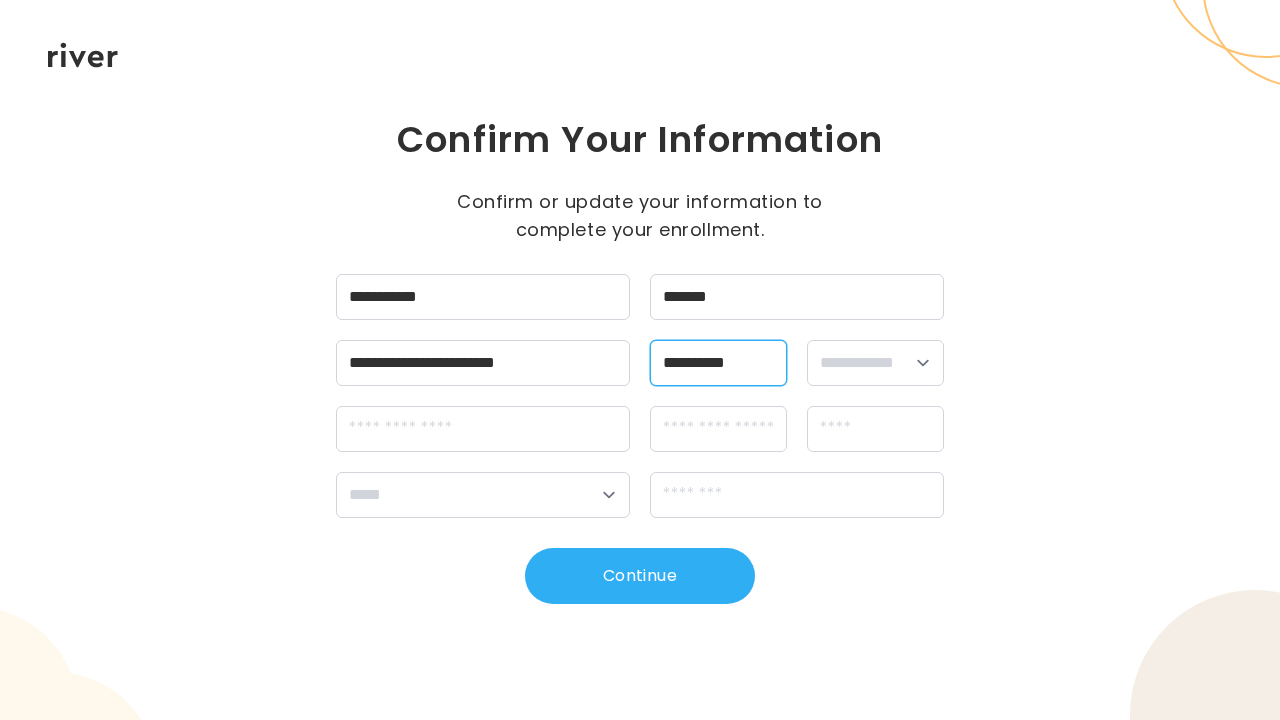 type on "**********" 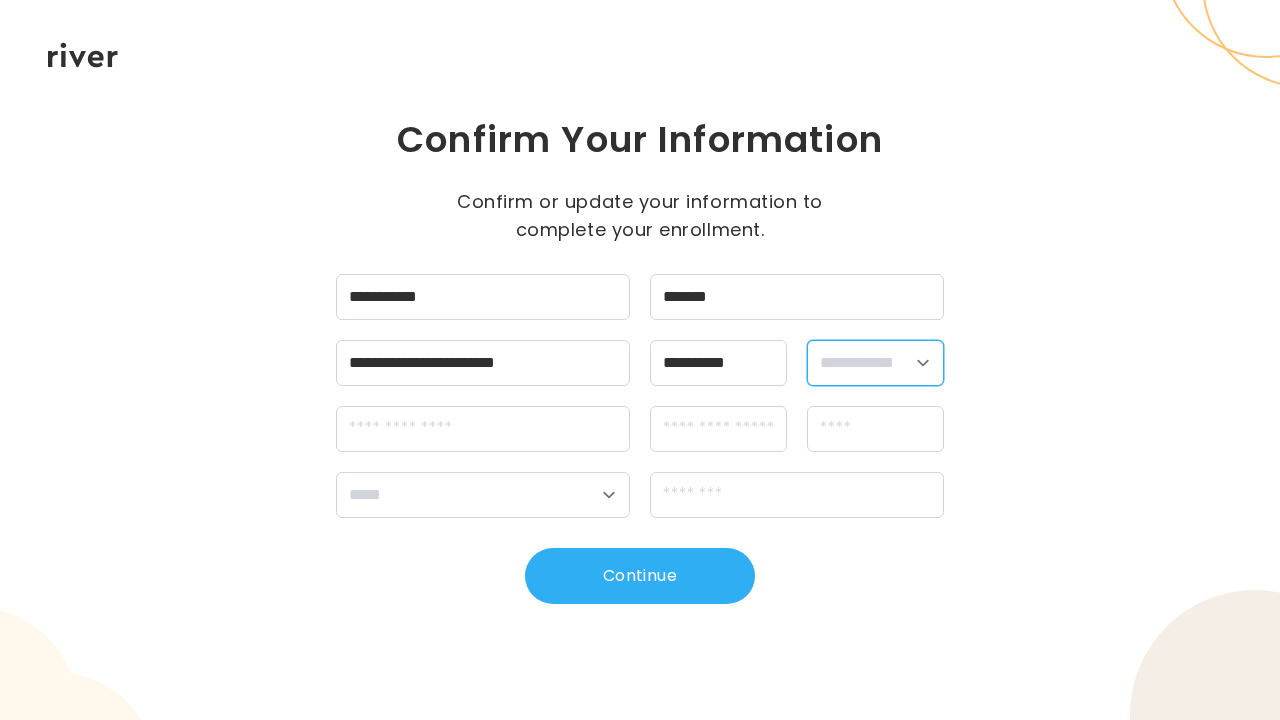 select on "****" 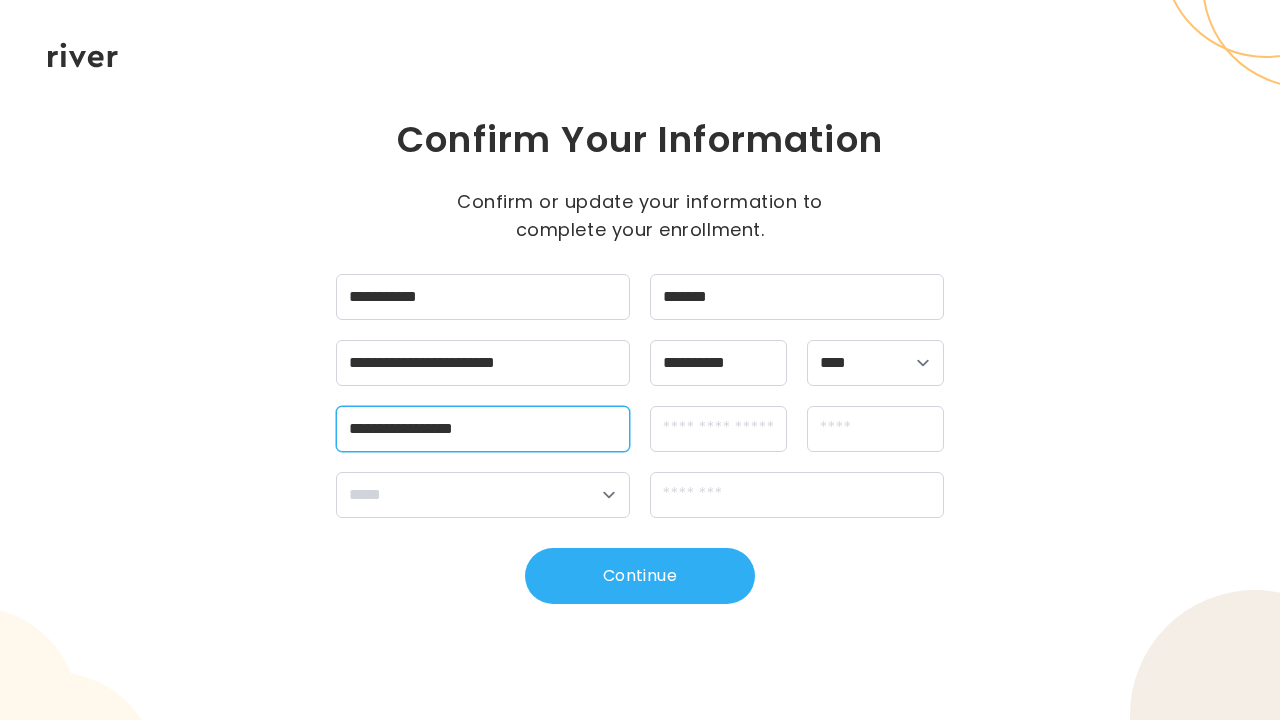 type on "**********" 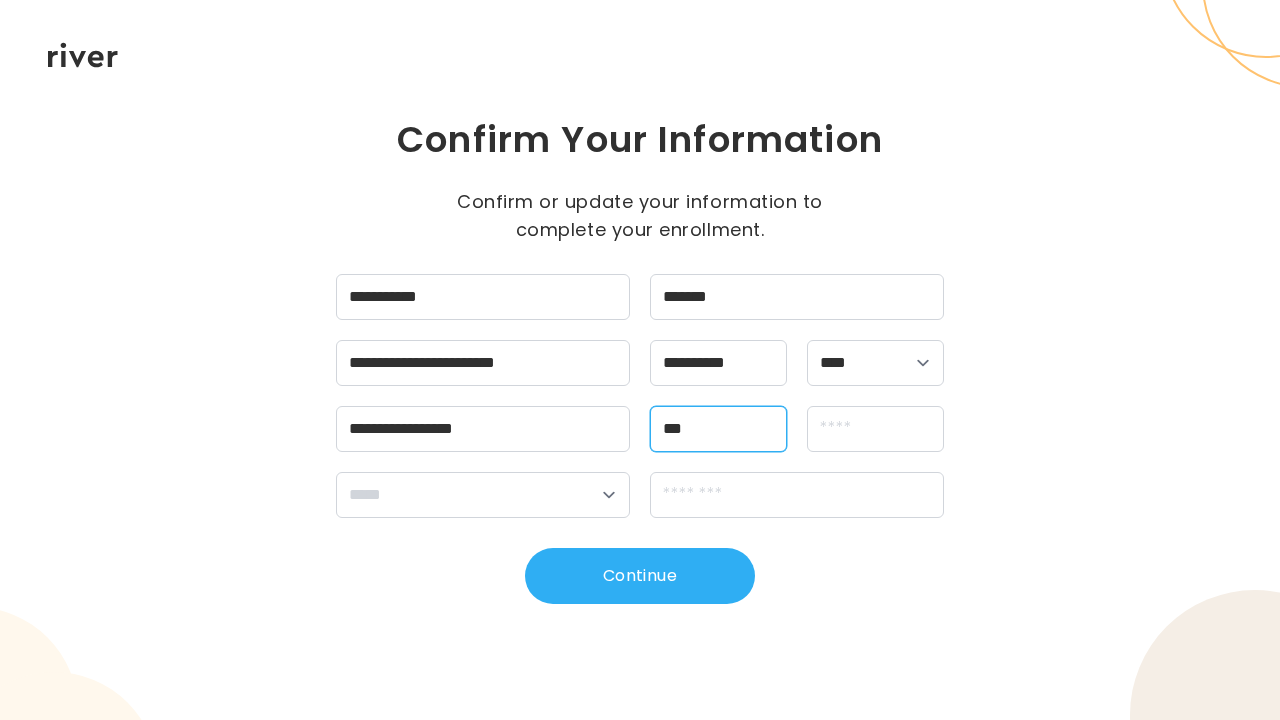 type on "***" 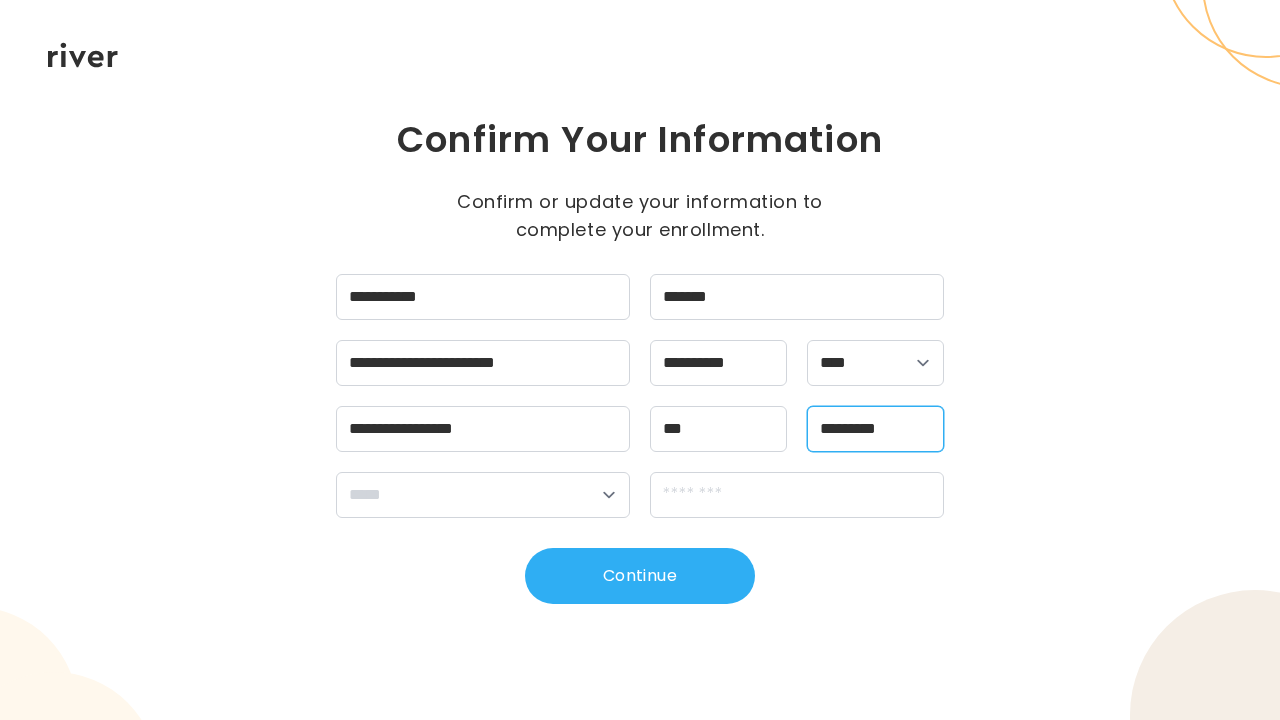 type on "*********" 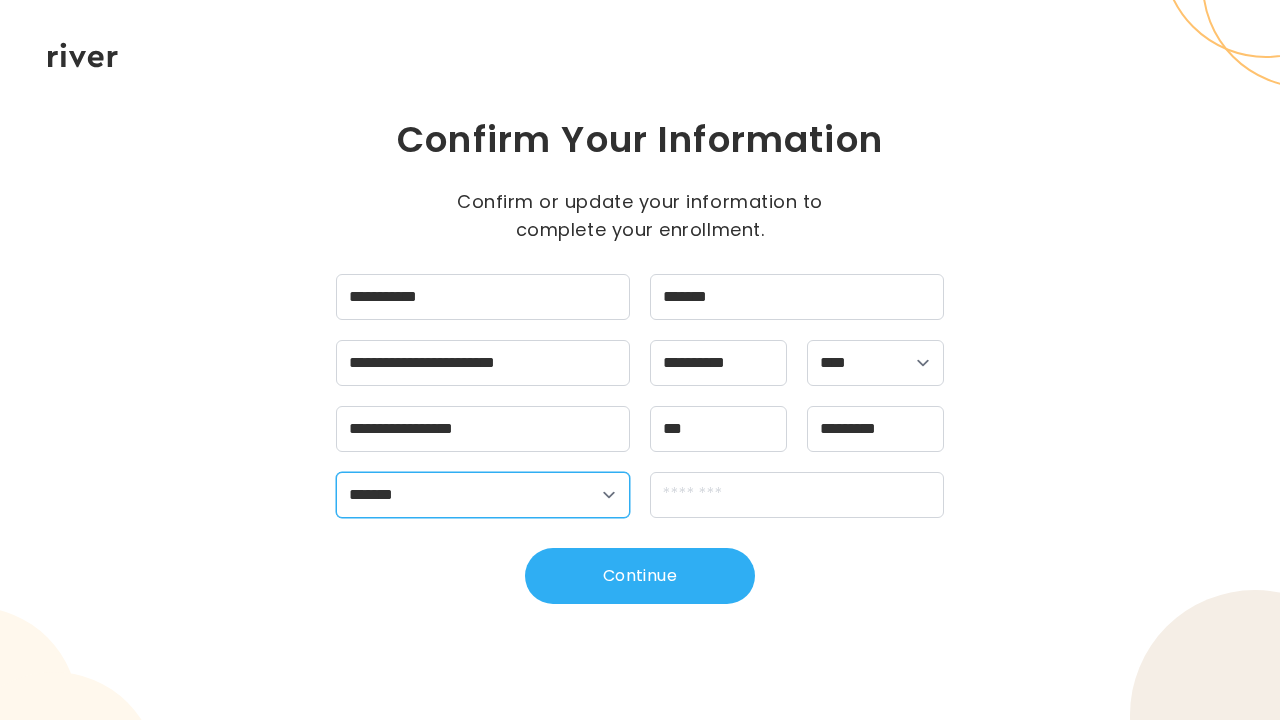 select on "**" 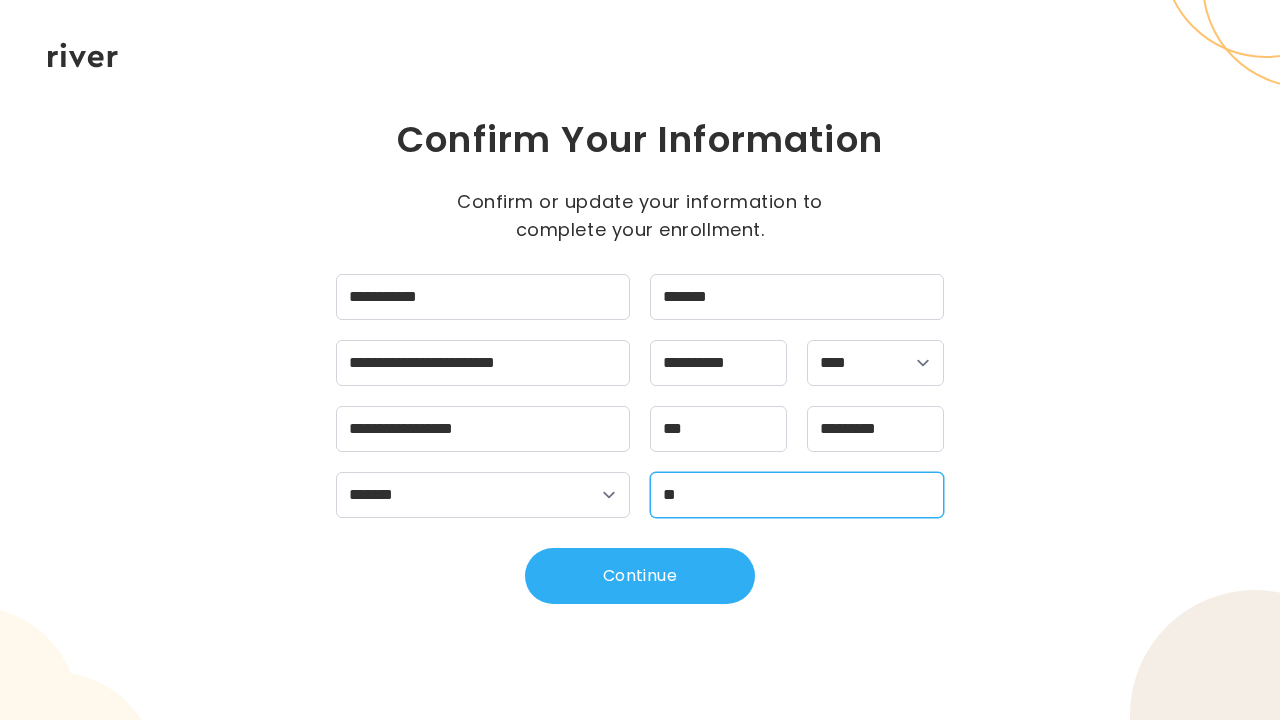 type on "*" 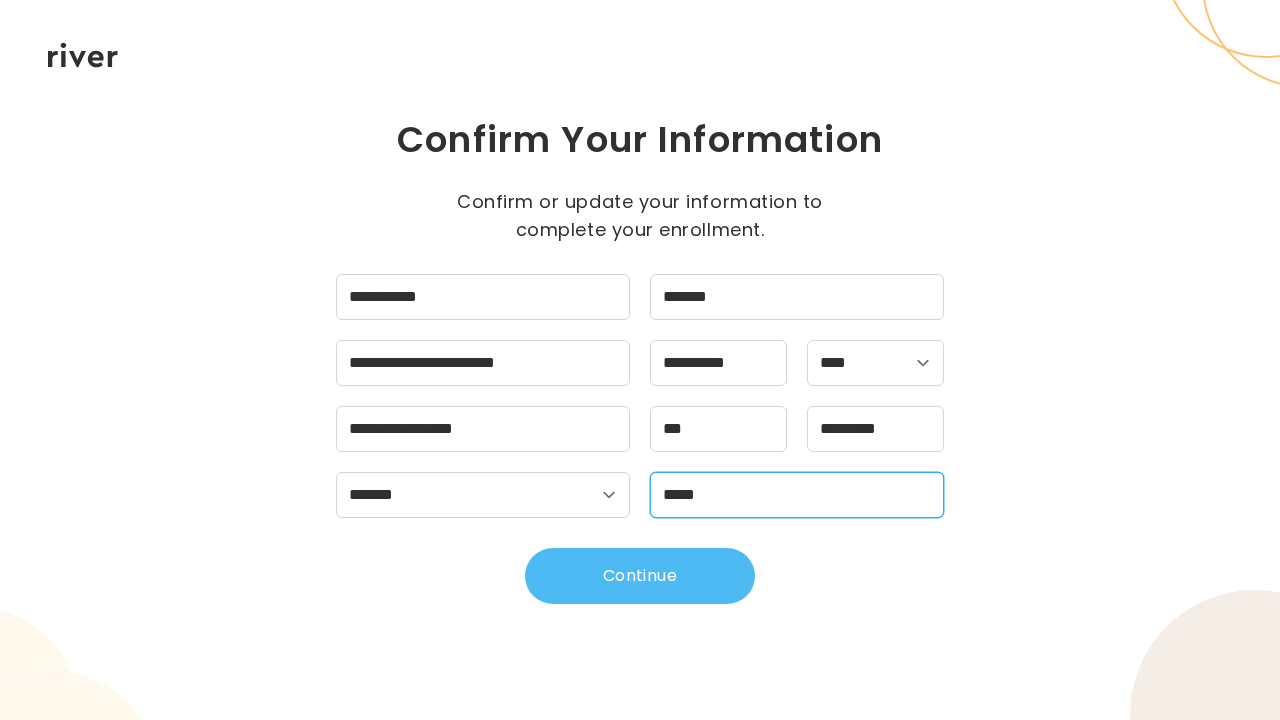 type on "*****" 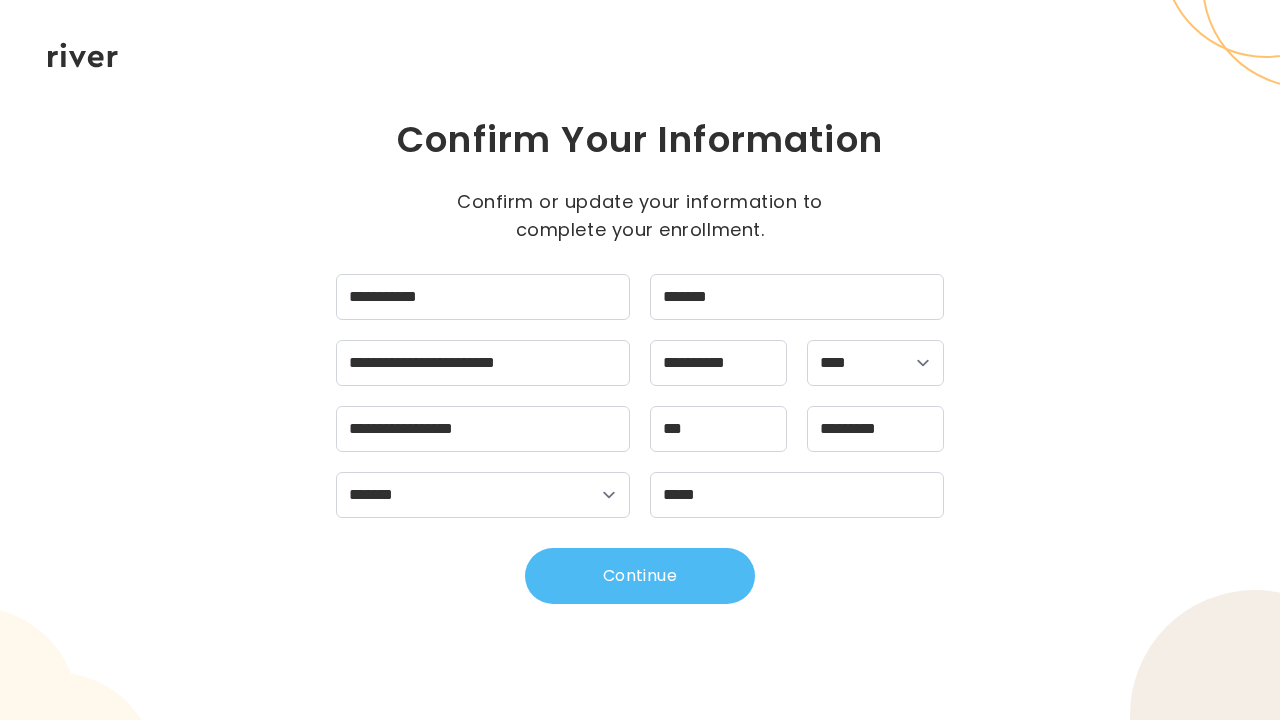 click on "Continue" at bounding box center [640, 576] 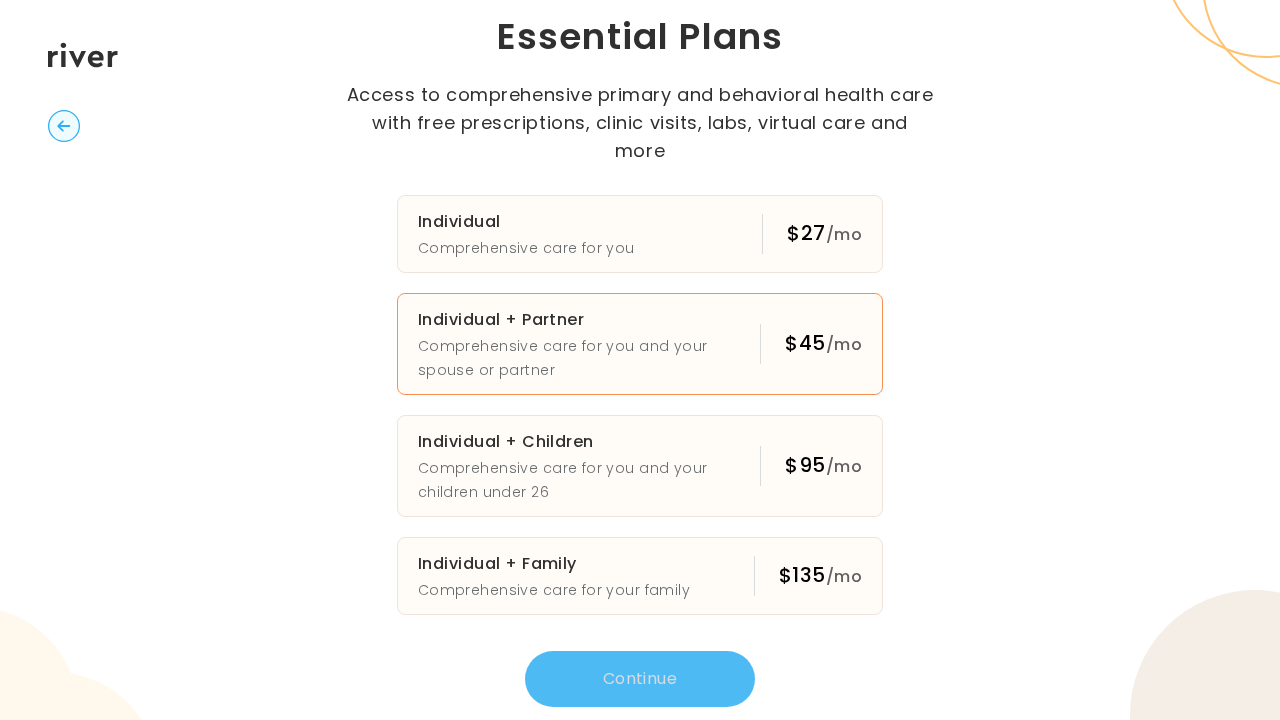 click on "Comprehensive care for you and your spouse or partner" at bounding box center [589, 358] 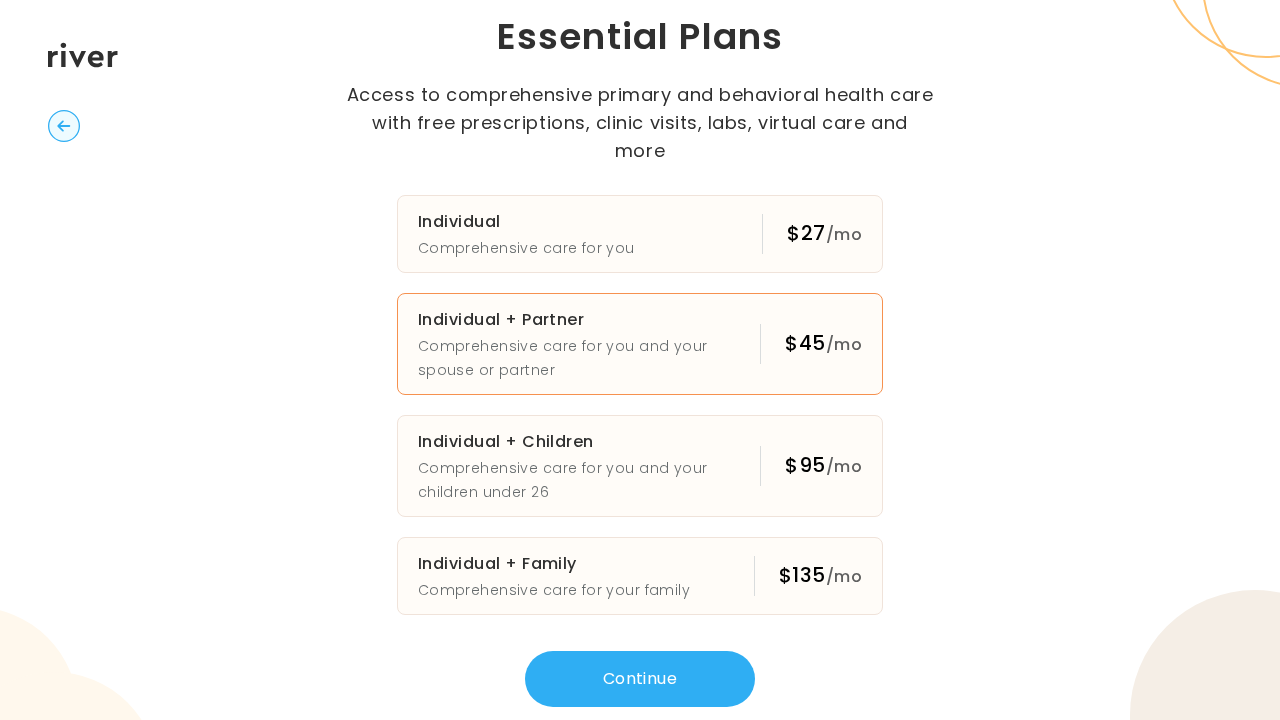scroll, scrollTop: 0, scrollLeft: 0, axis: both 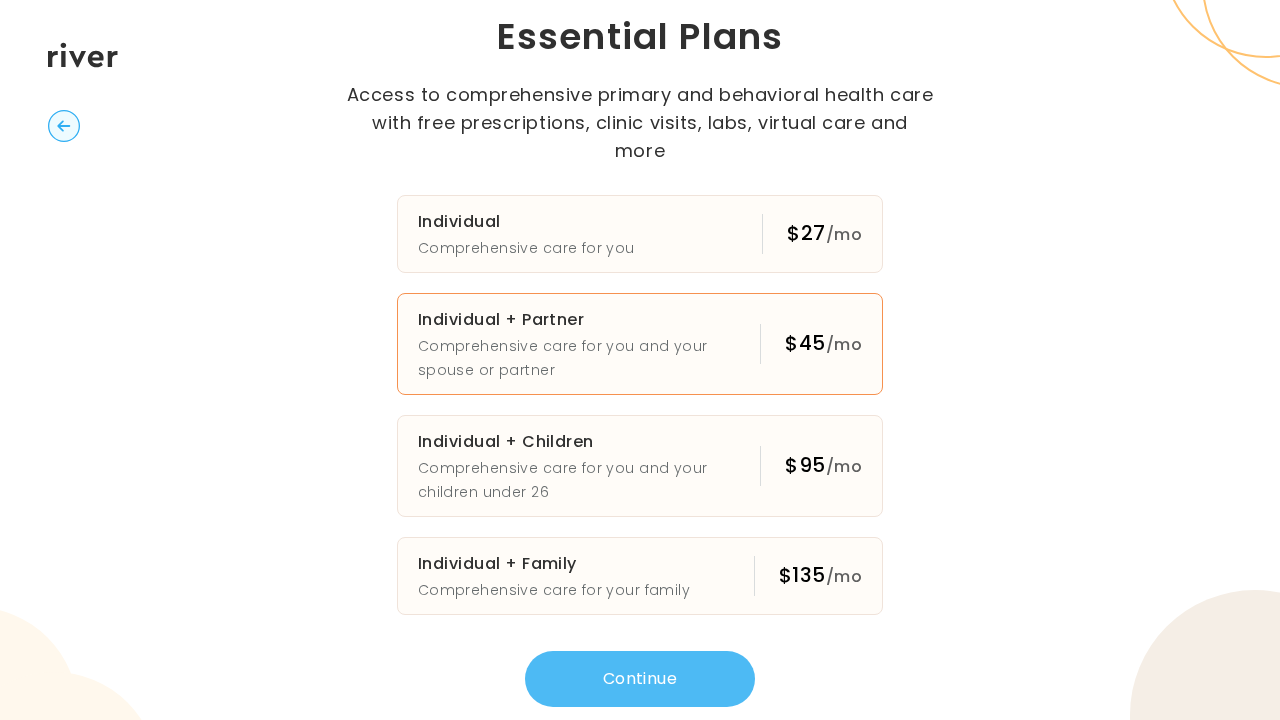 click on "Continue" at bounding box center (640, 679) 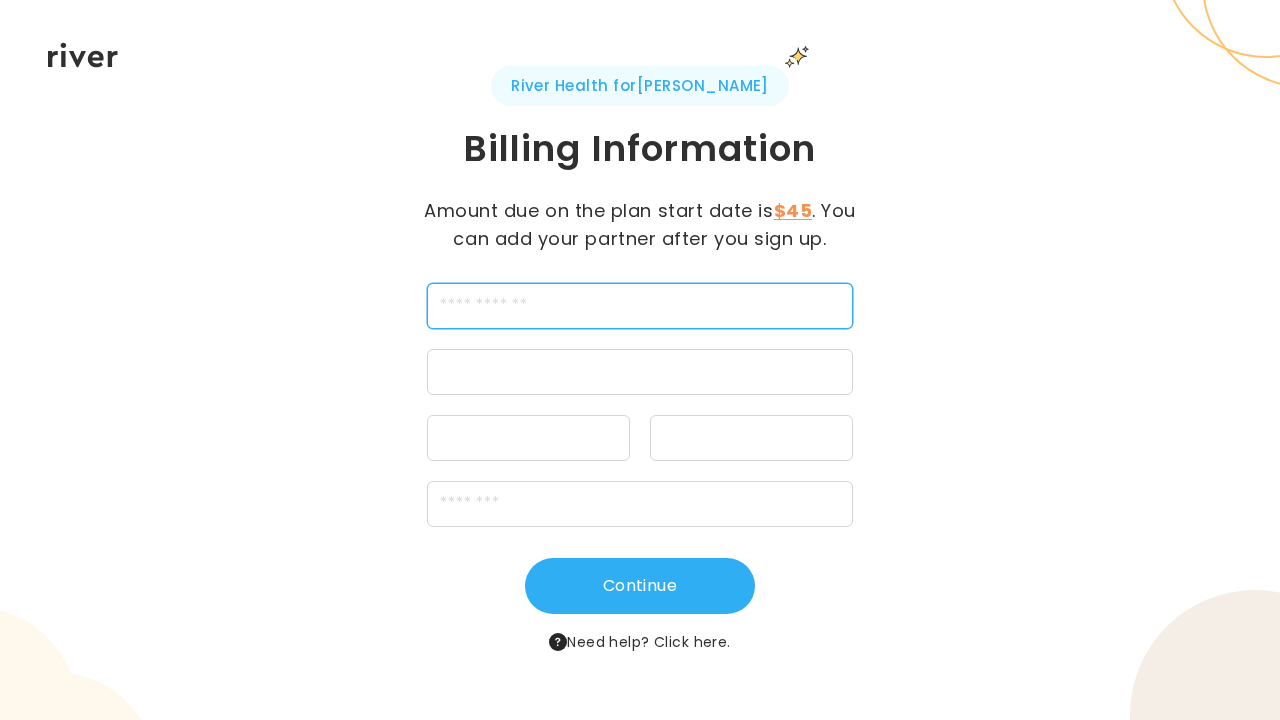 click at bounding box center (640, 306) 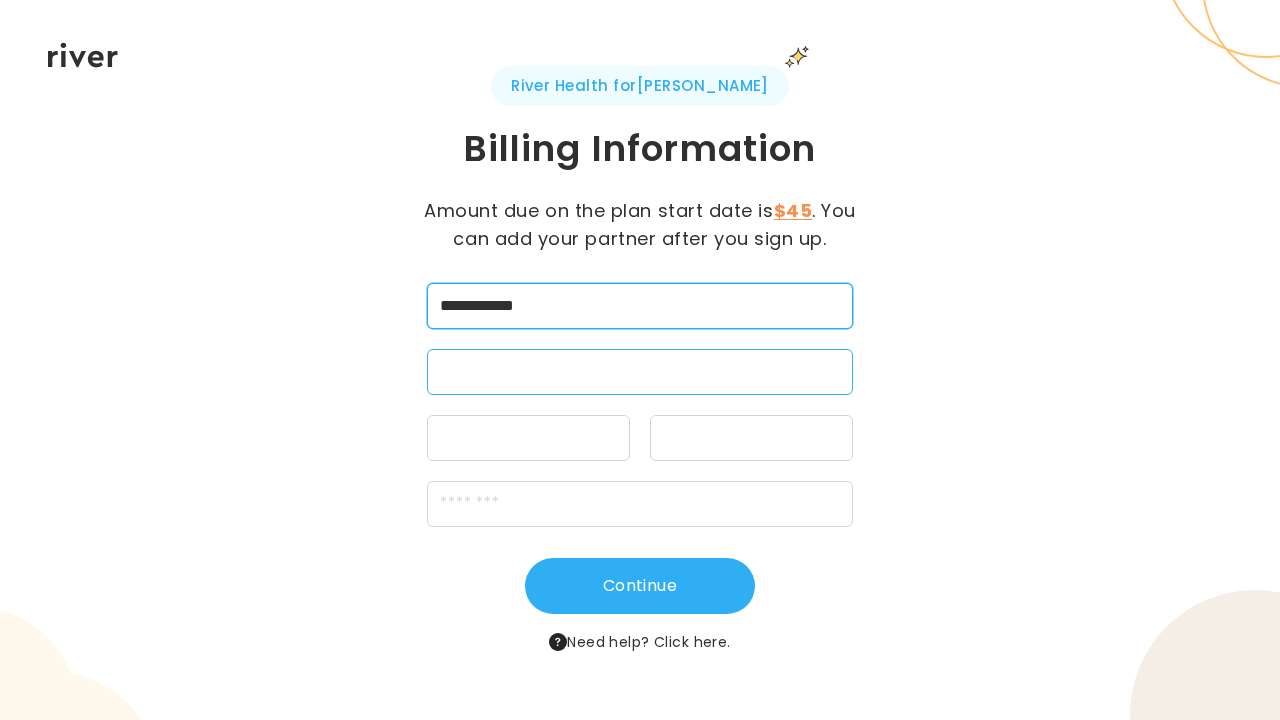 click on "**********" at bounding box center (640, 306) 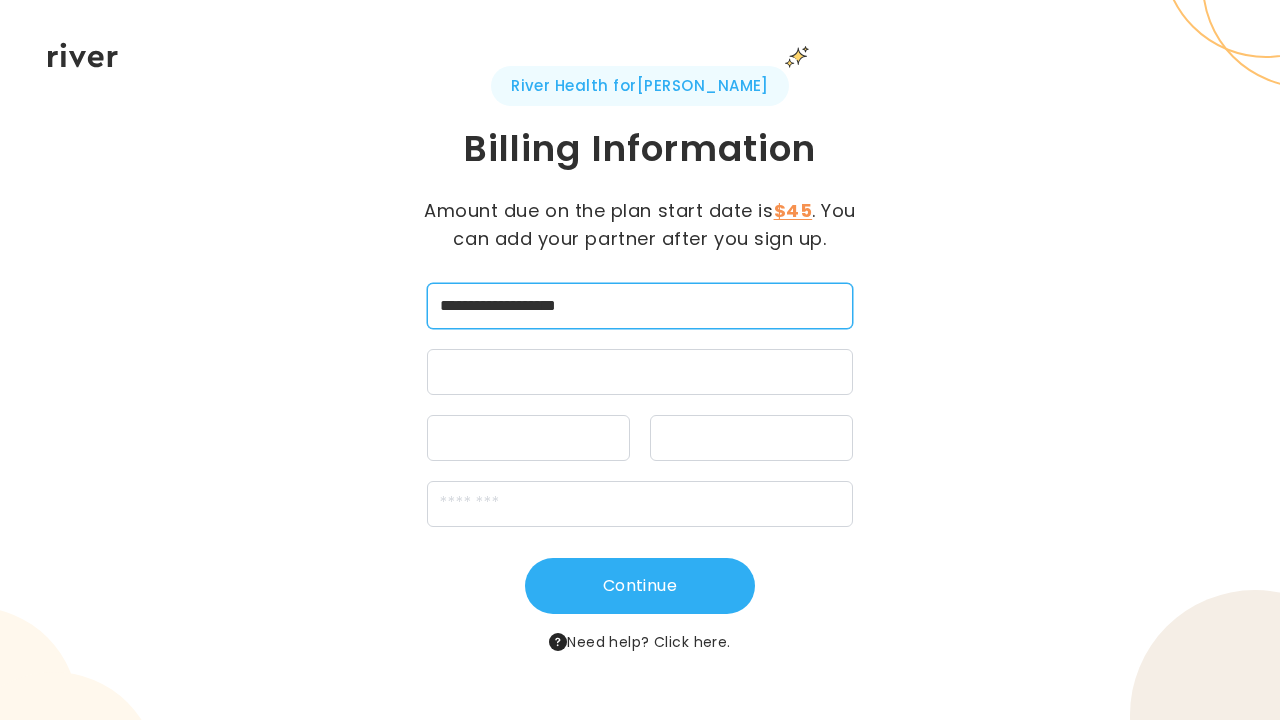 type on "**********" 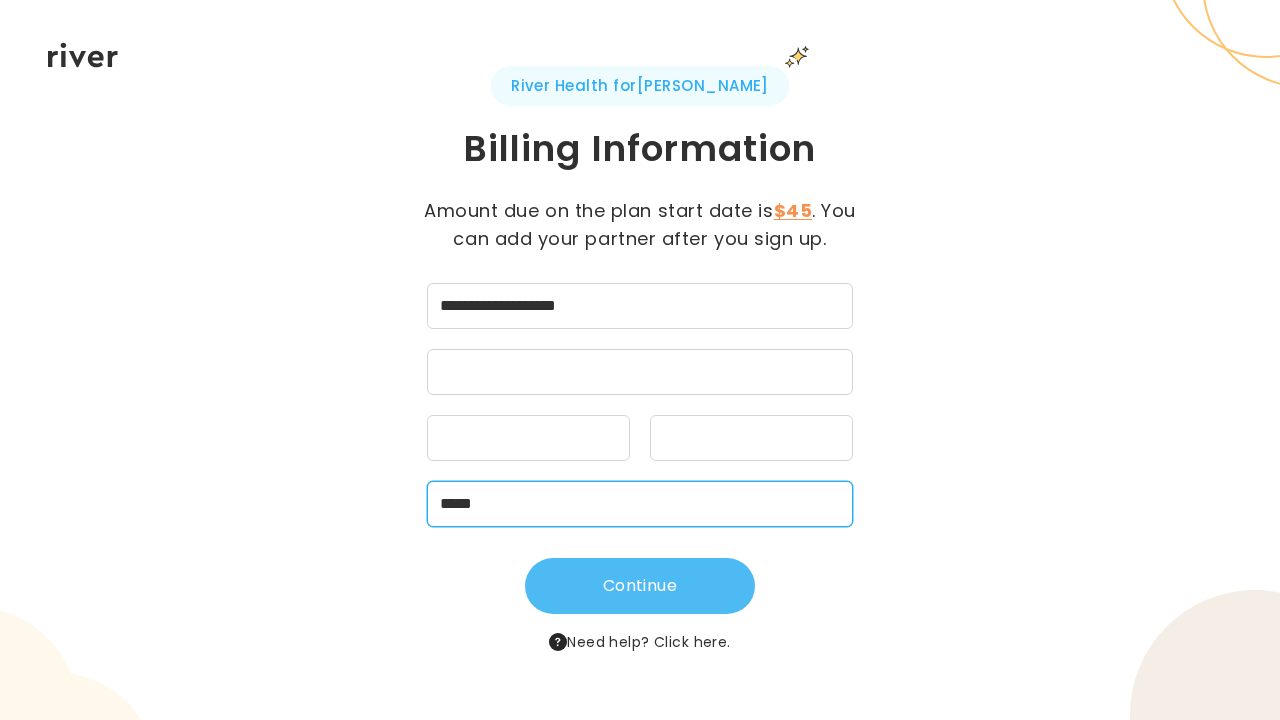 type on "*****" 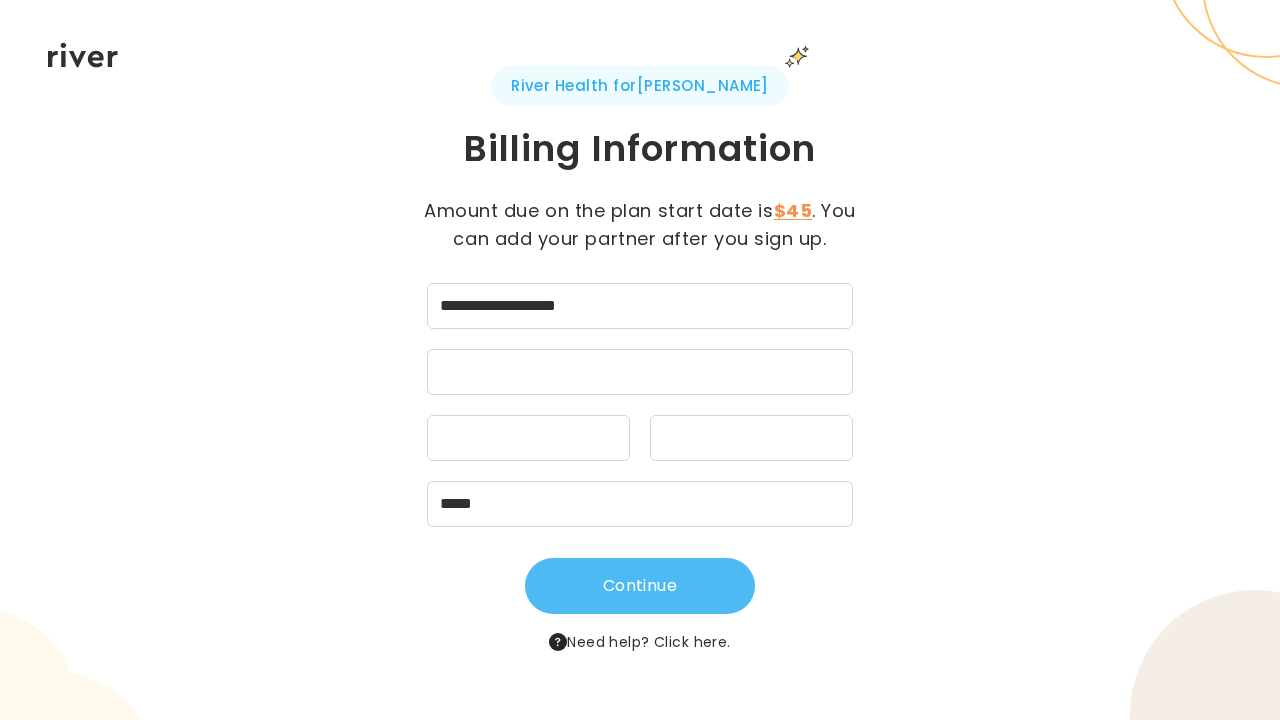 click on "Continue" at bounding box center (640, 586) 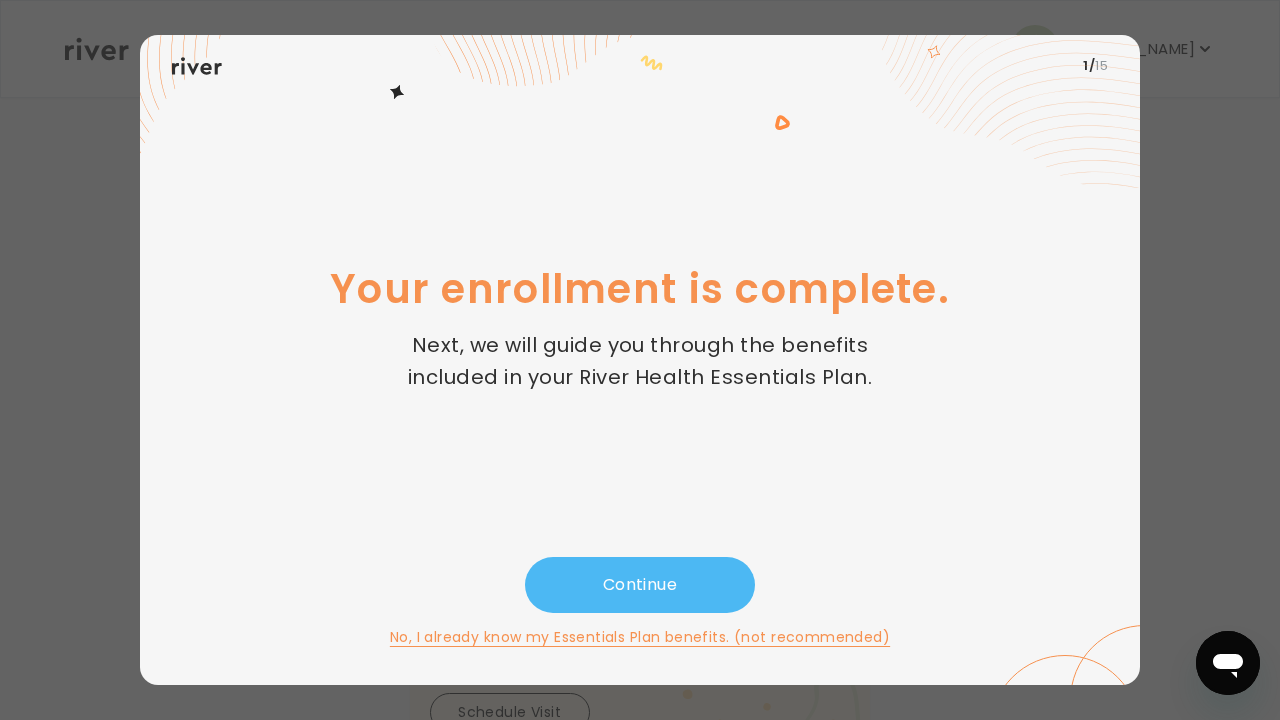 click on "Continue" at bounding box center (640, 585) 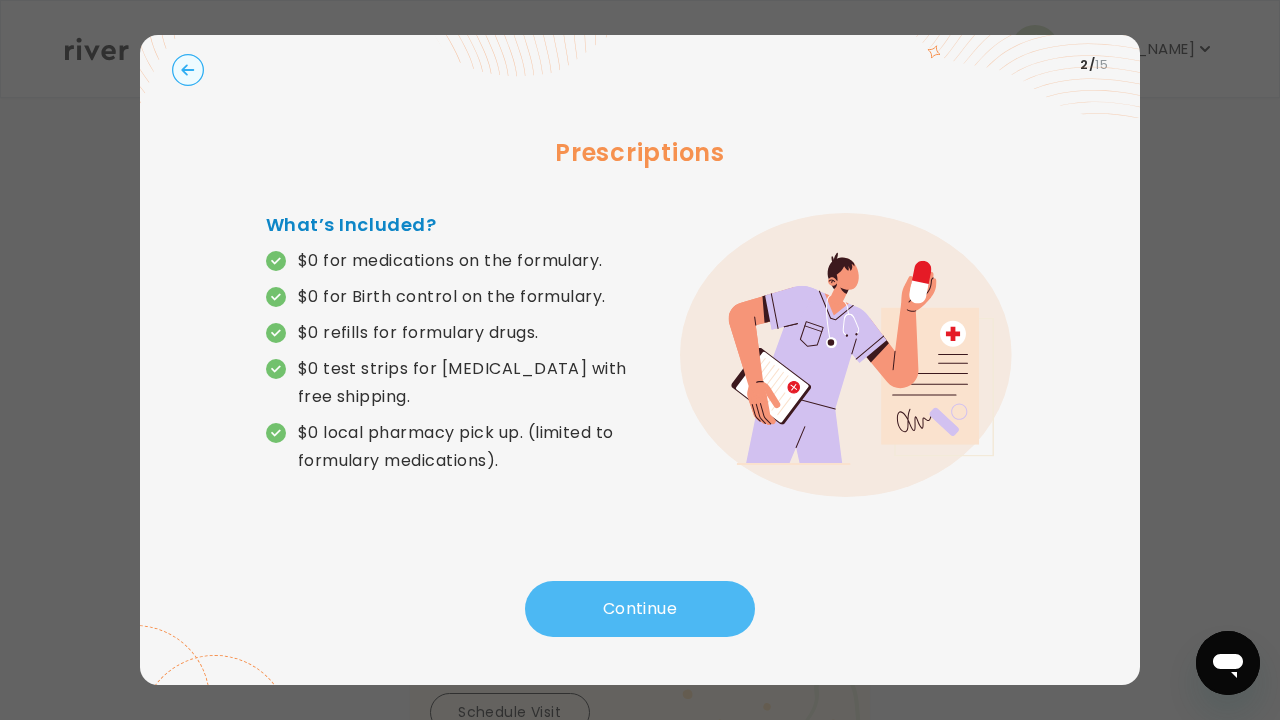 click on "Continue" at bounding box center (640, 609) 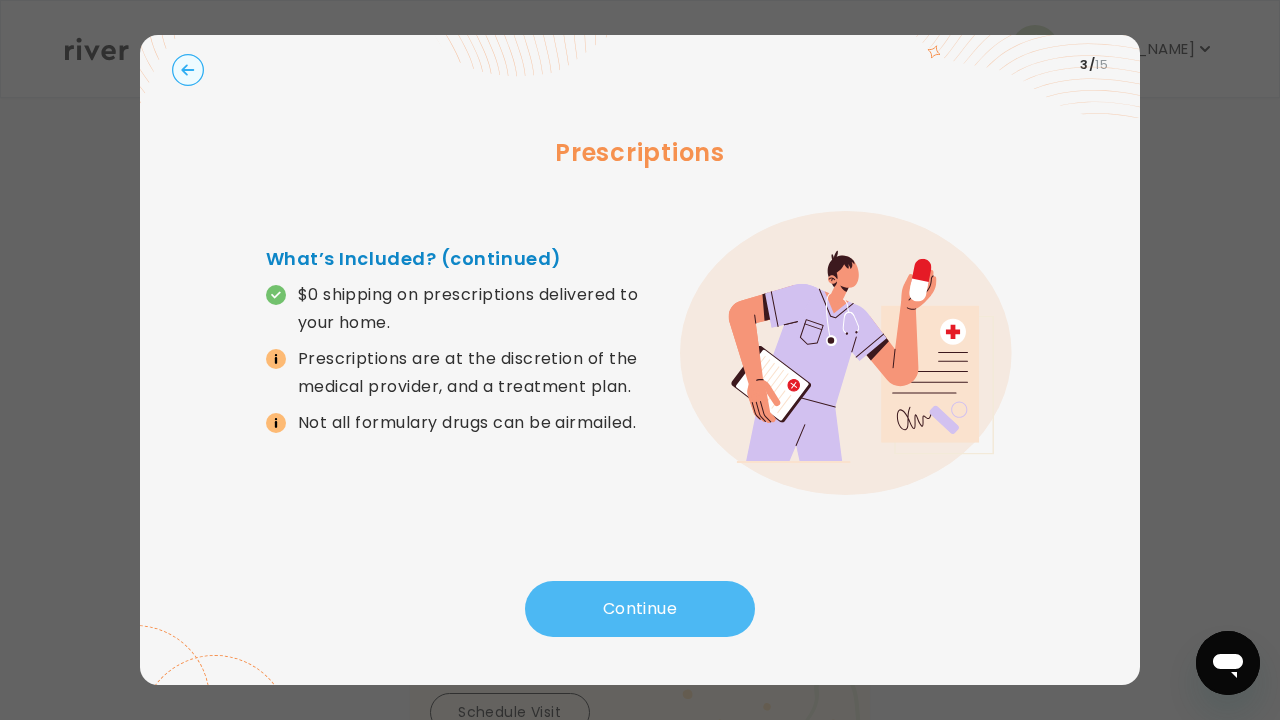click on "Continue" at bounding box center (640, 609) 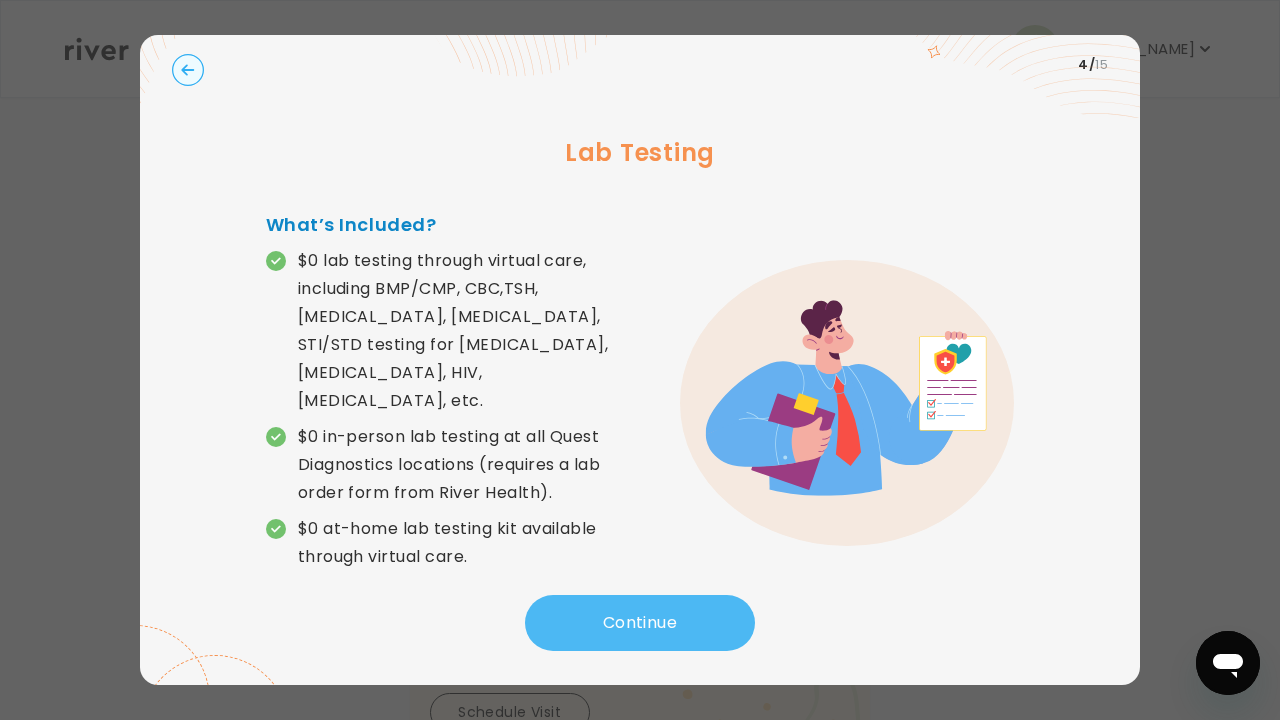 click on "Continue" at bounding box center [640, 623] 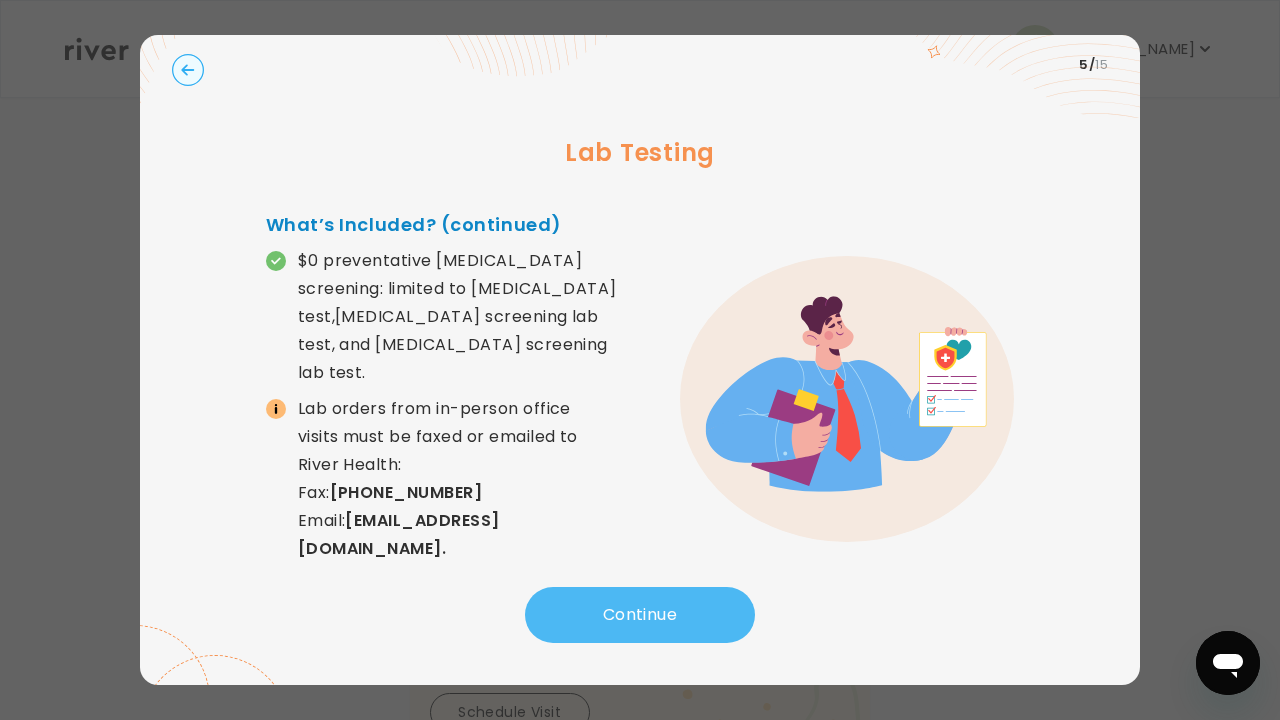 click on "Continue" at bounding box center (640, 615) 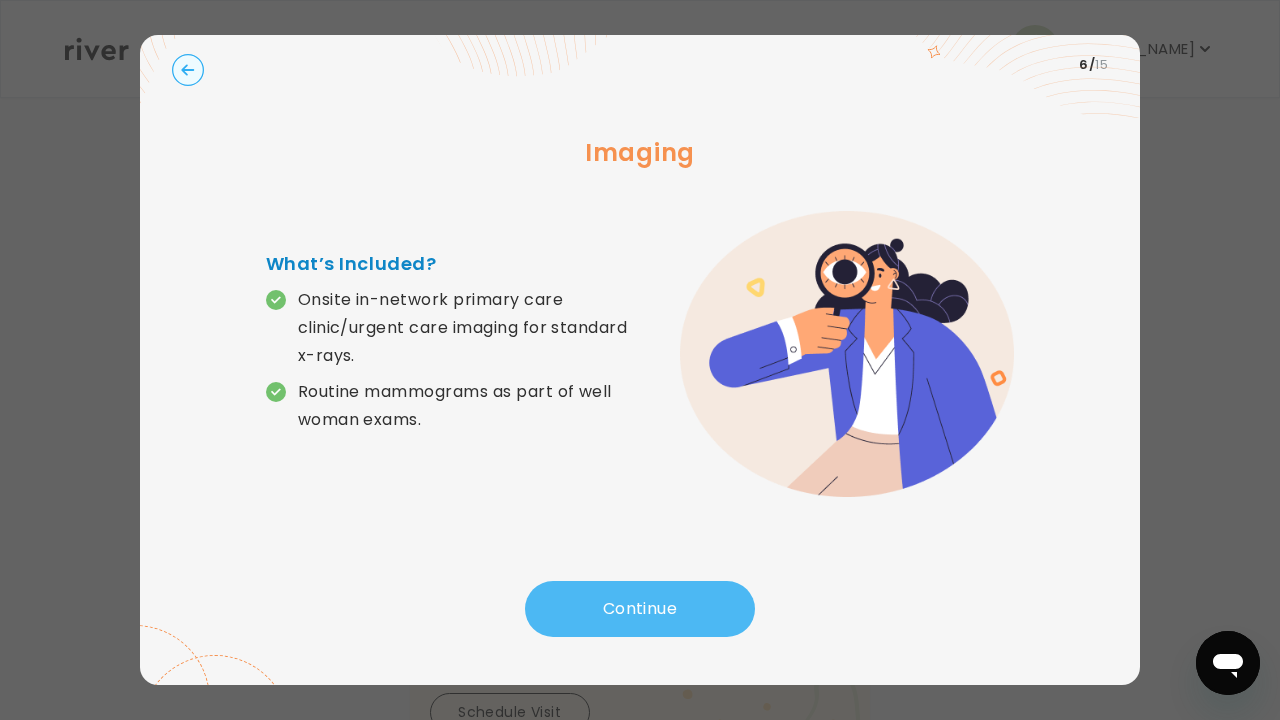 click on "Continue" at bounding box center (640, 609) 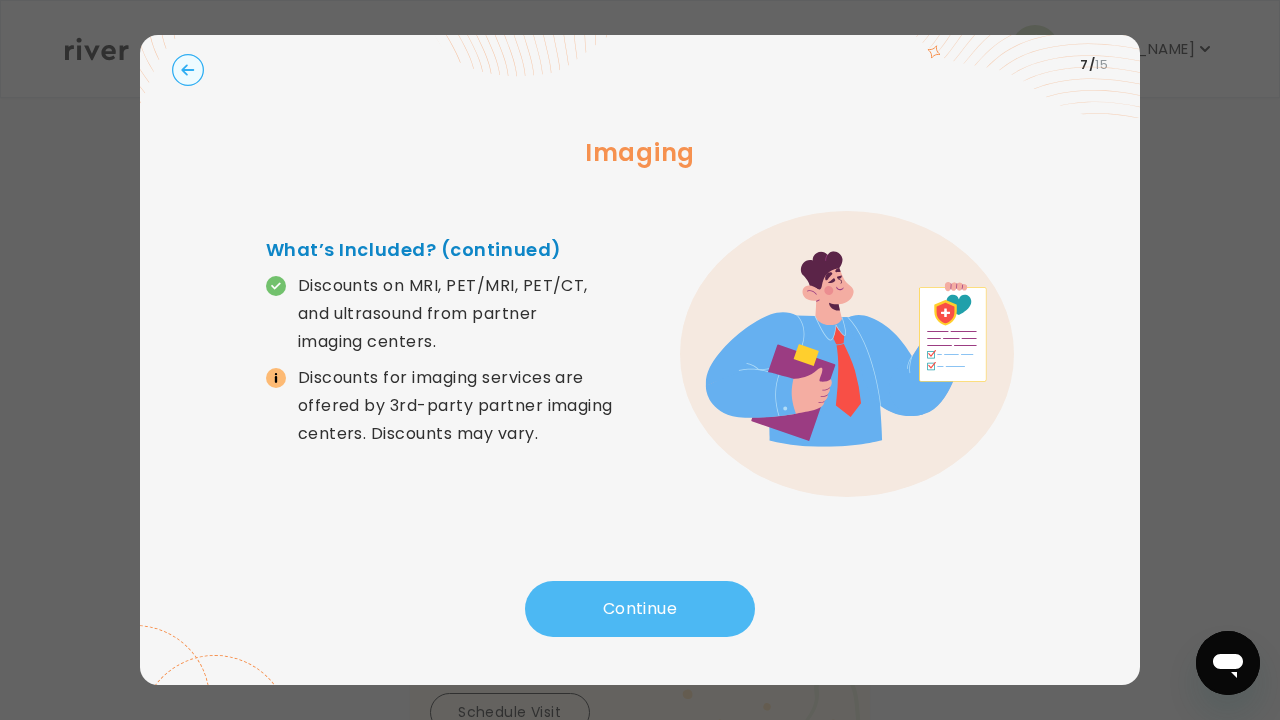 click on "Continue" at bounding box center (640, 609) 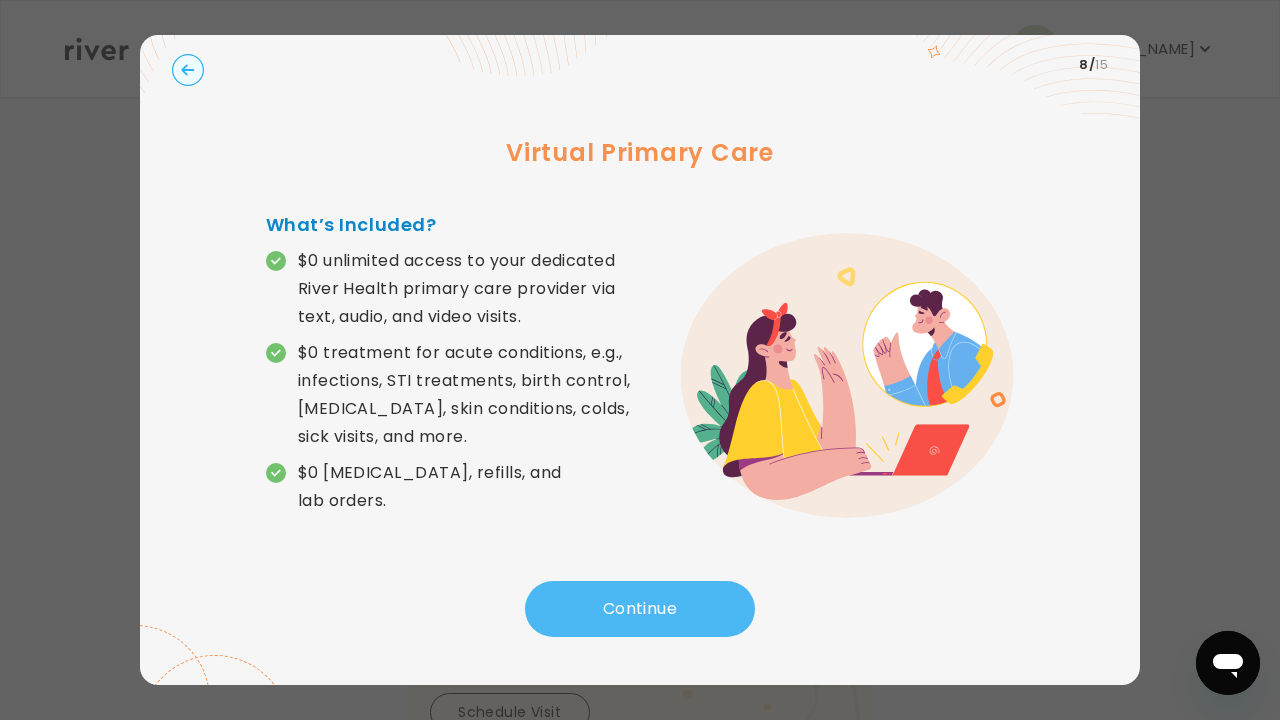 click on "Continue" at bounding box center (640, 609) 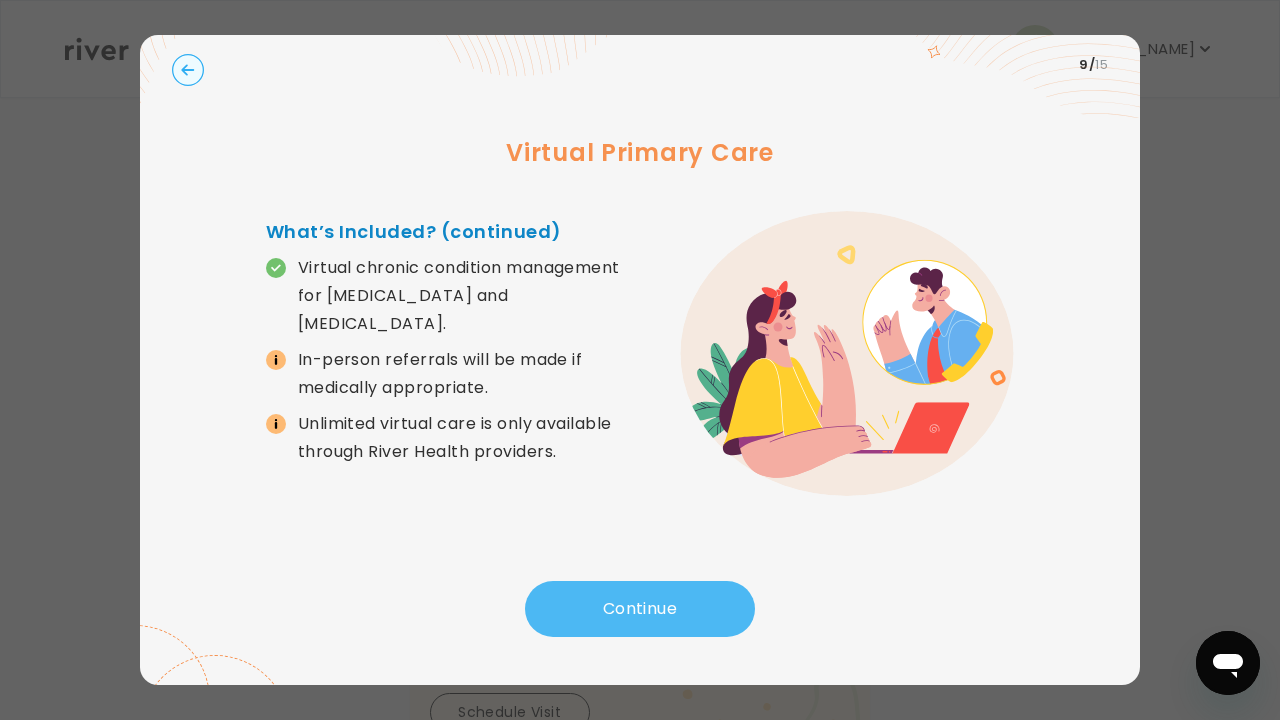 click on "Continue" at bounding box center (640, 609) 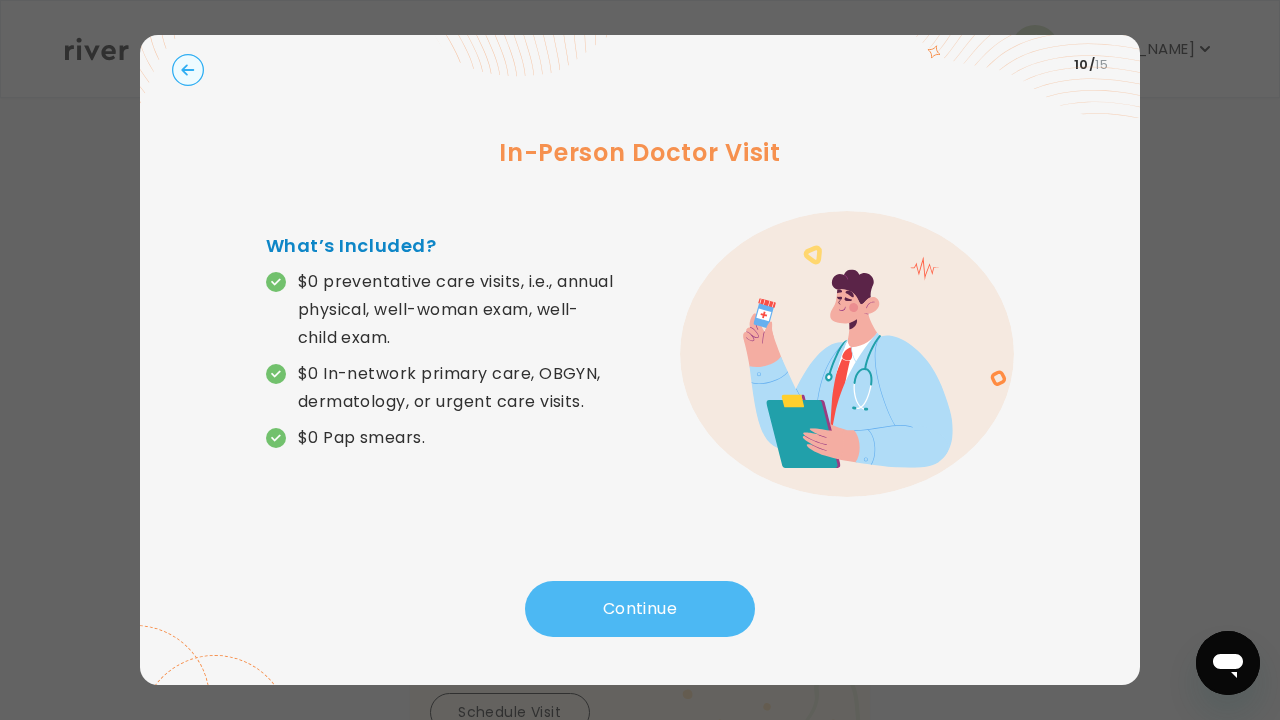 click on "Continue" at bounding box center [640, 609] 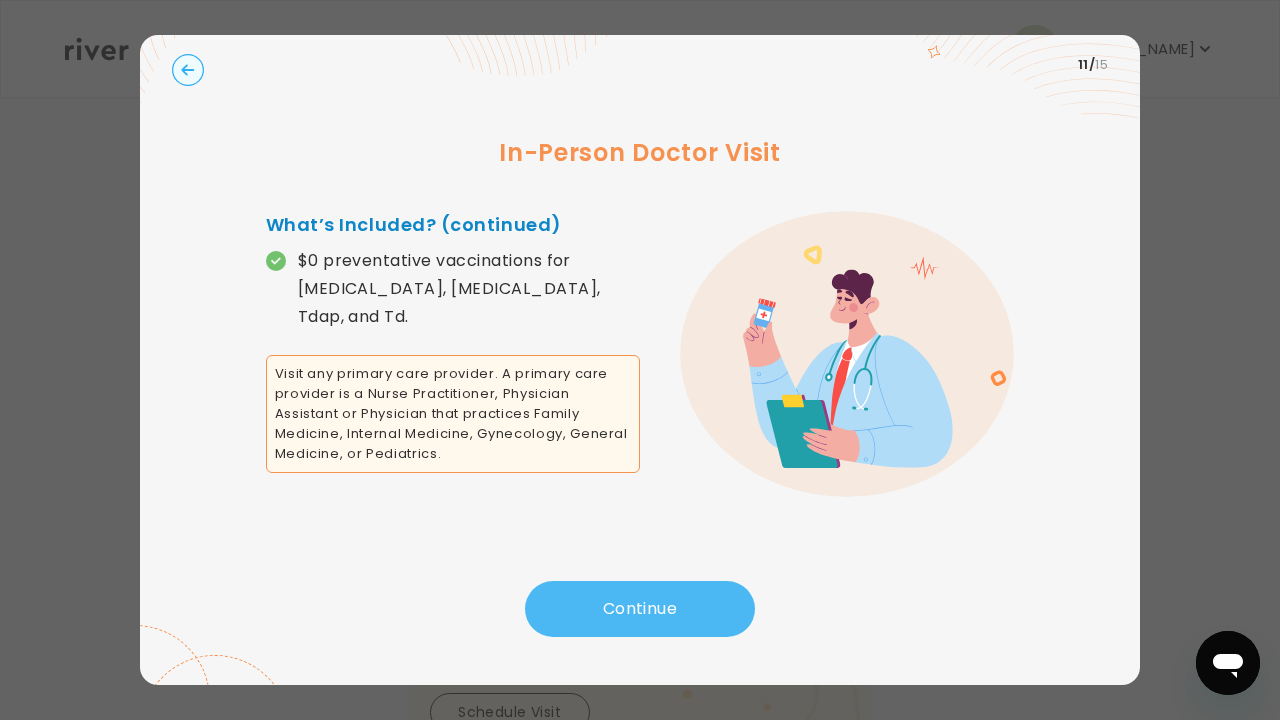 click on "Continue" at bounding box center (640, 609) 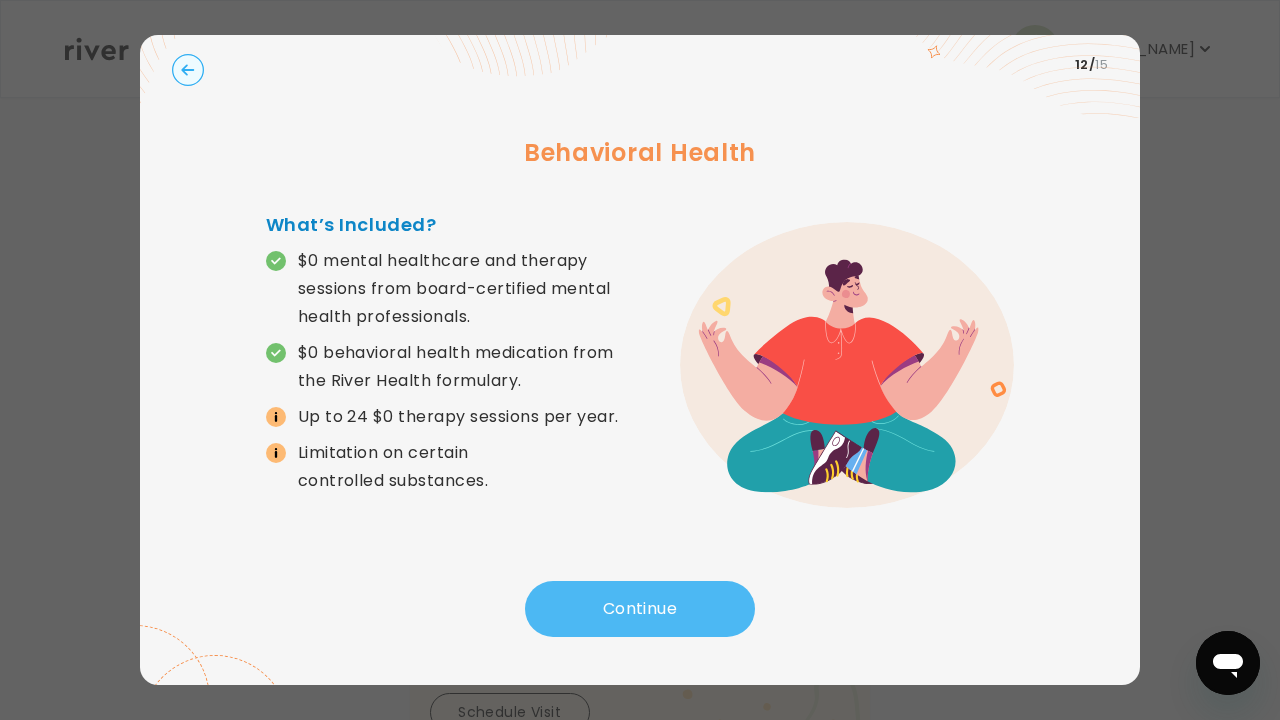 click on "Continue" at bounding box center [640, 609] 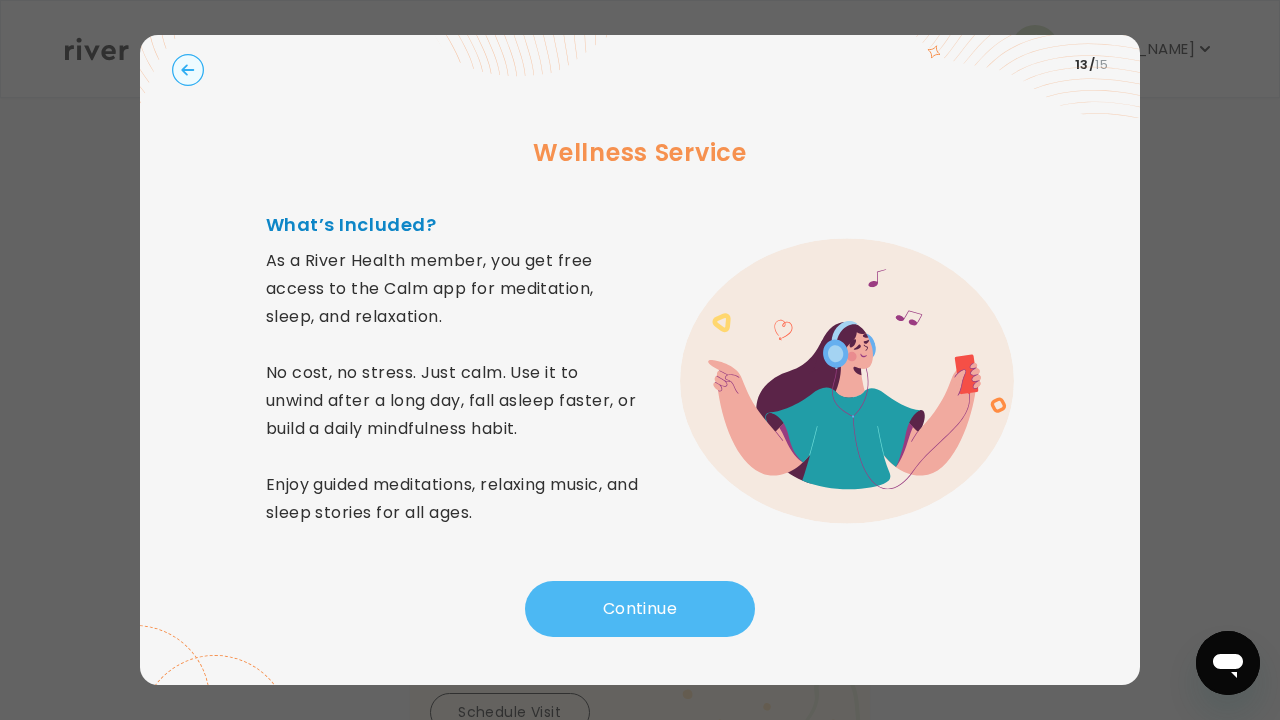 click on "Continue" at bounding box center [640, 609] 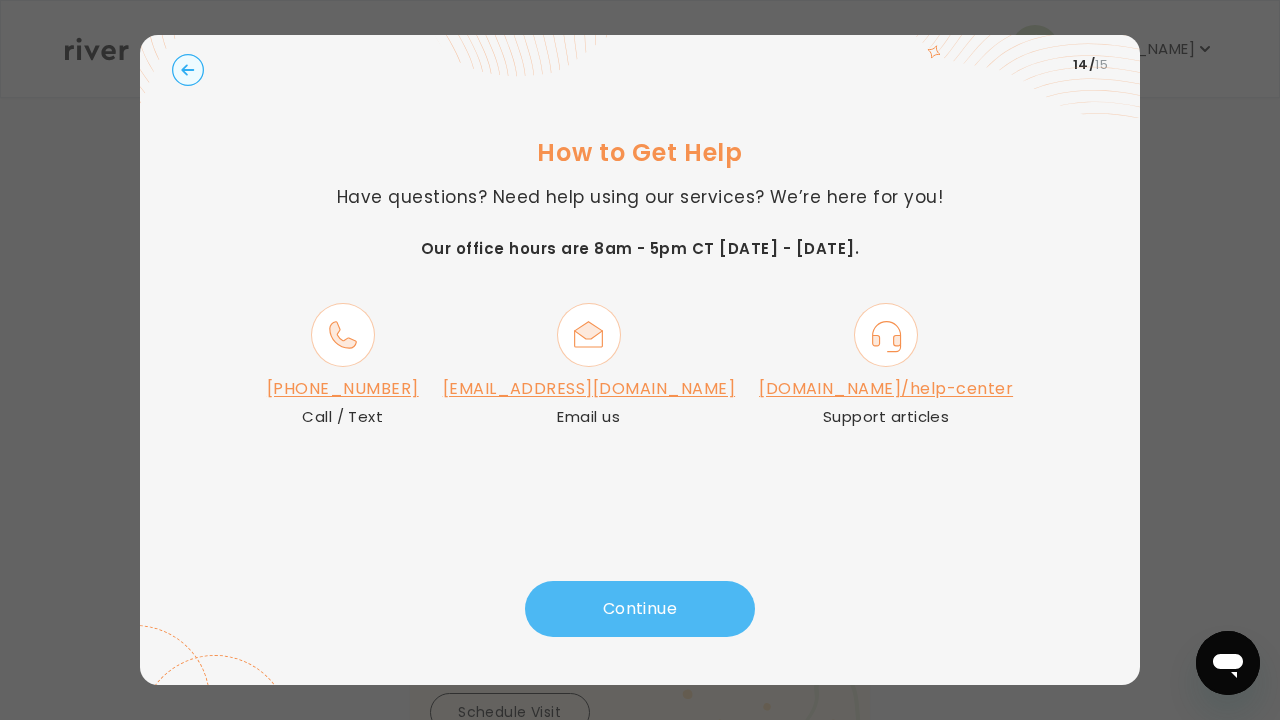 click on "Continue" at bounding box center [640, 609] 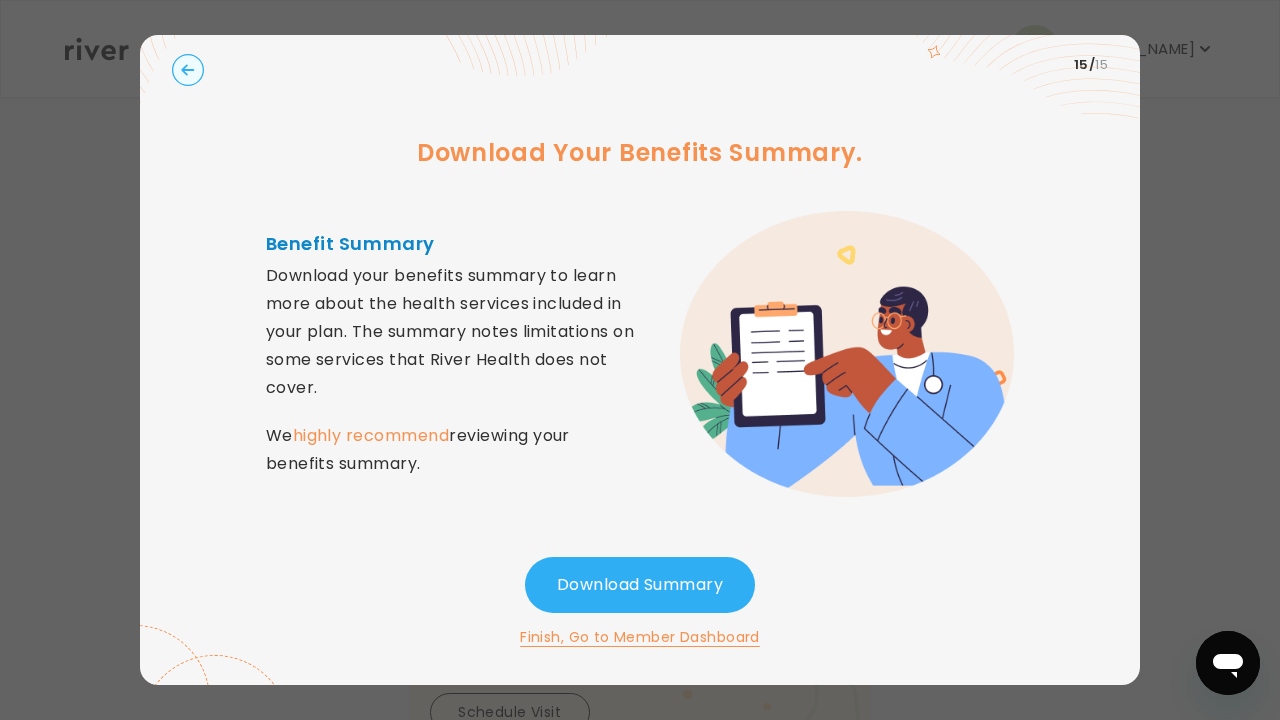 scroll, scrollTop: 0, scrollLeft: 0, axis: both 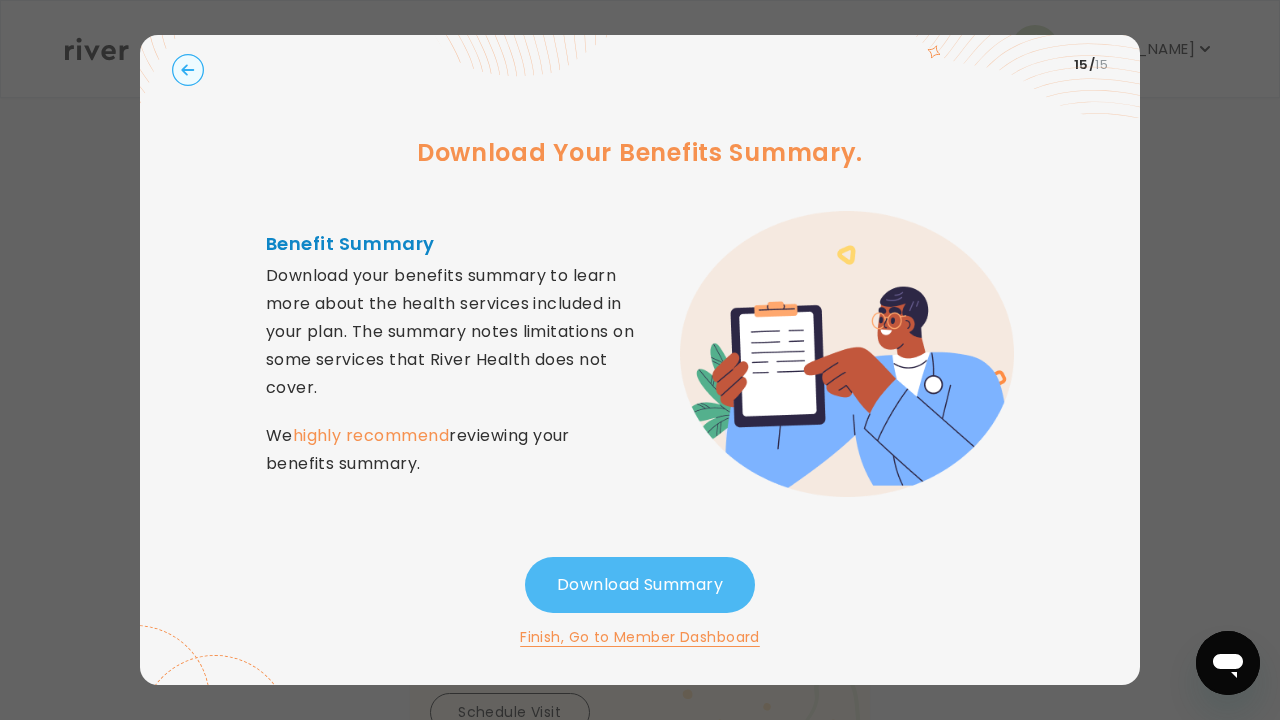 click on "Download Summary" at bounding box center [640, 585] 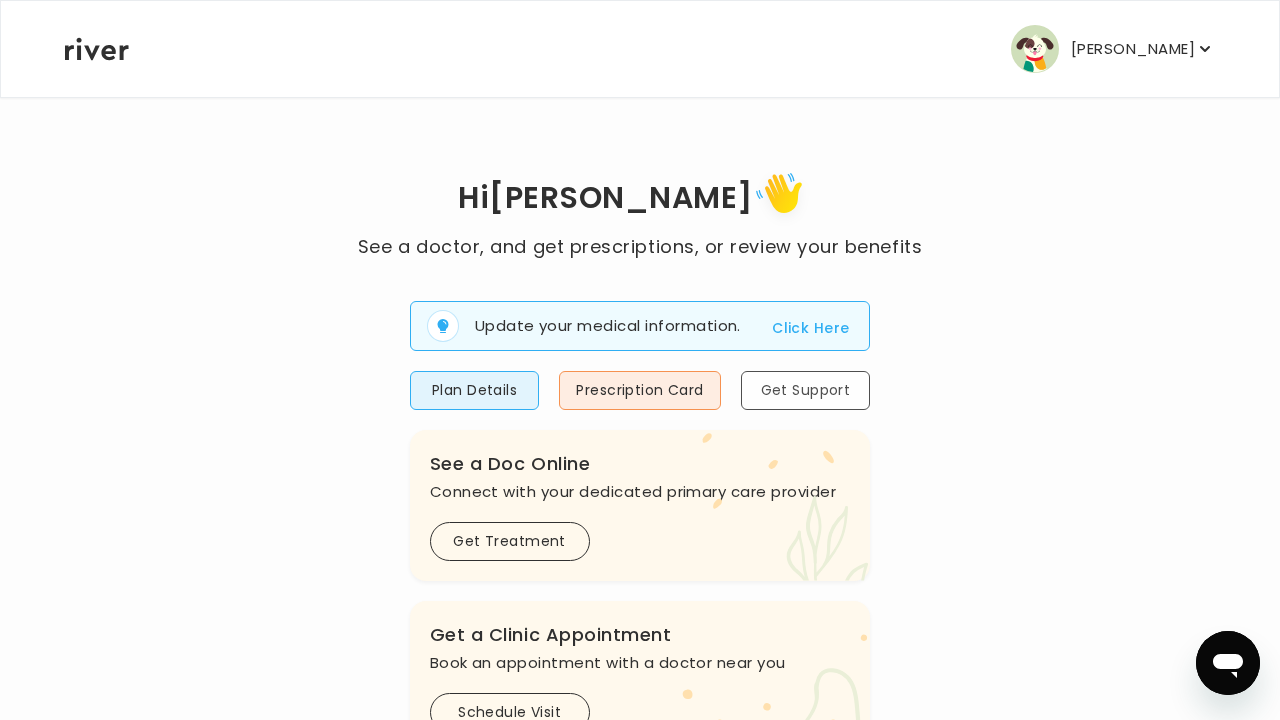 scroll, scrollTop: 0, scrollLeft: 0, axis: both 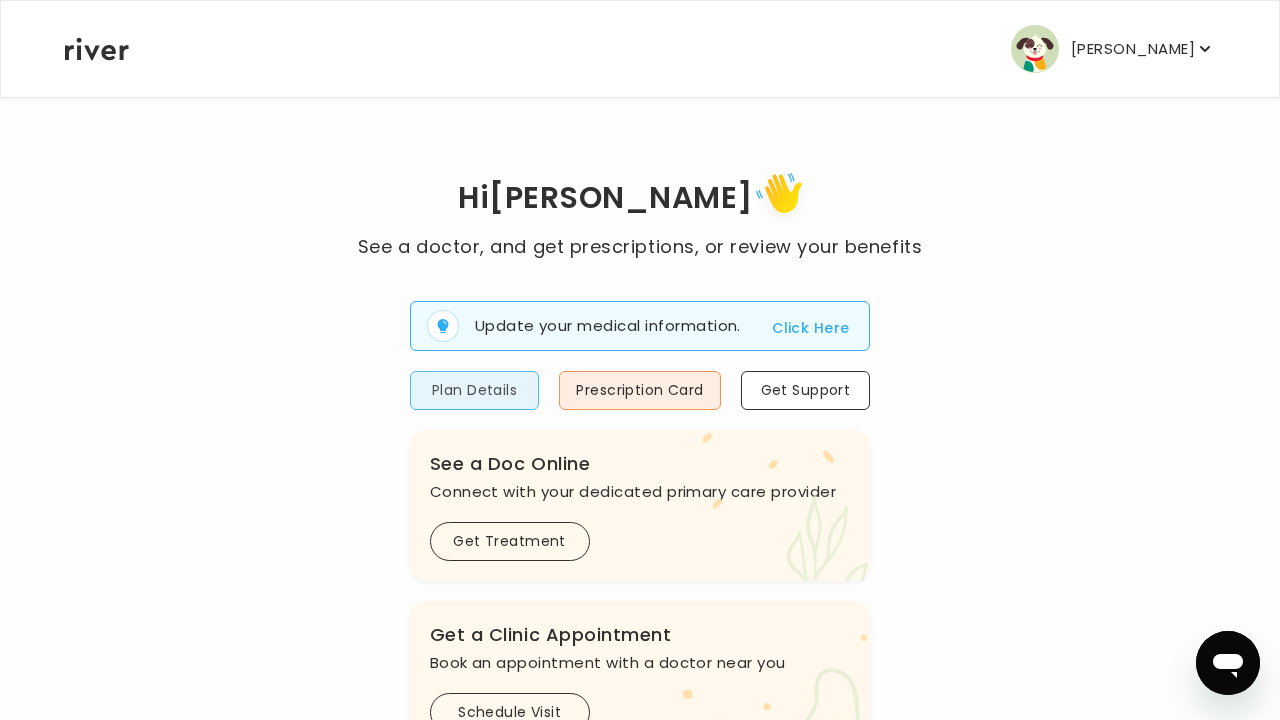 click on "Plan Details" at bounding box center [475, 390] 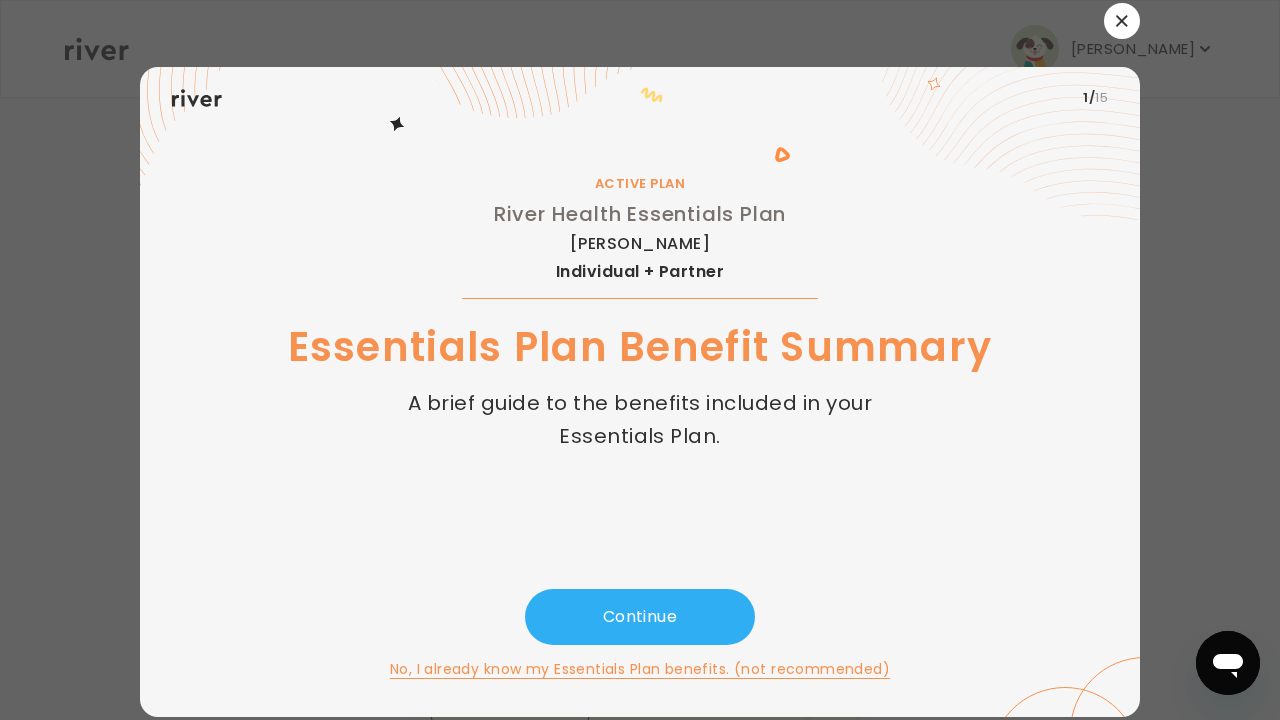 scroll, scrollTop: 0, scrollLeft: 0, axis: both 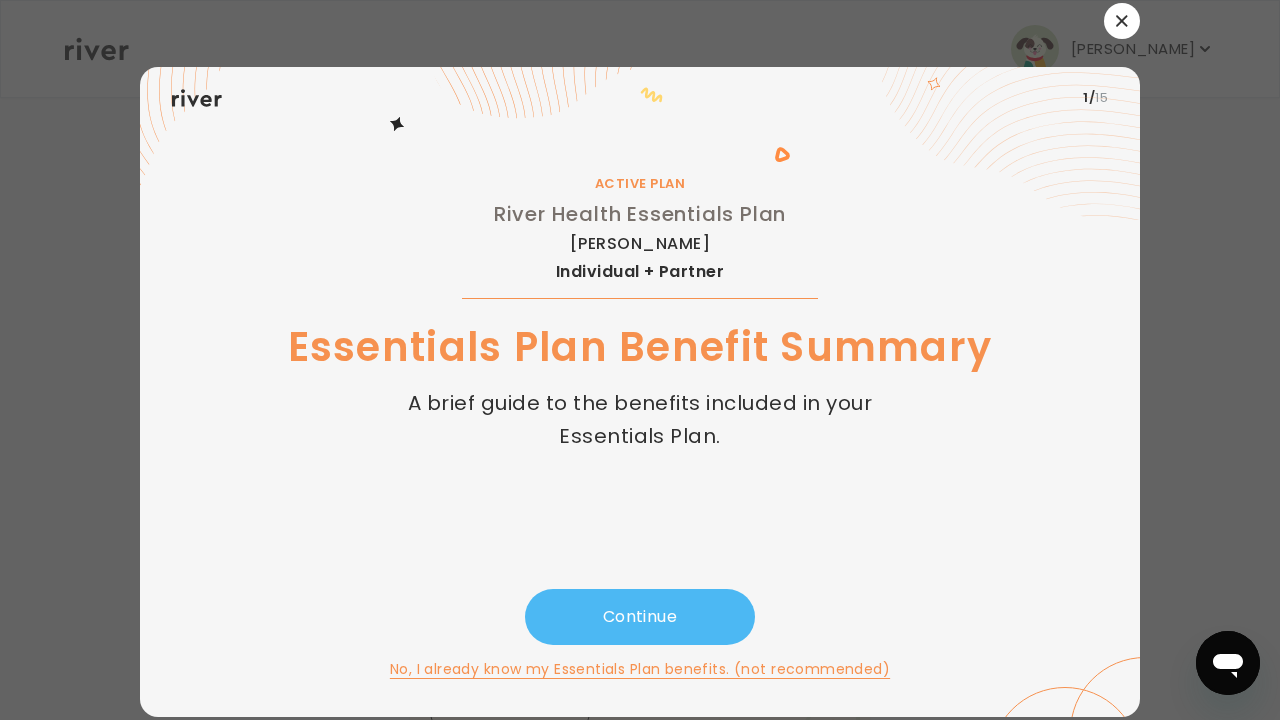 click on "Continue" at bounding box center (640, 617) 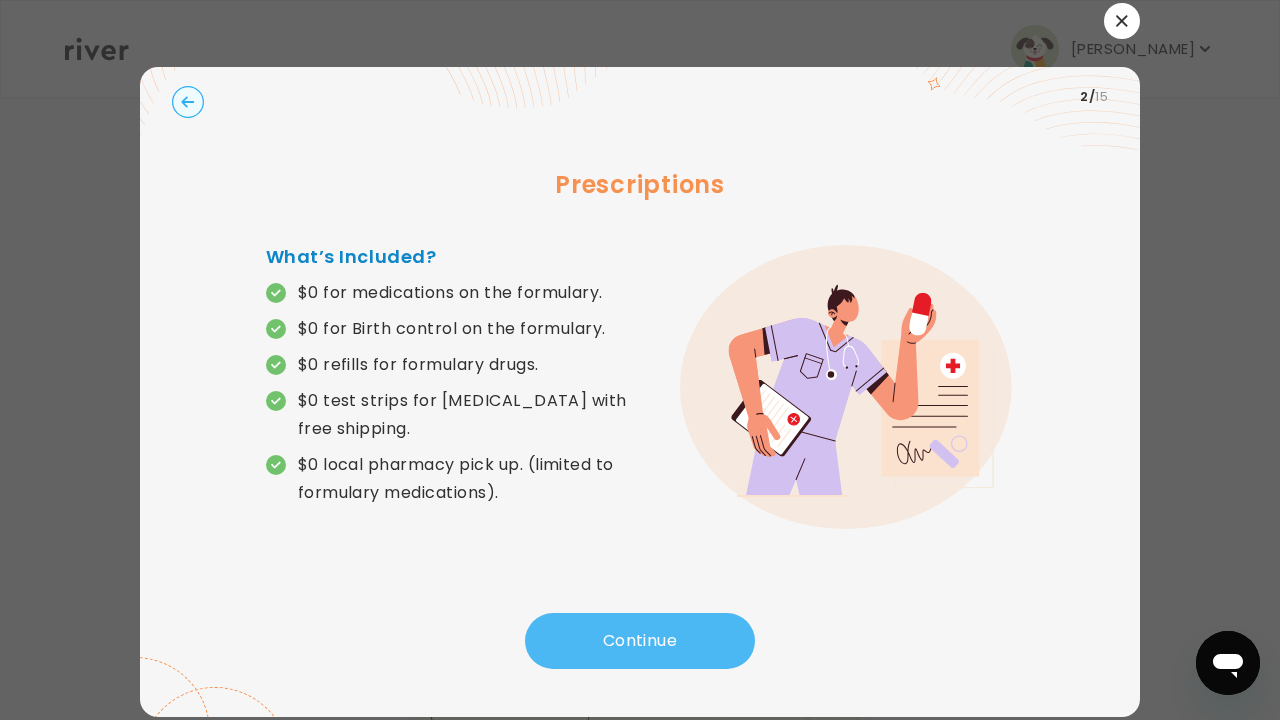 click on "Continue" at bounding box center [640, 641] 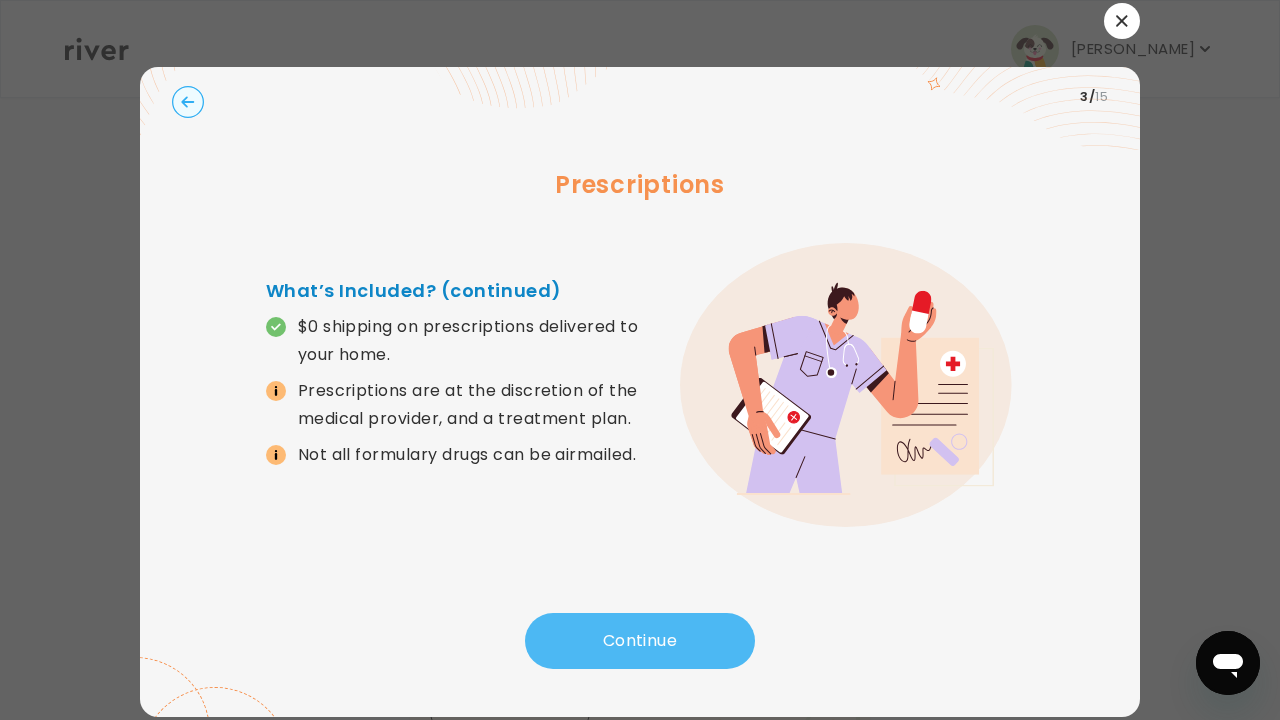 click on "Continue" at bounding box center (640, 641) 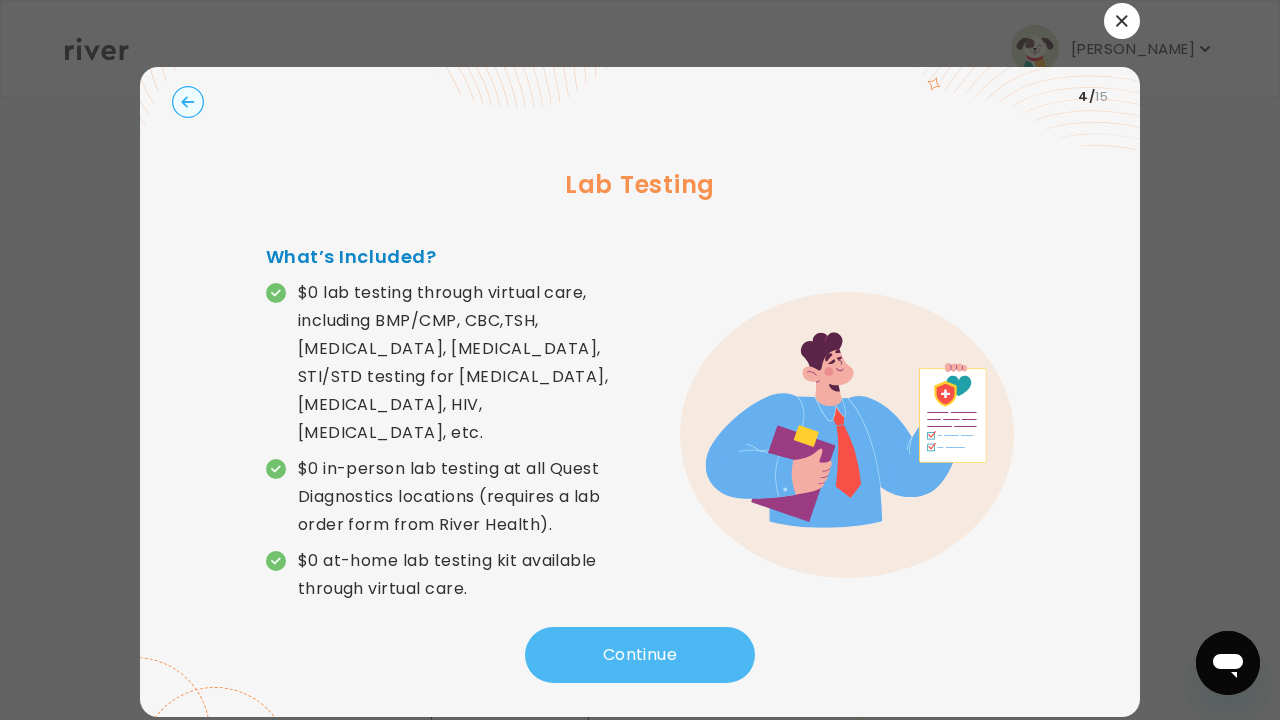click on "Continue" at bounding box center (640, 655) 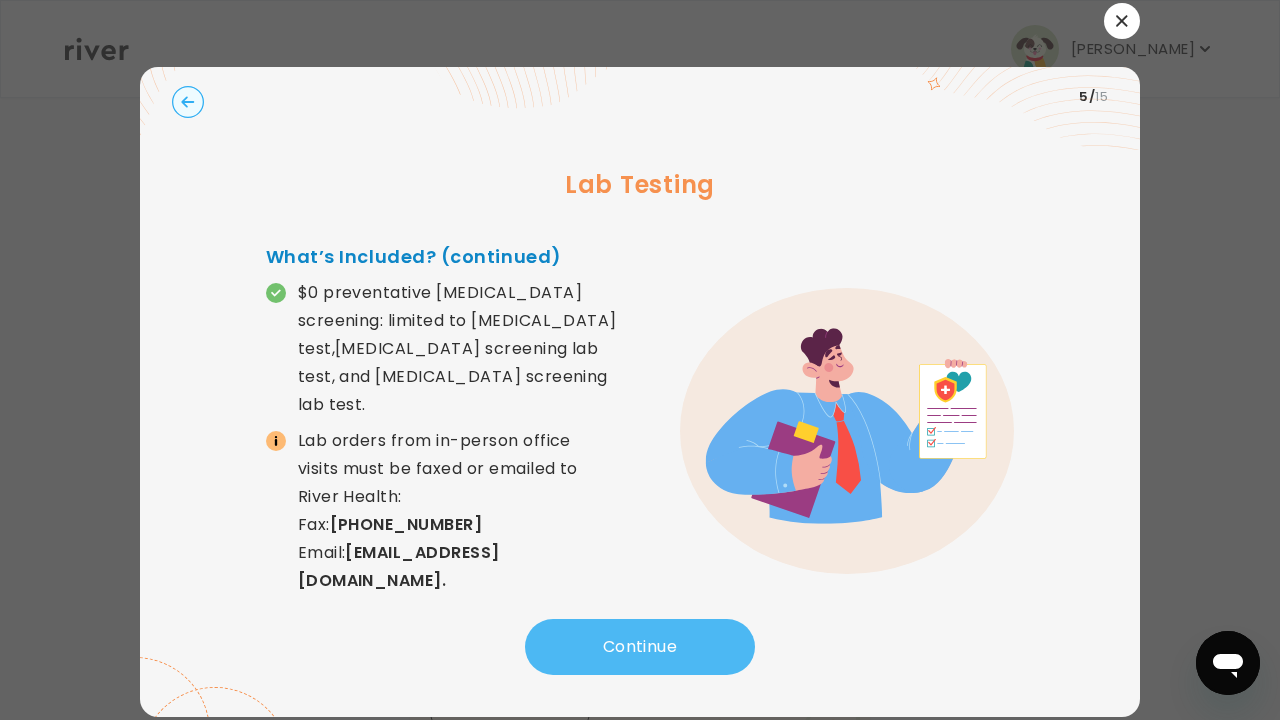 click on "Continue" at bounding box center (640, 647) 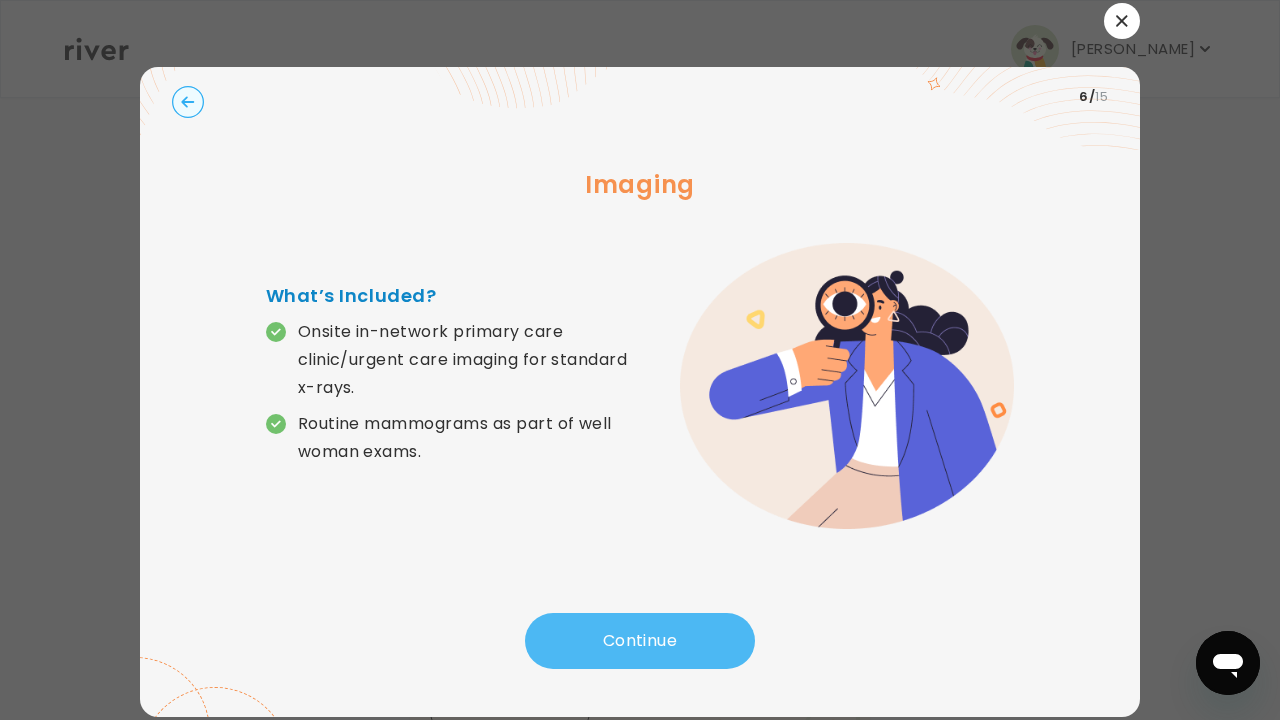 click on "Continue" at bounding box center (640, 641) 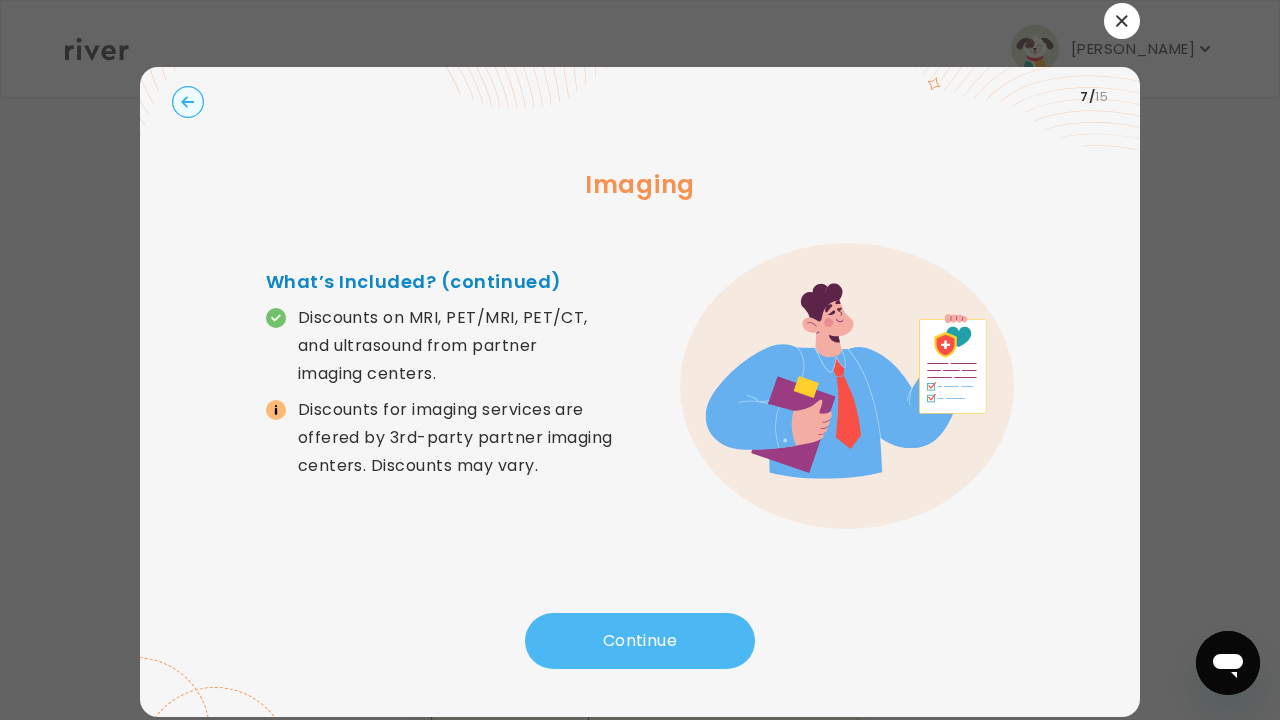 click on "Continue" at bounding box center (640, 641) 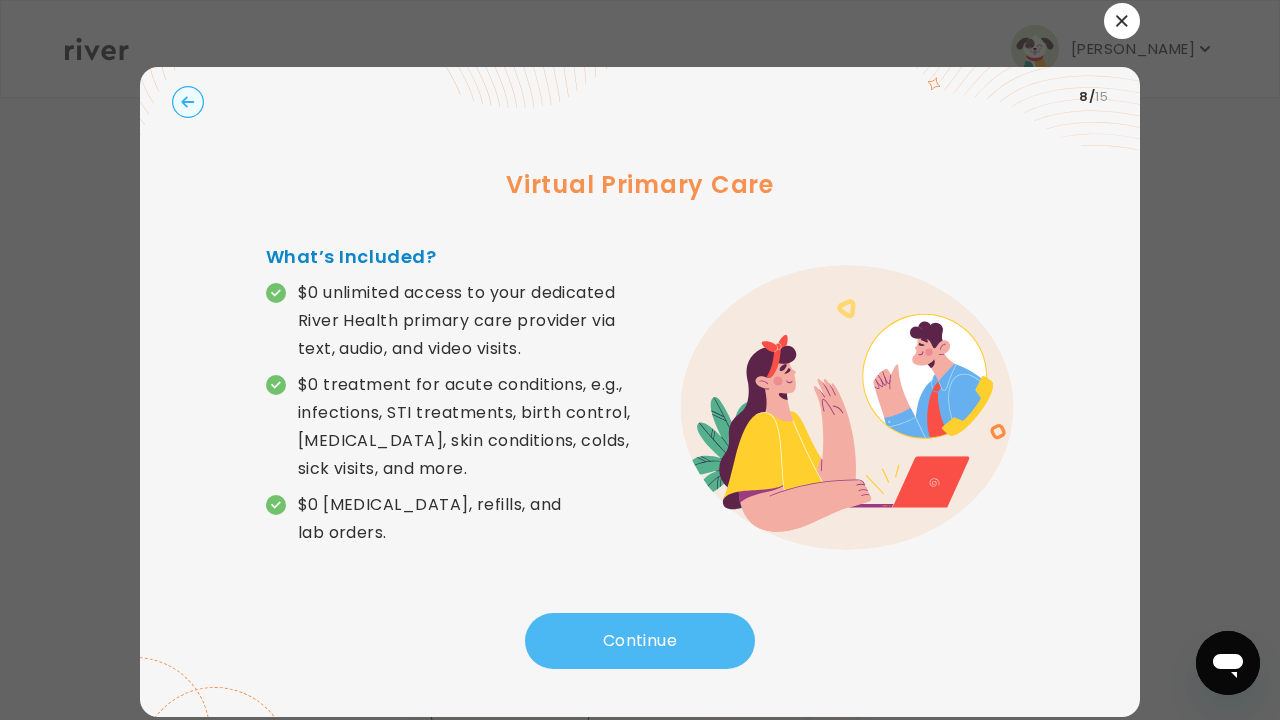 click on "Continue" at bounding box center (640, 641) 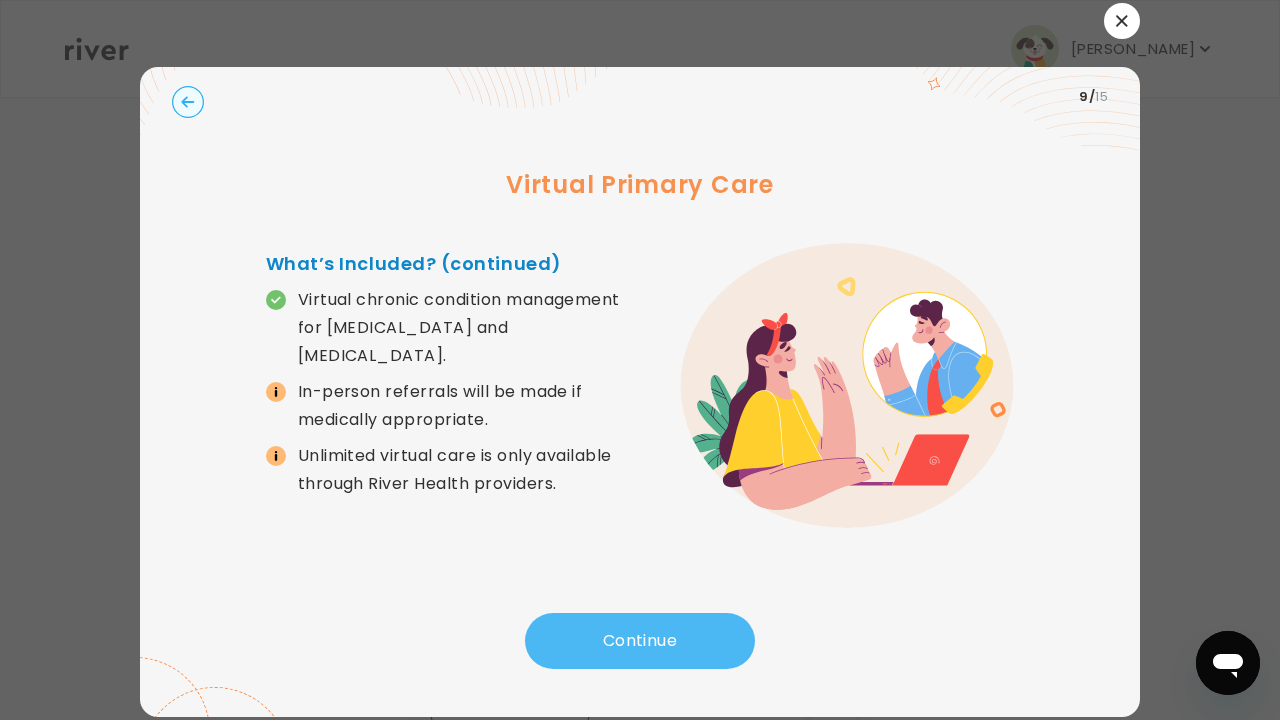 click on "Continue" at bounding box center (640, 641) 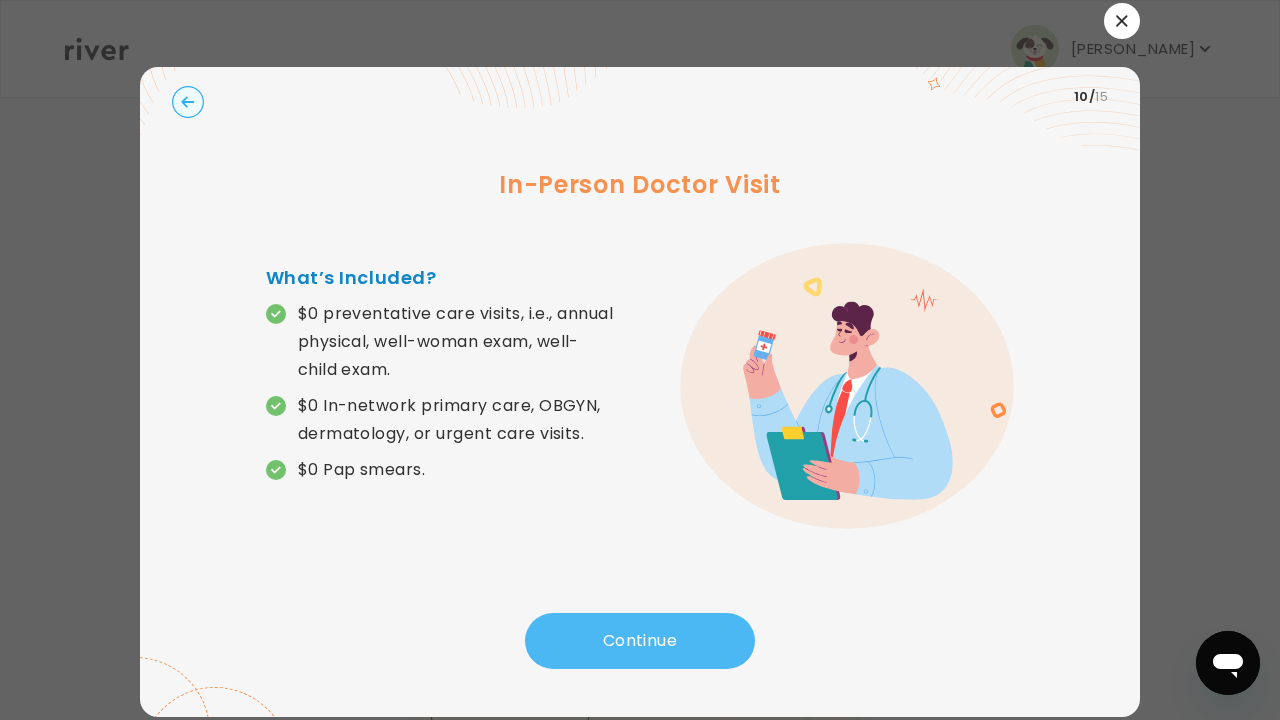 click on "Continue" at bounding box center [640, 641] 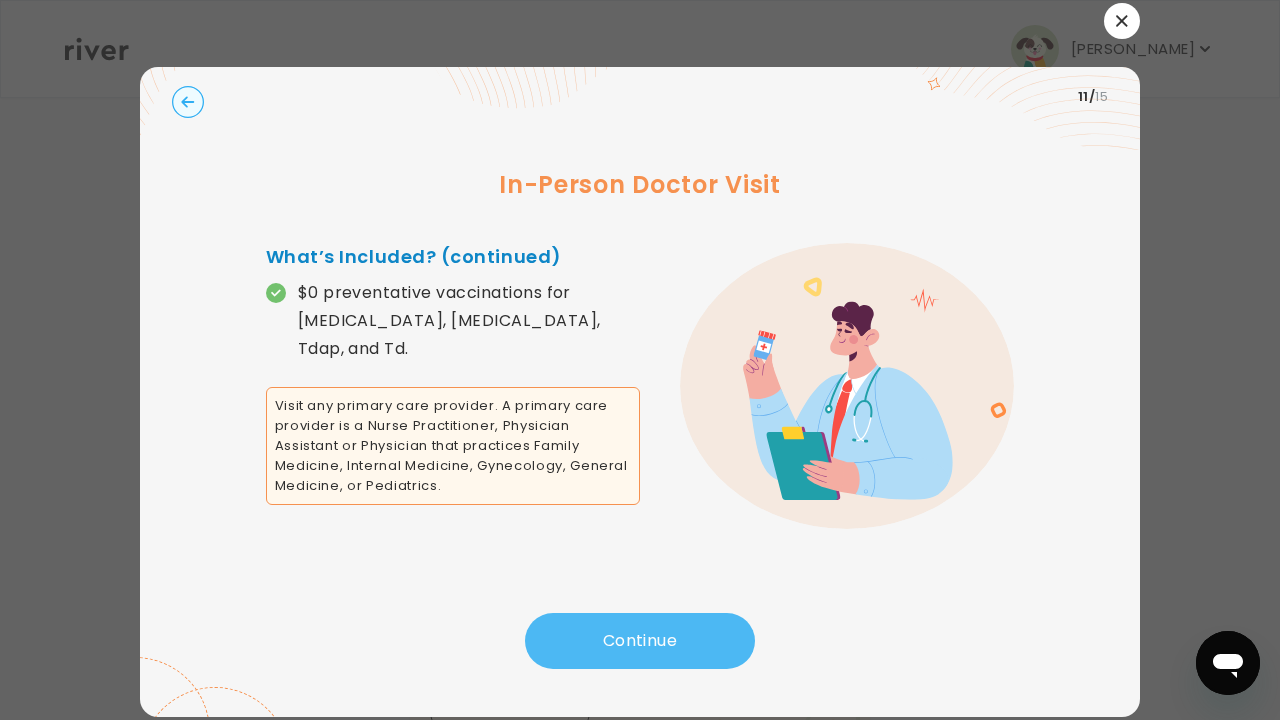 click on "Continue" at bounding box center (640, 641) 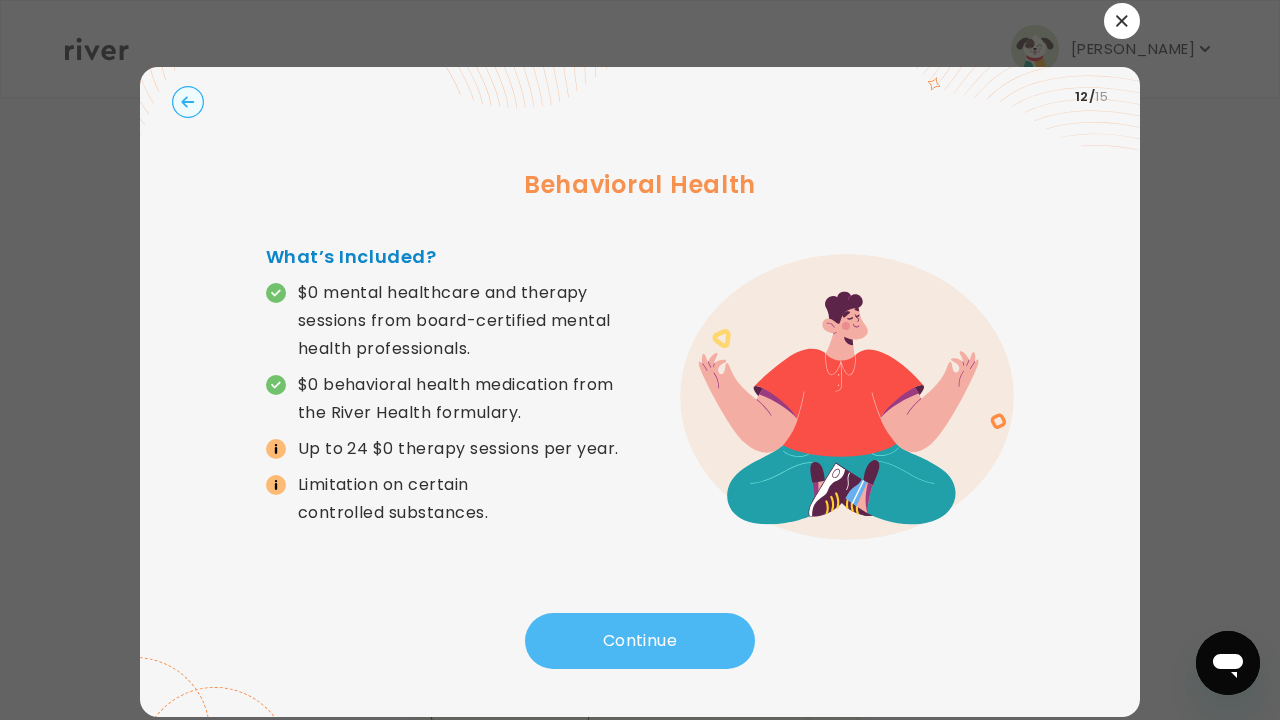 click on "Continue" at bounding box center (640, 641) 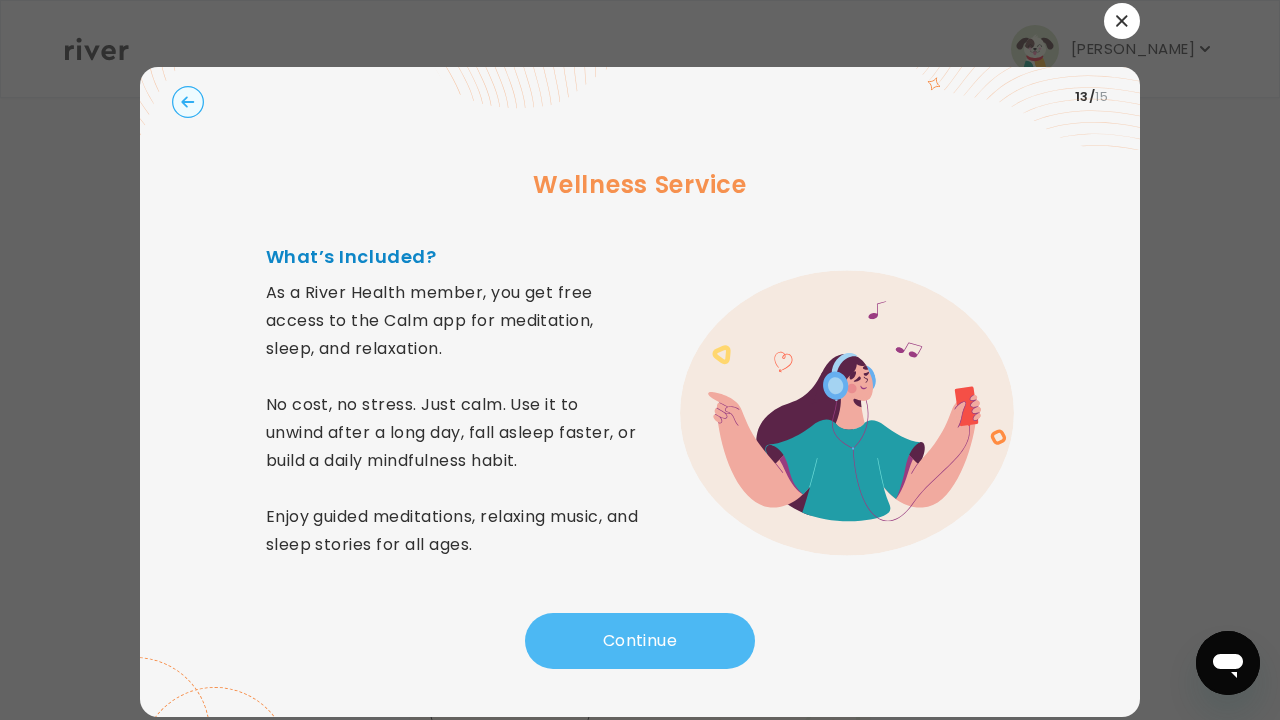 click on "Continue" at bounding box center [640, 641] 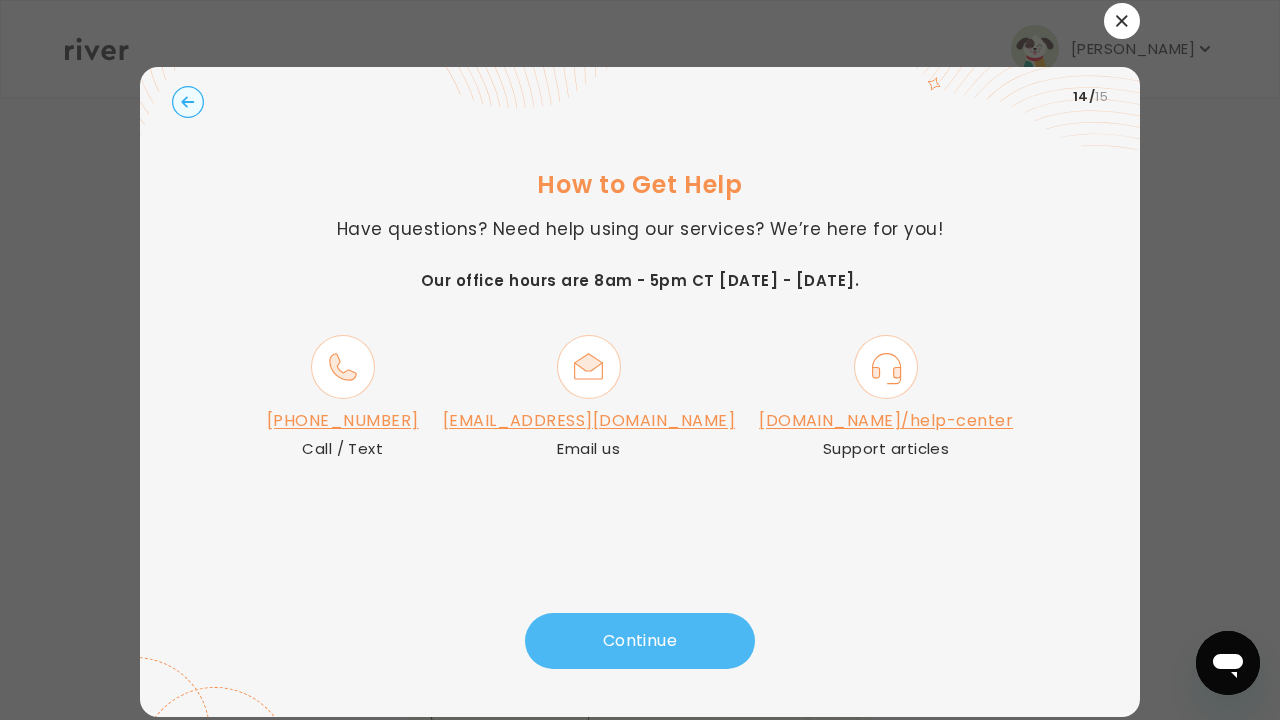 click on "Continue" at bounding box center [640, 641] 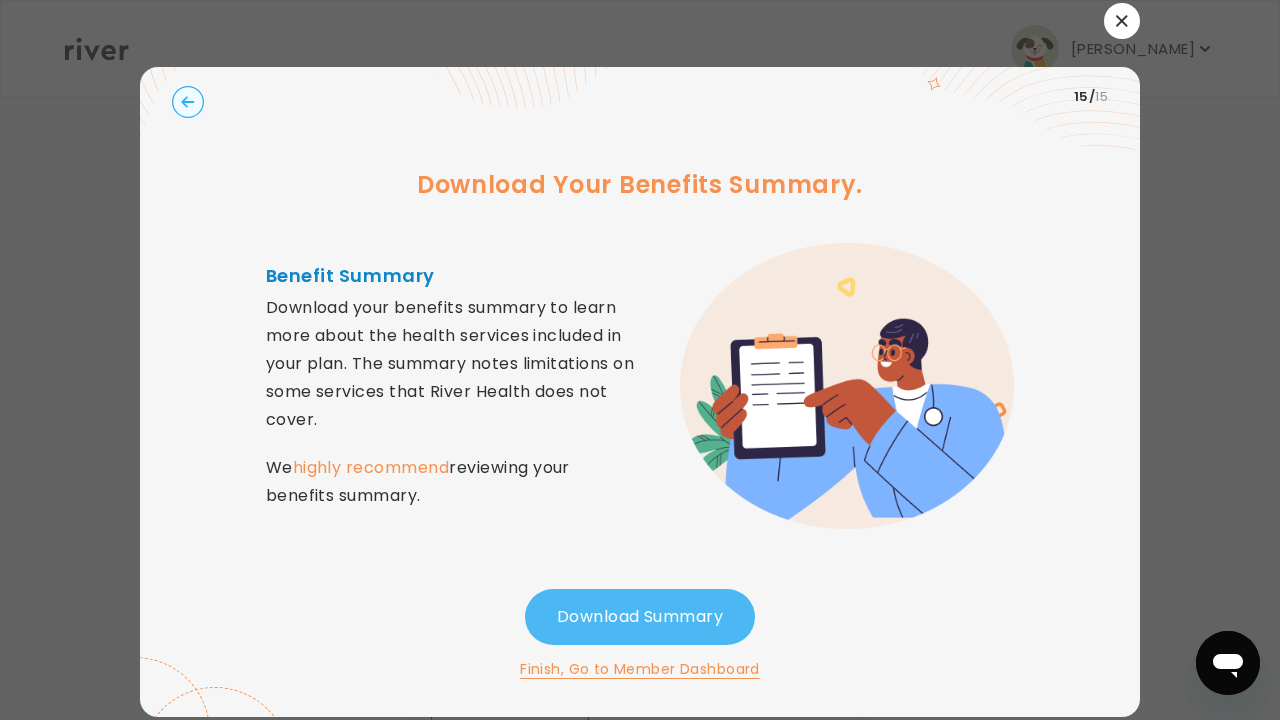 scroll, scrollTop: 0, scrollLeft: 0, axis: both 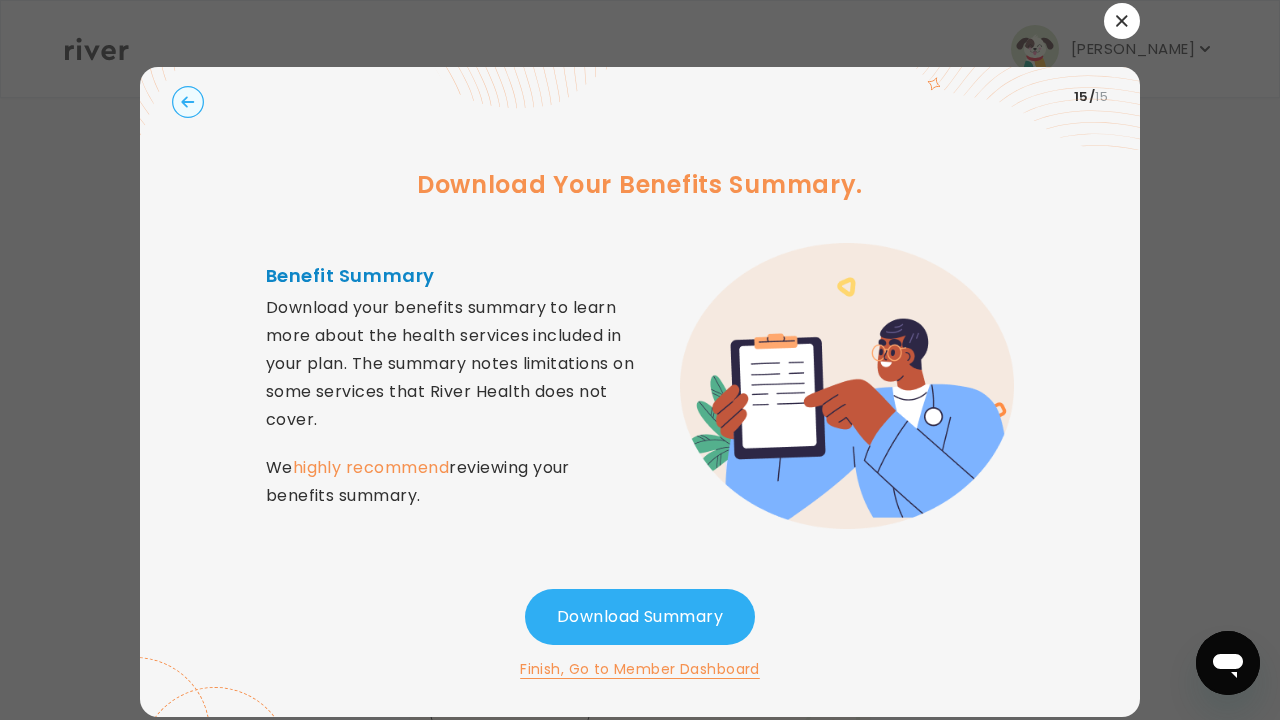 click on "Finish, Go to Member Dashboard" at bounding box center (640, 669) 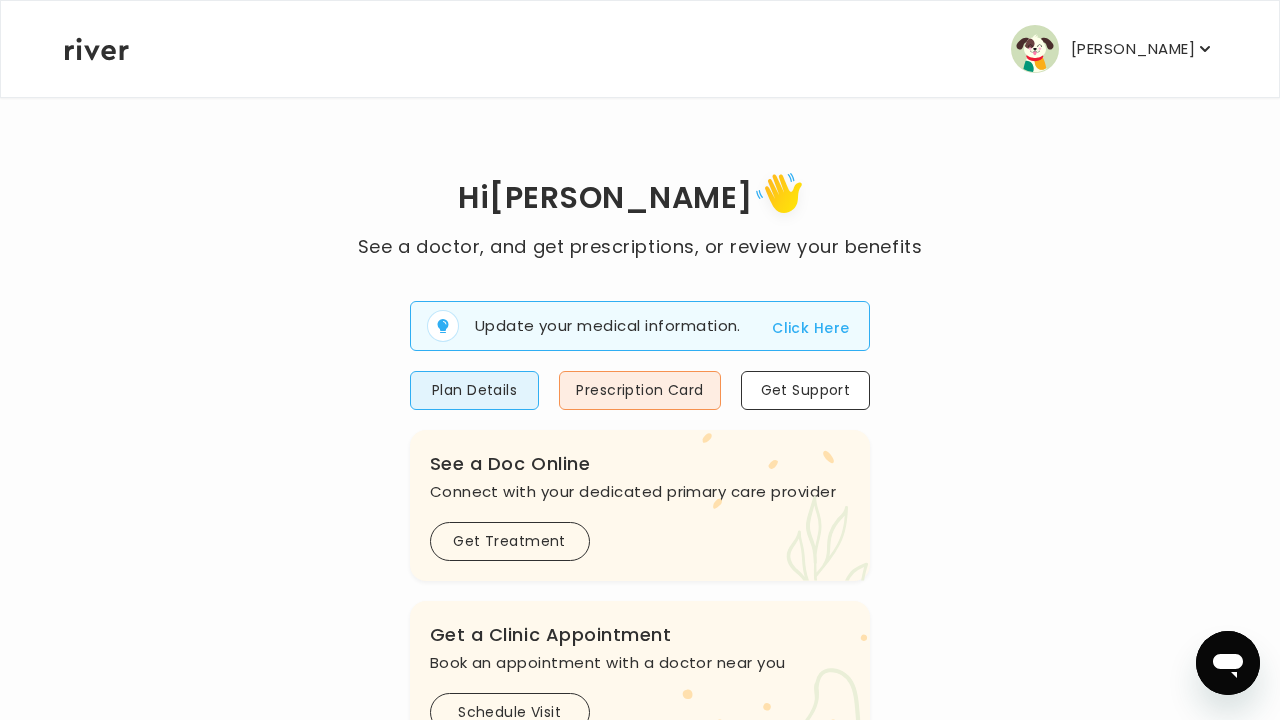 click on "Click Here" at bounding box center [810, 328] 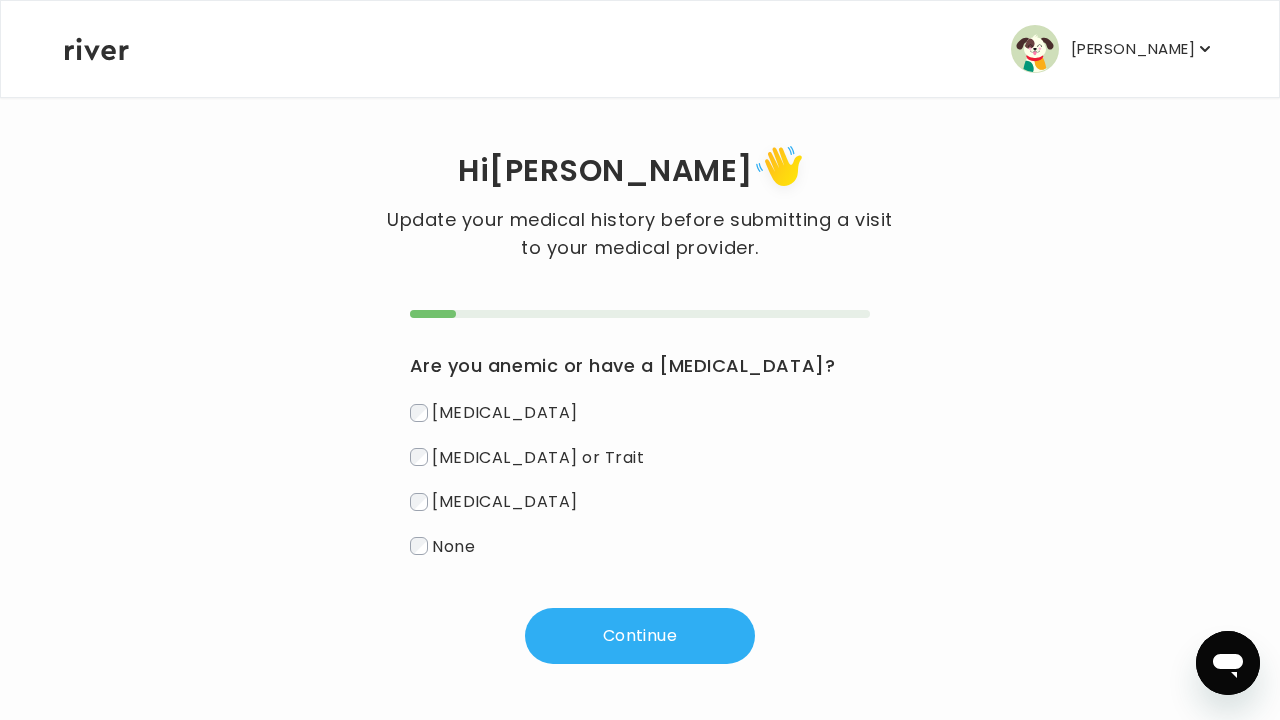 scroll, scrollTop: 13, scrollLeft: 0, axis: vertical 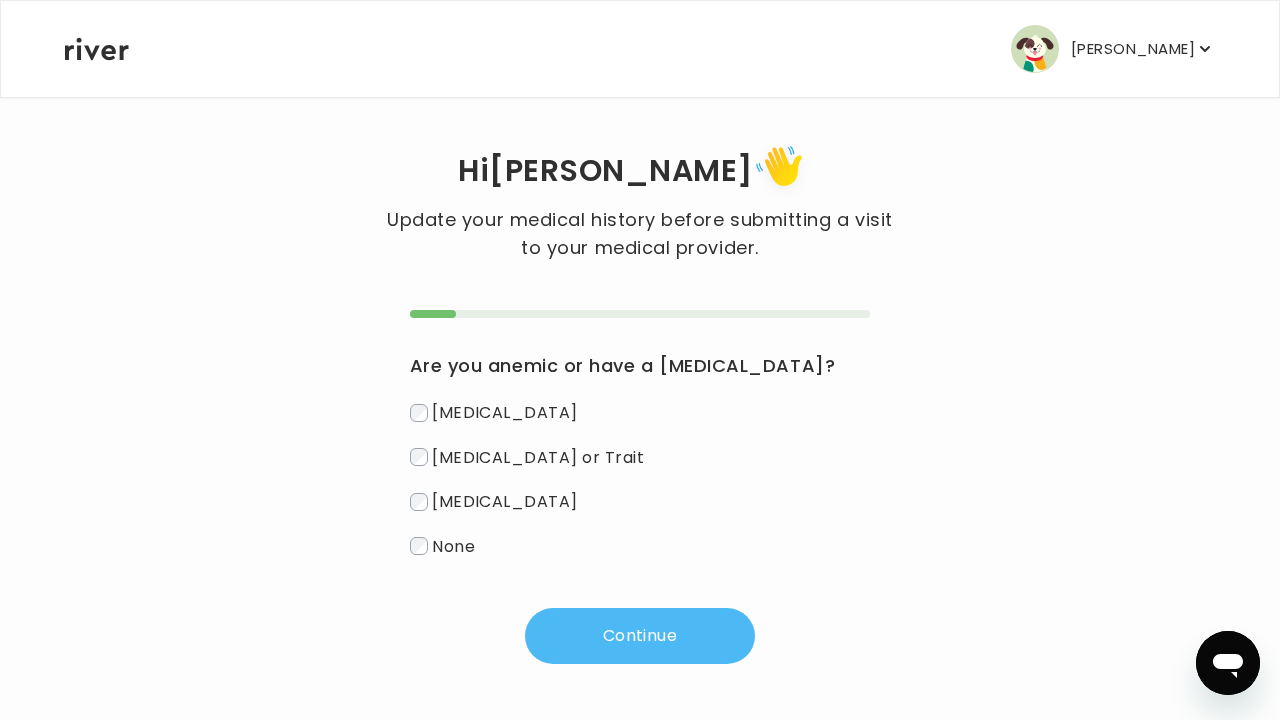 click on "Continue" at bounding box center [640, 636] 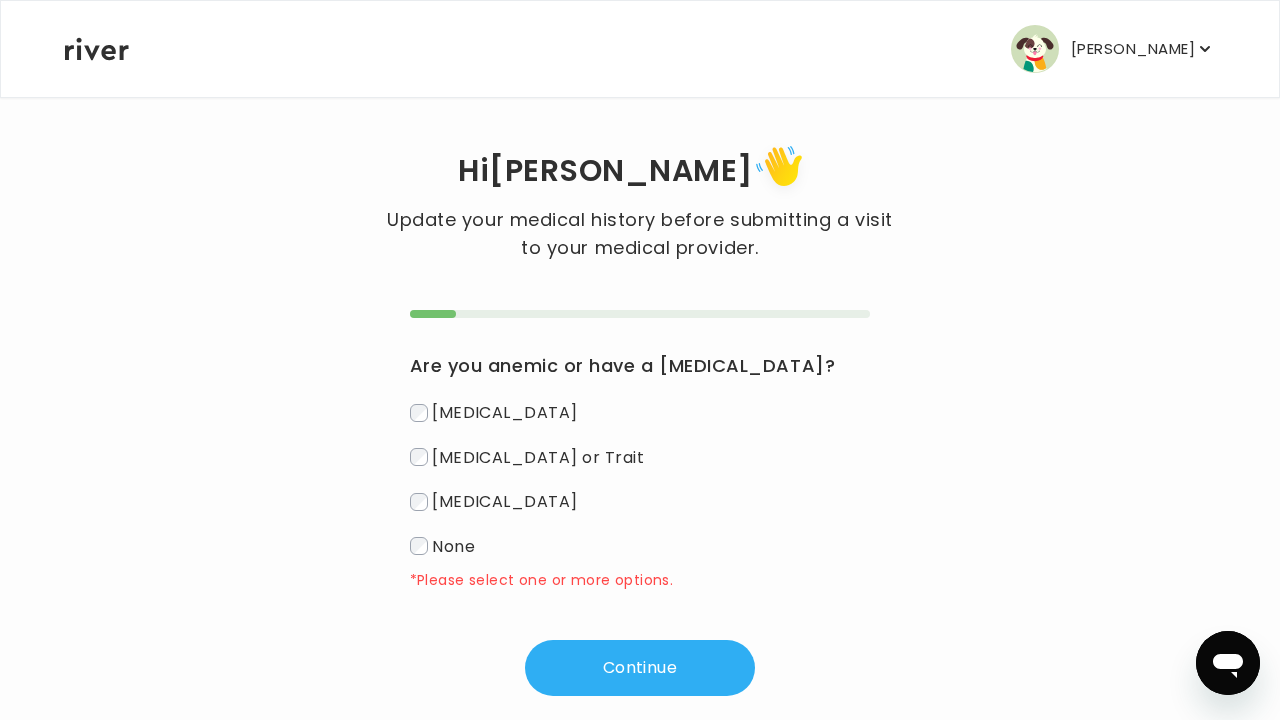 click on "None" at bounding box center (640, 546) 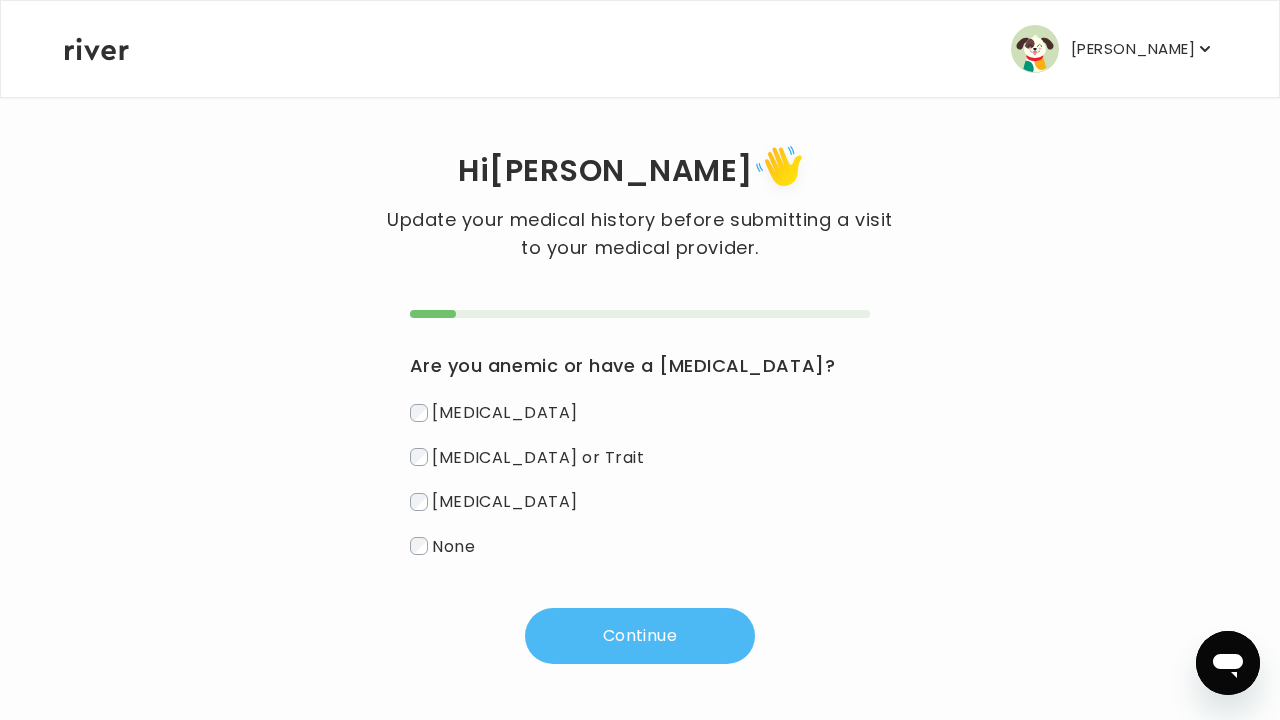click on "Continue" at bounding box center [640, 636] 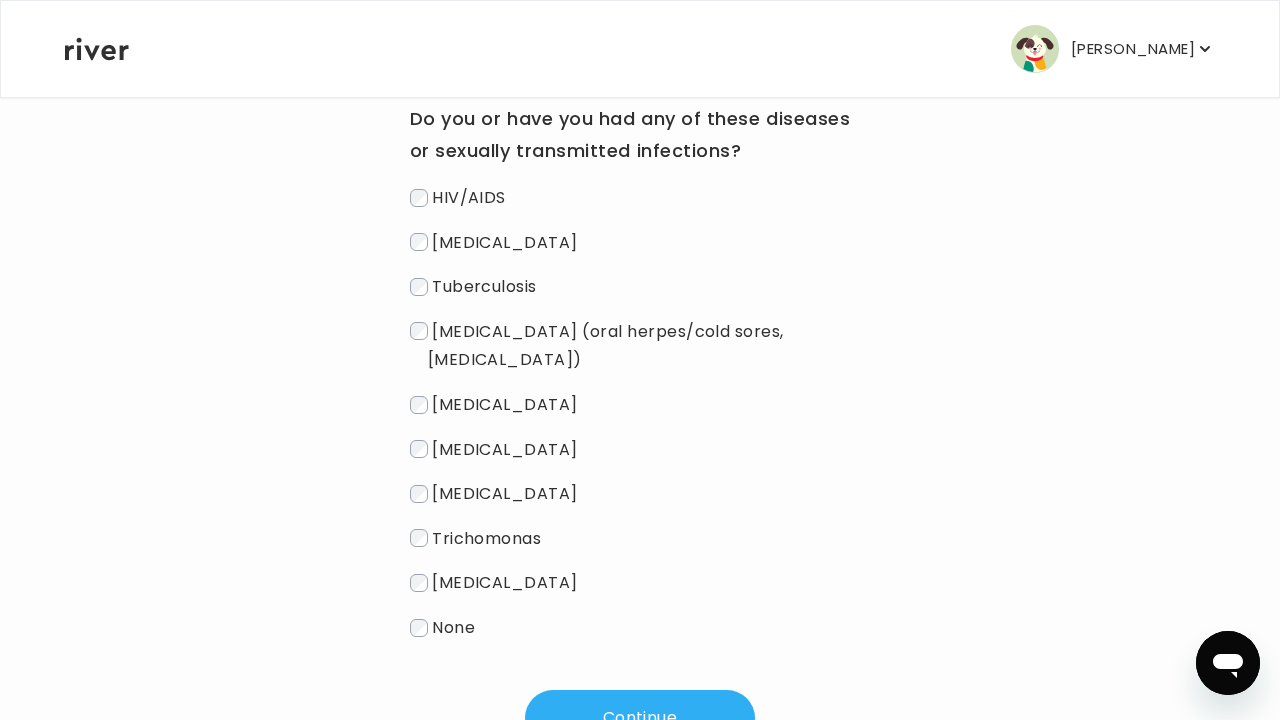 scroll, scrollTop: 278, scrollLeft: 0, axis: vertical 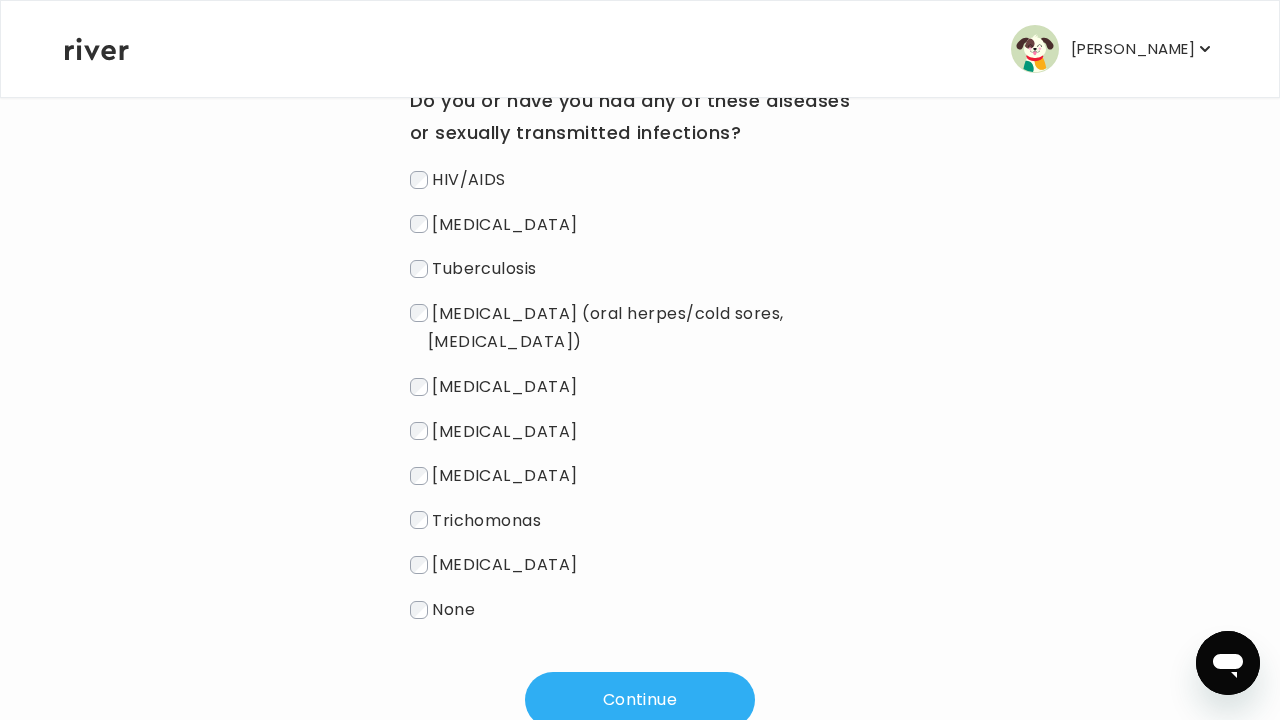 click on "None" at bounding box center [453, 609] 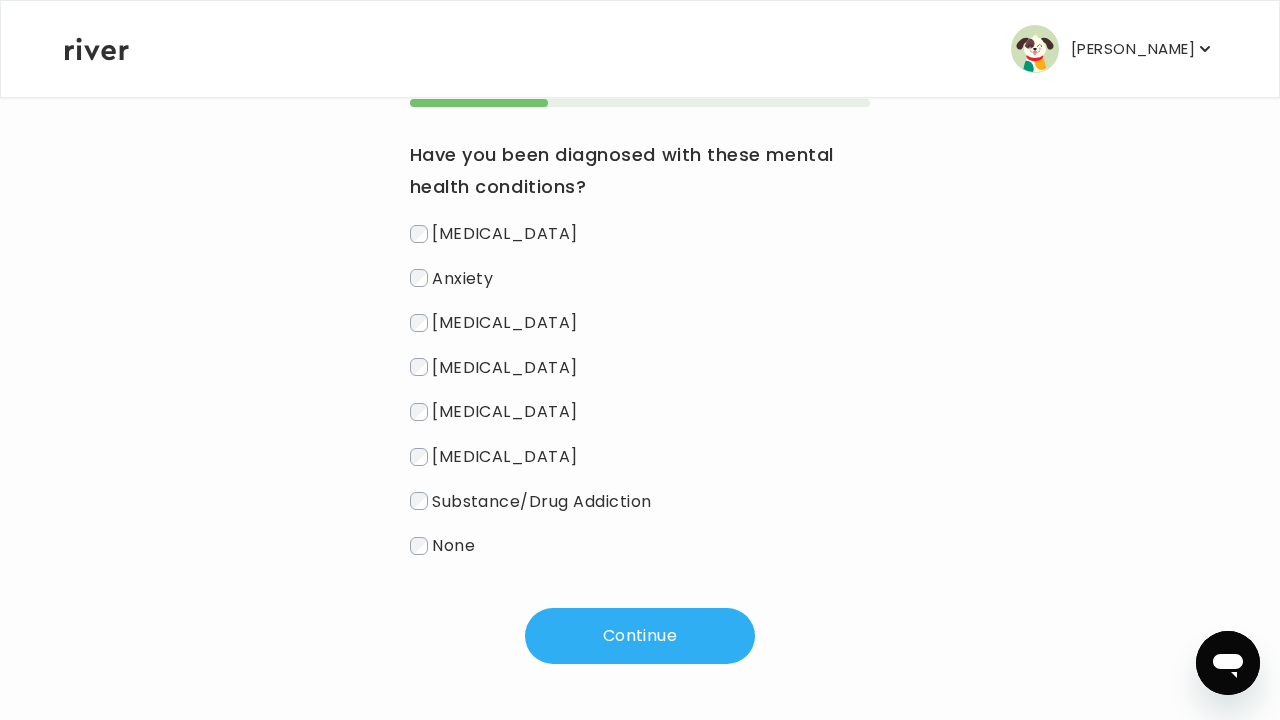 scroll, scrollTop: 224, scrollLeft: 0, axis: vertical 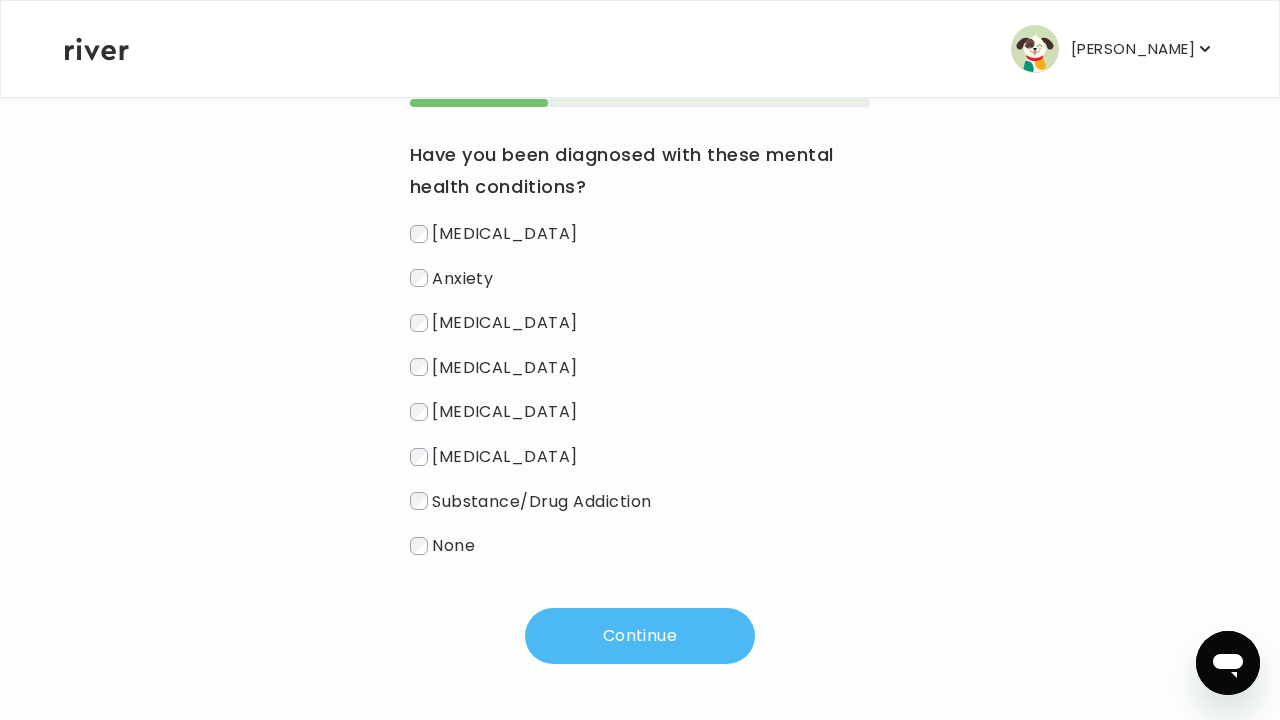 click on "Continue" at bounding box center (640, 636) 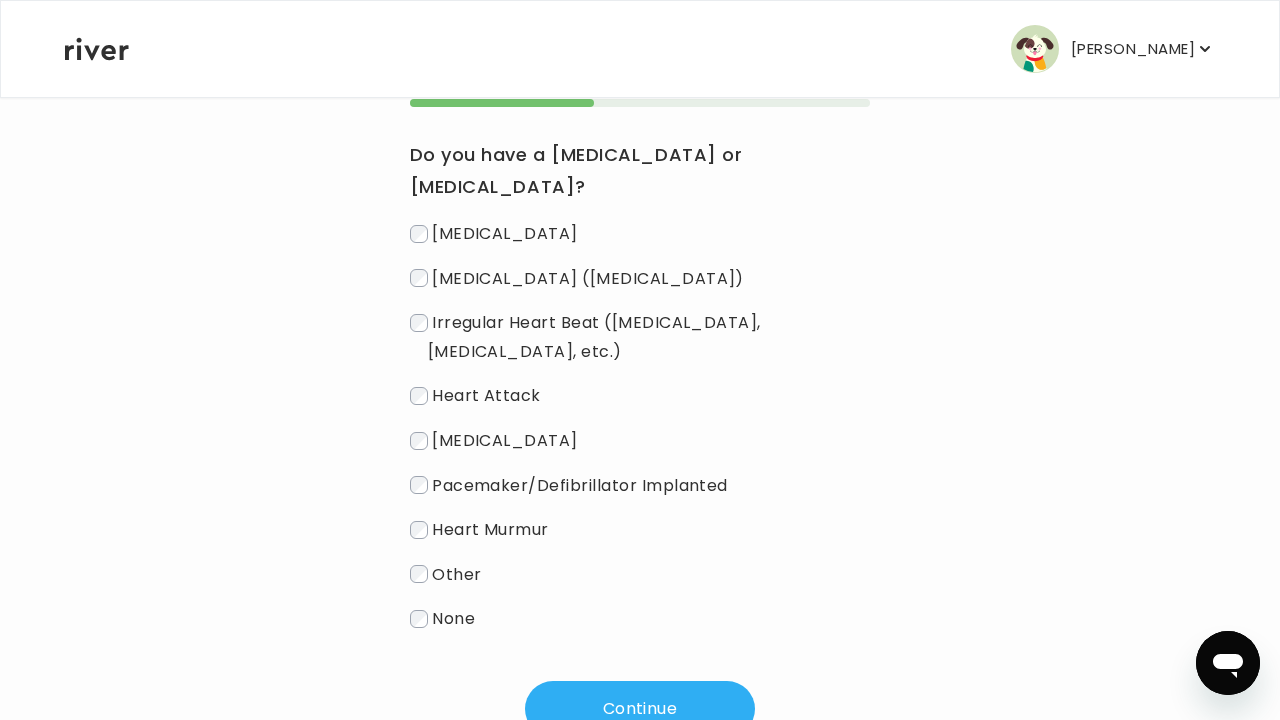 click on "None" at bounding box center [453, 618] 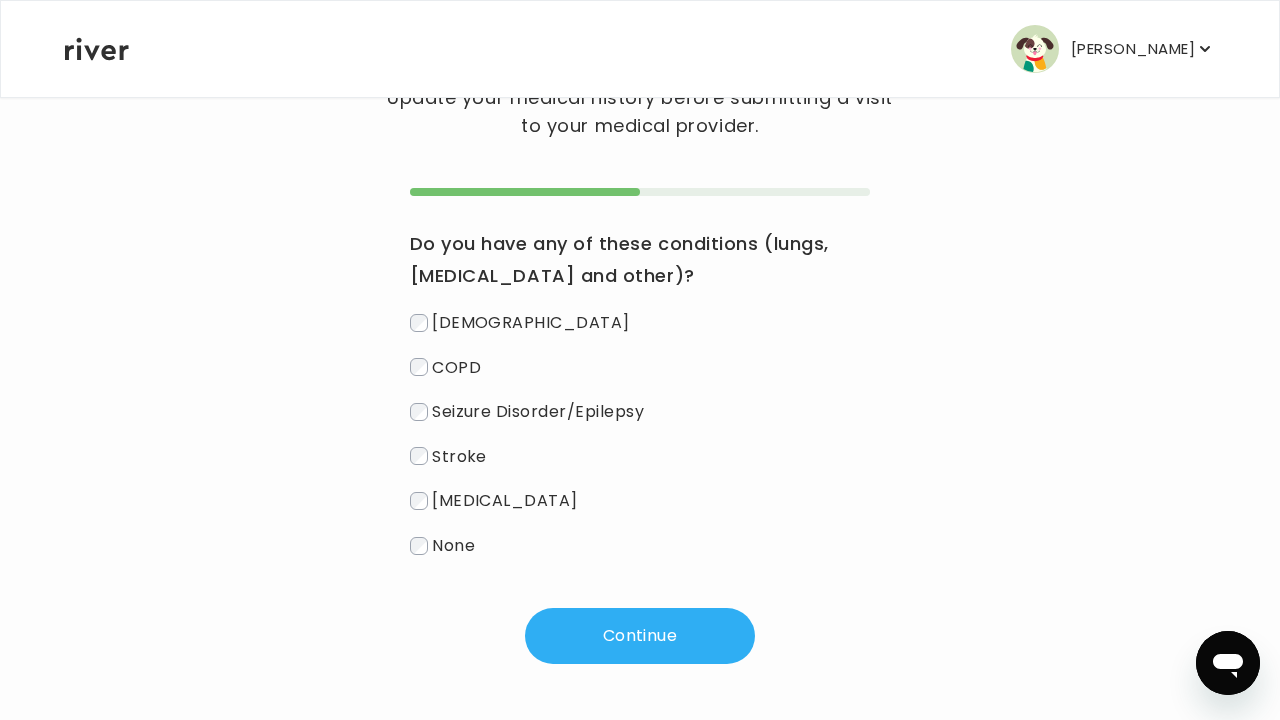 click on "None" at bounding box center [453, 545] 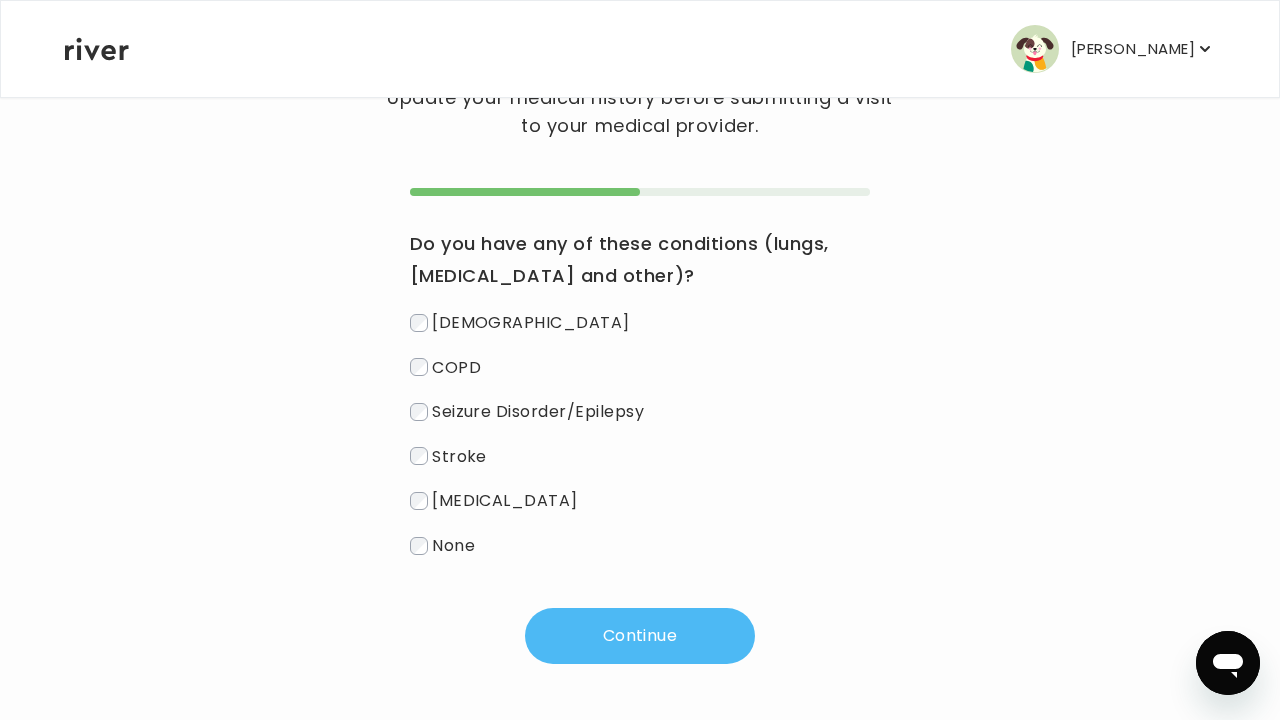click on "Continue" at bounding box center (640, 636) 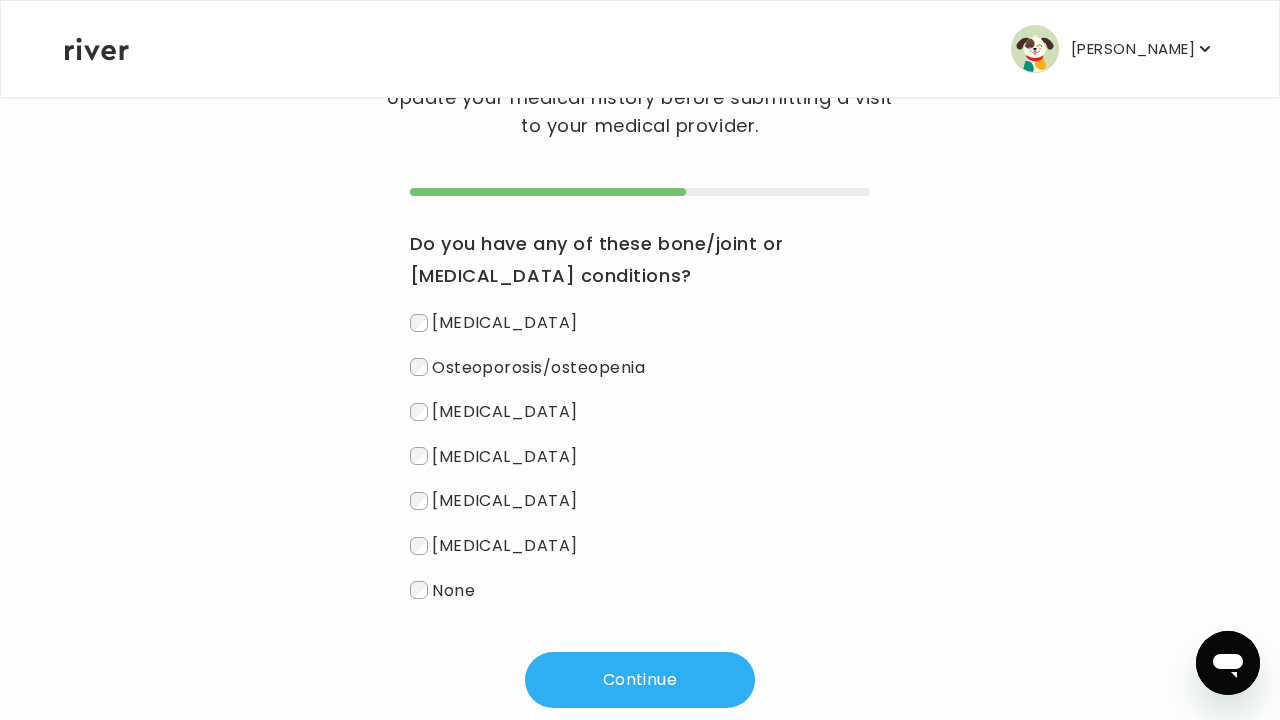 click on "None" at bounding box center [453, 589] 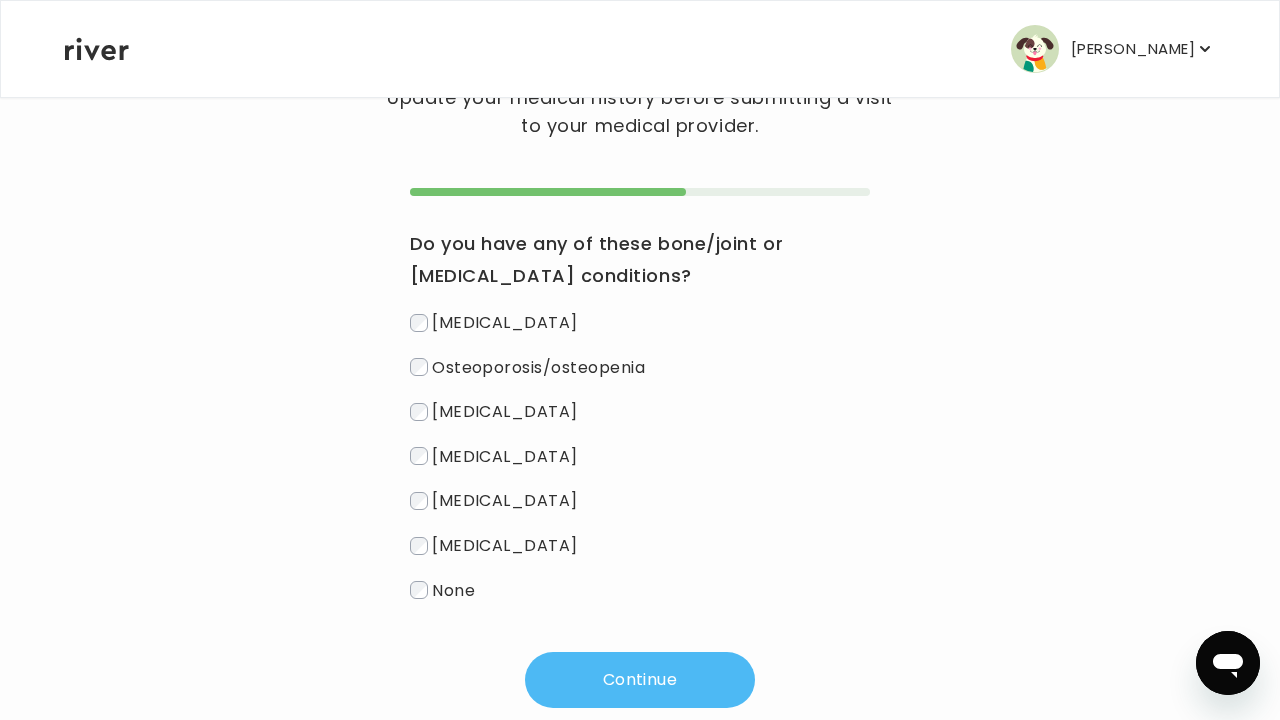 click on "Continue" at bounding box center [640, 680] 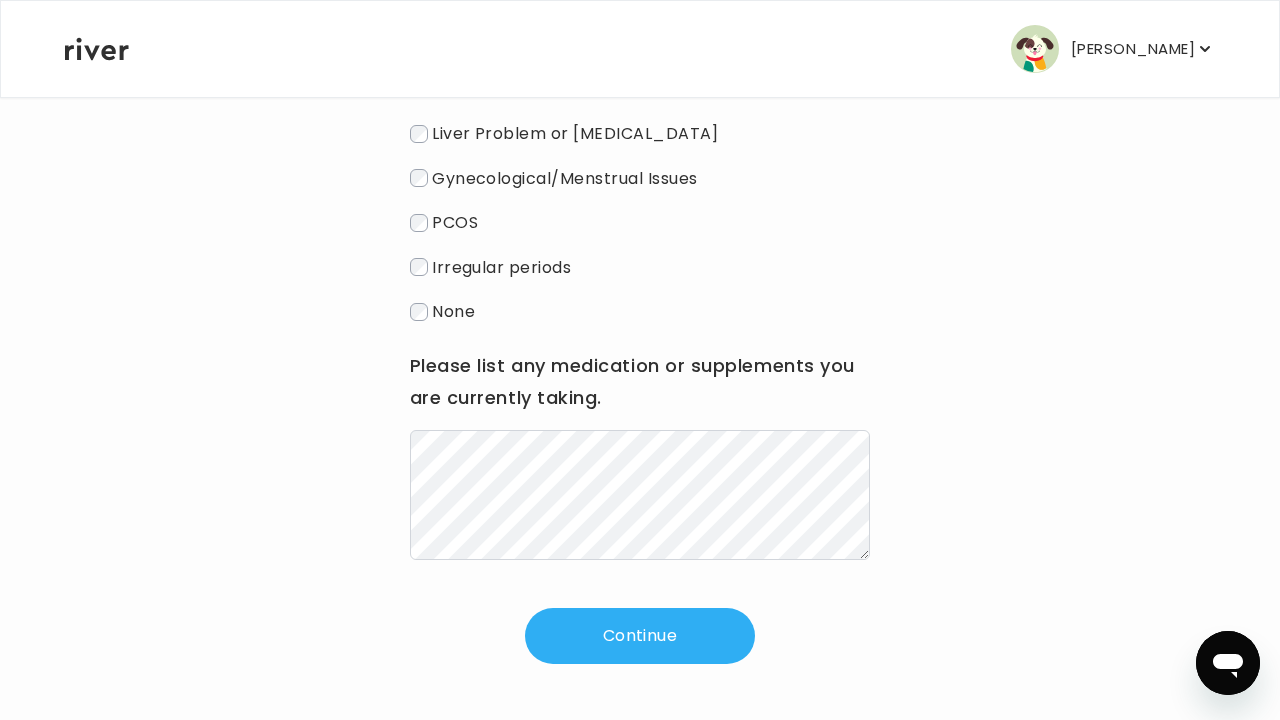 scroll, scrollTop: 324, scrollLeft: 0, axis: vertical 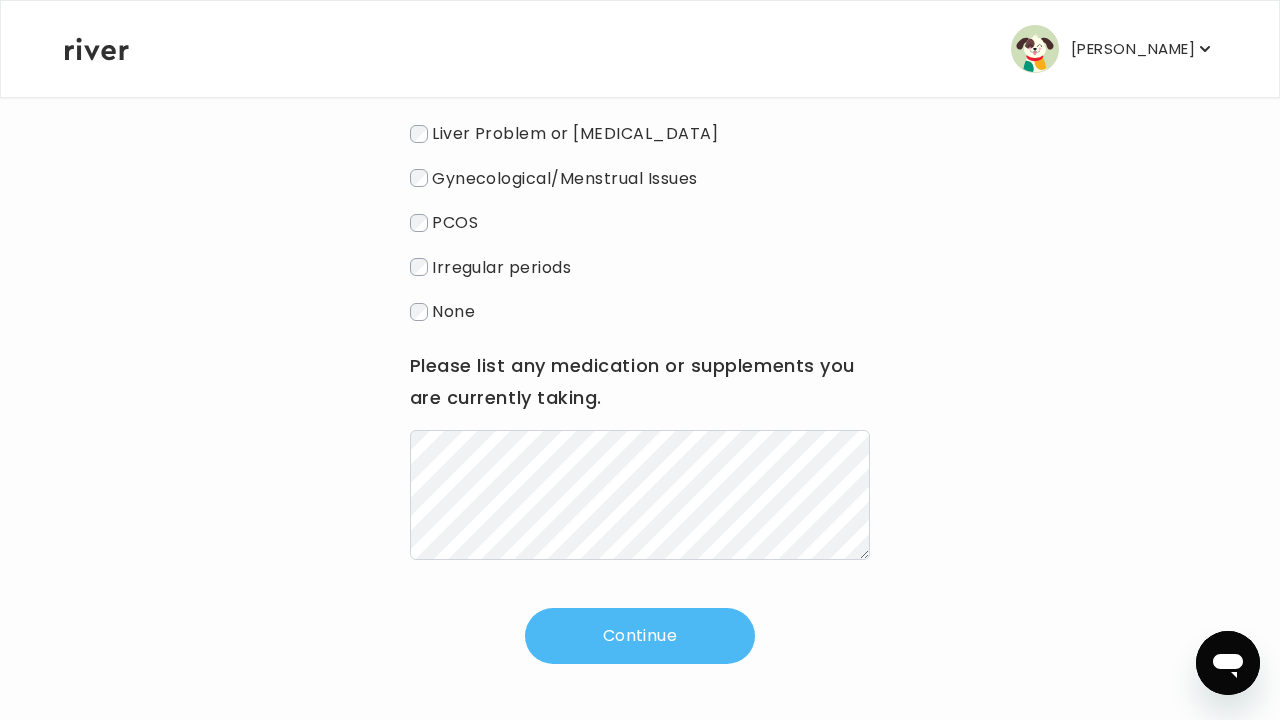 click on "Continue" at bounding box center [640, 636] 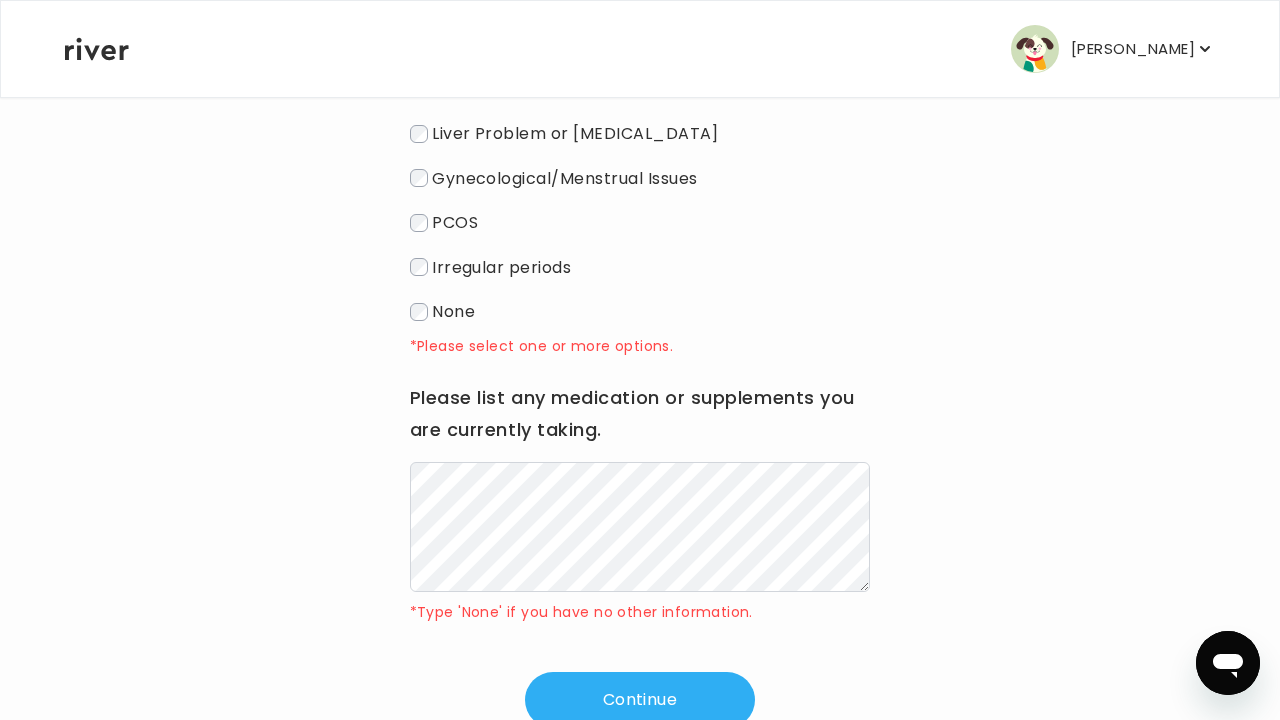 click on "None" at bounding box center [453, 311] 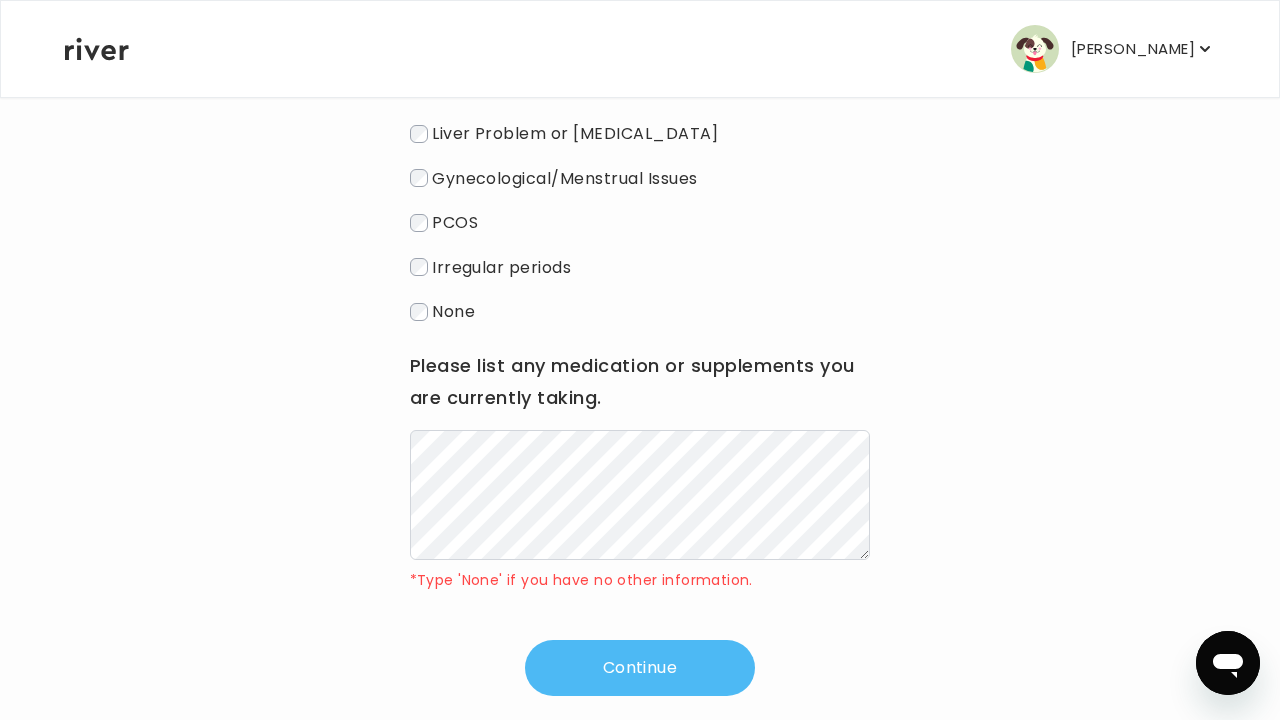 click on "Continue" at bounding box center [640, 668] 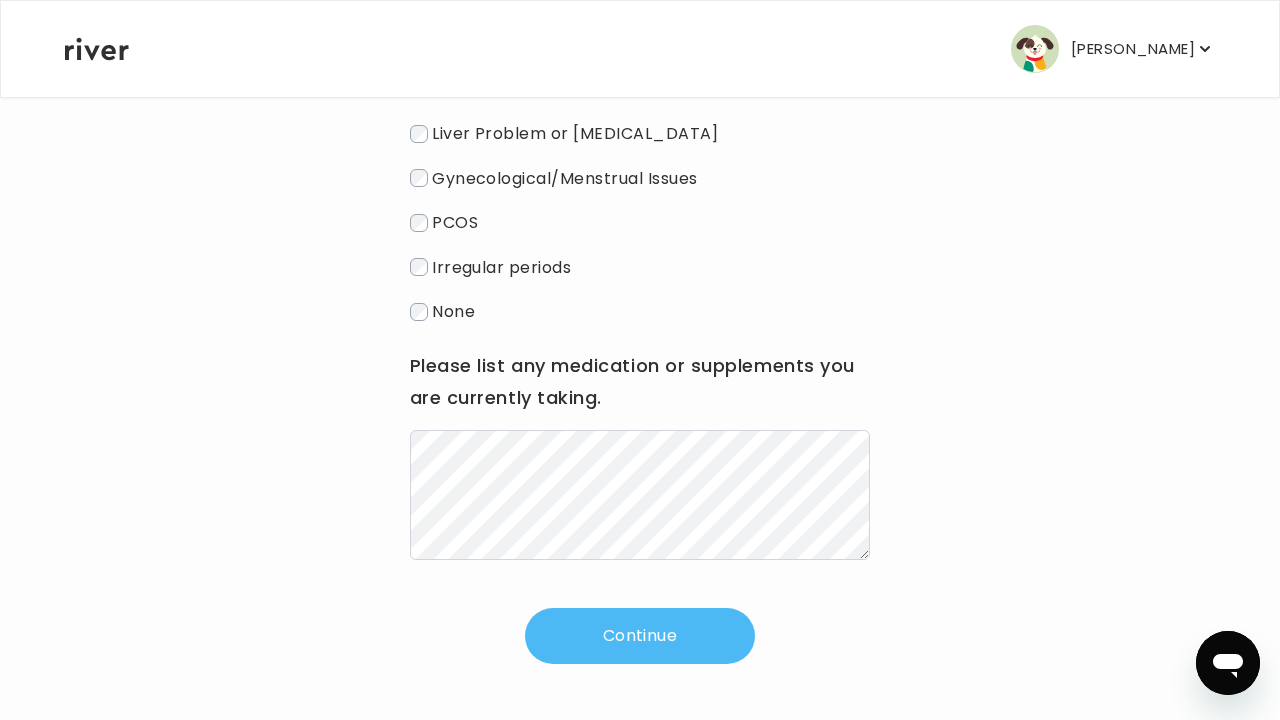 click on "Continue" at bounding box center (640, 636) 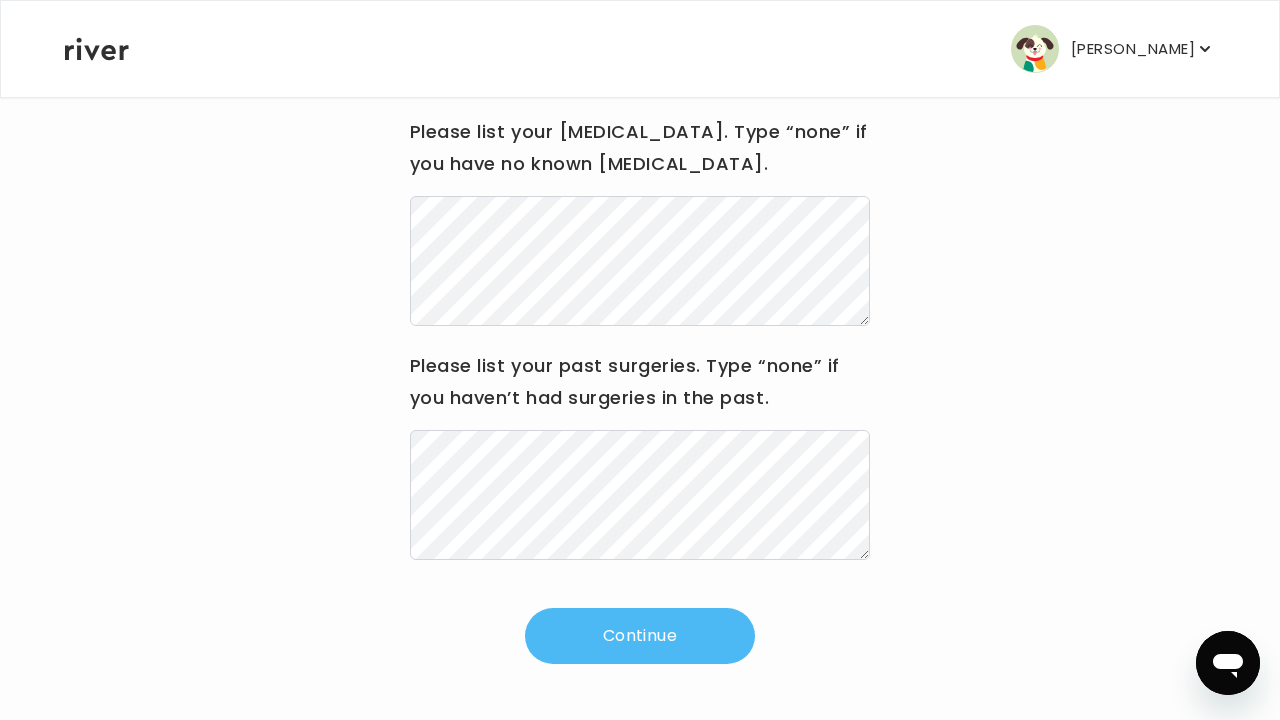 scroll, scrollTop: 247, scrollLeft: 0, axis: vertical 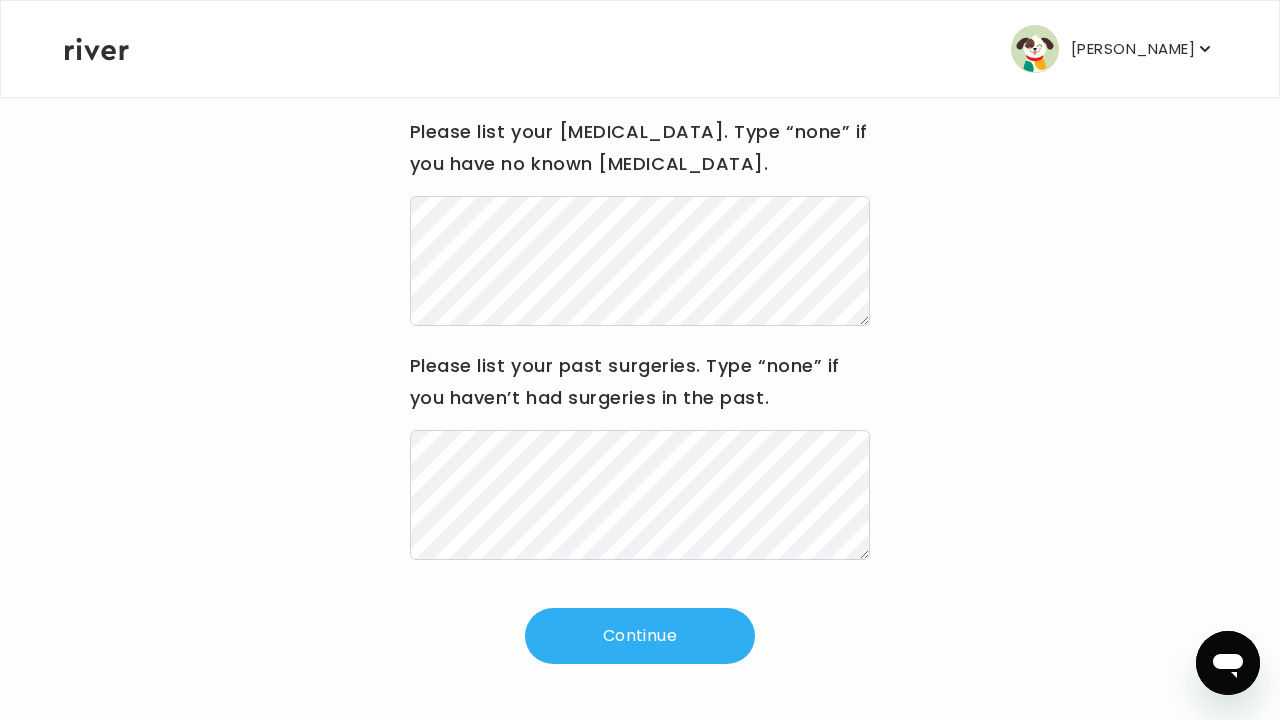 click on "Continue" at bounding box center [640, 636] 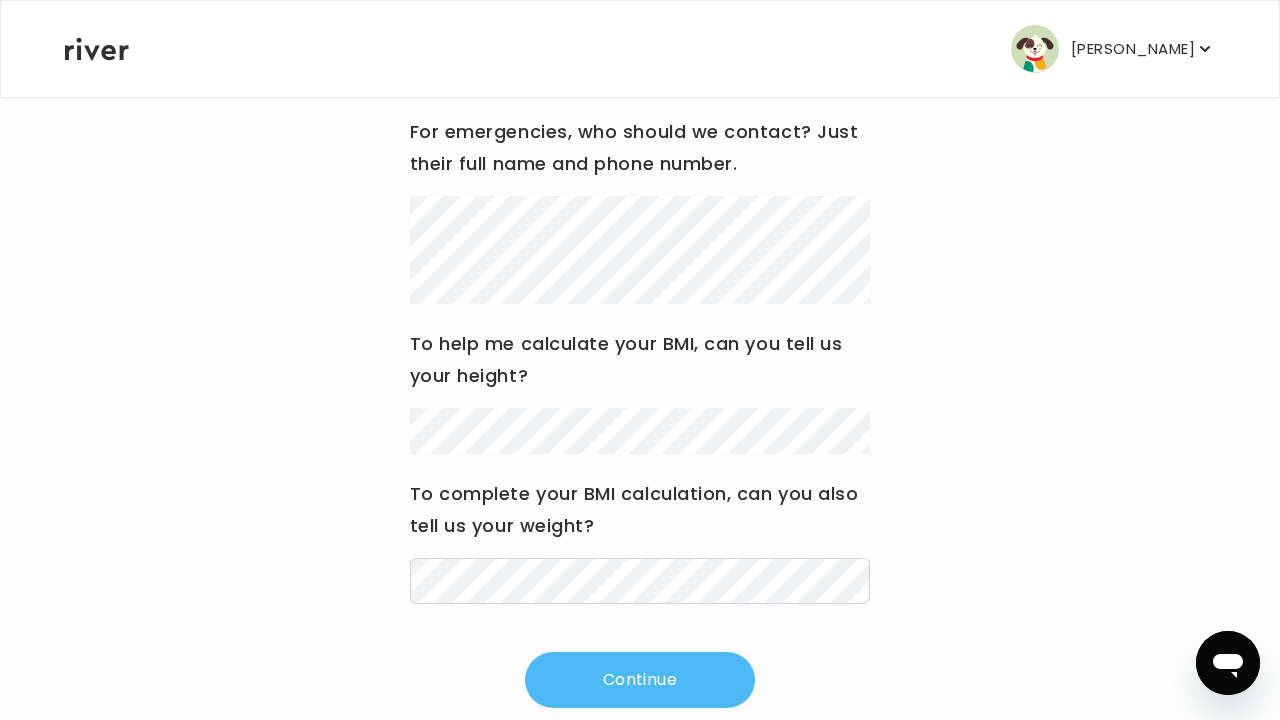 click on "Continue" at bounding box center [640, 680] 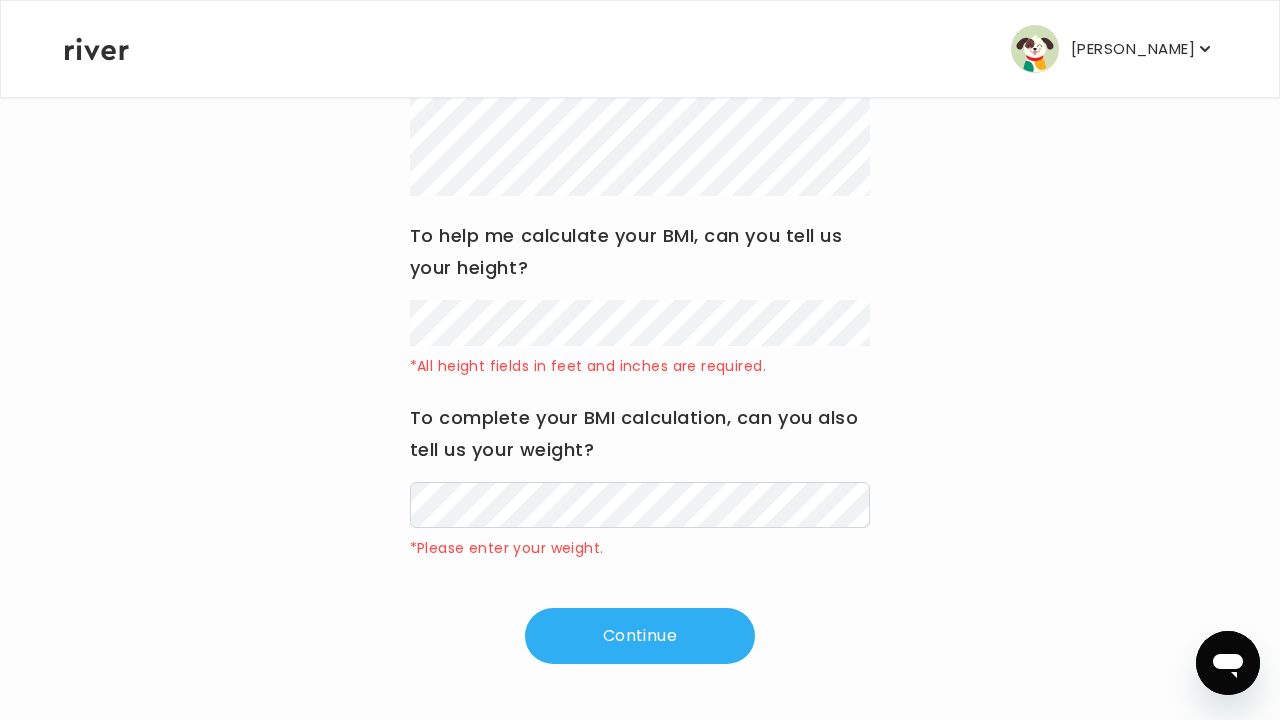 scroll, scrollTop: 323, scrollLeft: 0, axis: vertical 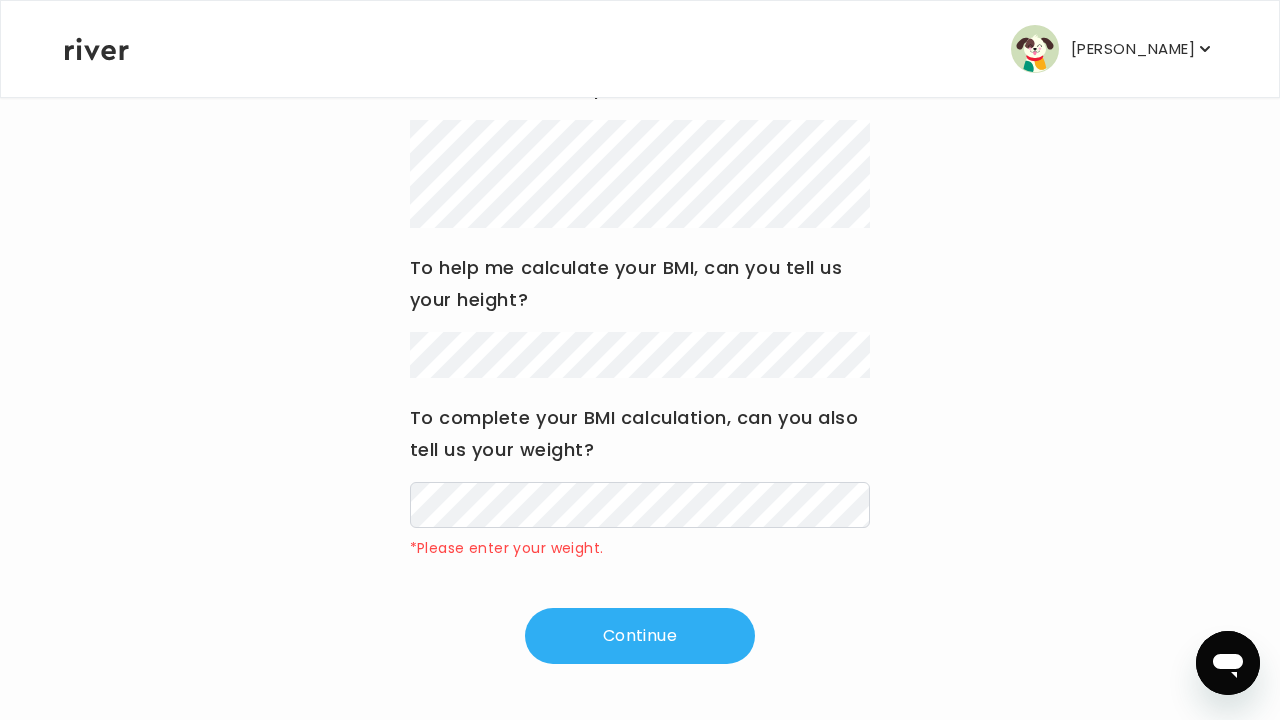 click on "Hi  [PERSON_NAME] Update your medical history before submitting a visit to your medical provider. For emergencies, who should we contact? Just their full name and phone number. To help me calculate your BMI, can you tell us your height? To complete your BMI calculation, can you also tell us your weight? *Please enter your weight. Continue" at bounding box center (640, 246) 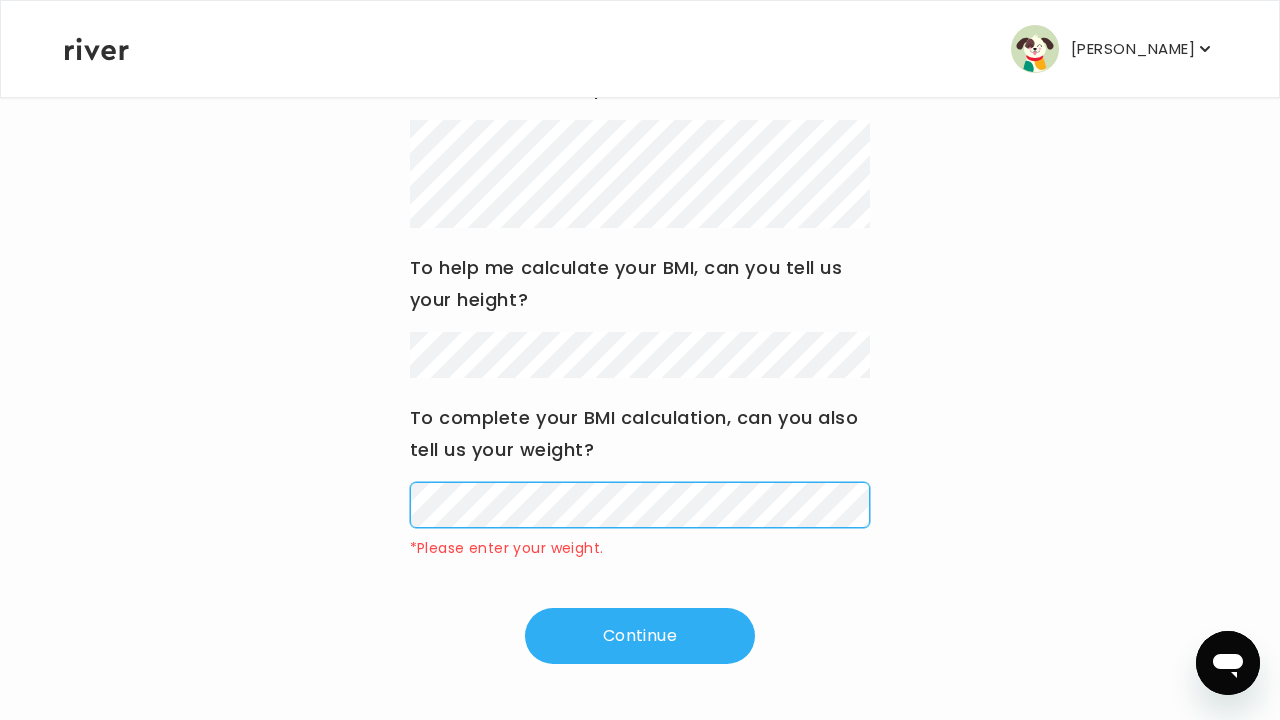 scroll, scrollTop: 291, scrollLeft: 0, axis: vertical 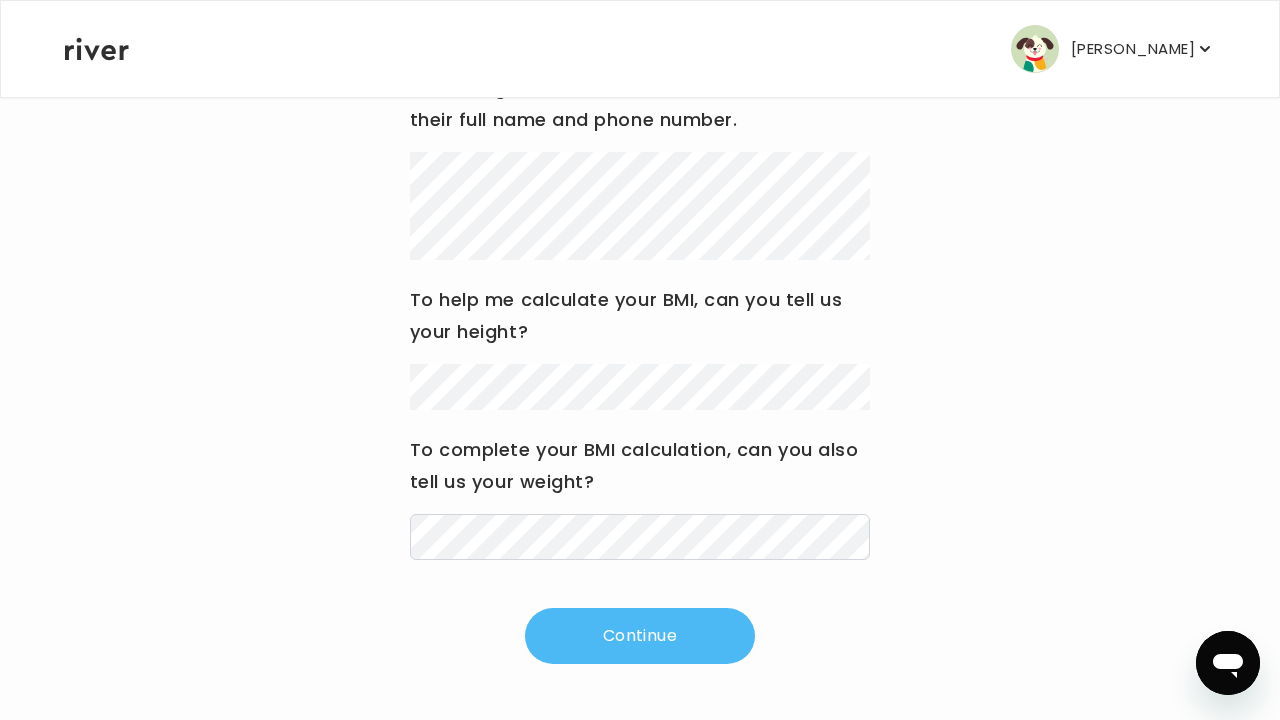 click on "Continue" at bounding box center [640, 636] 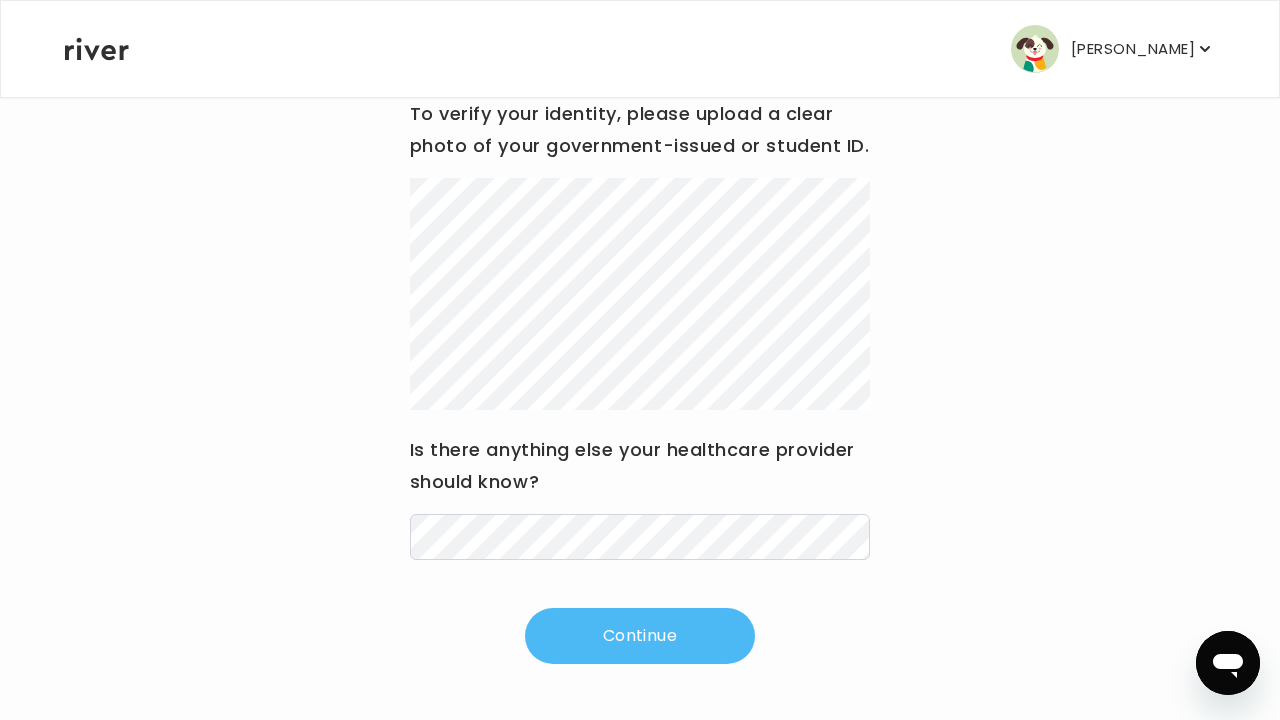 scroll, scrollTop: 265, scrollLeft: 0, axis: vertical 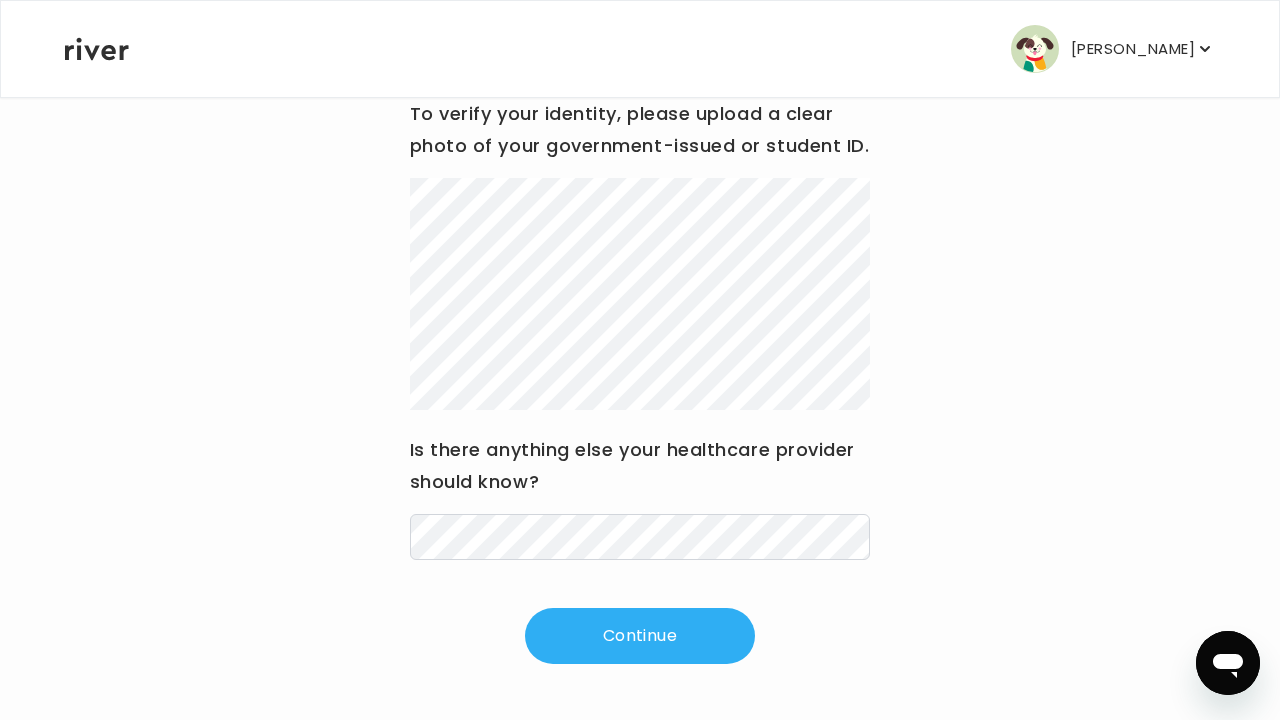 click on "Continue" at bounding box center (640, 636) 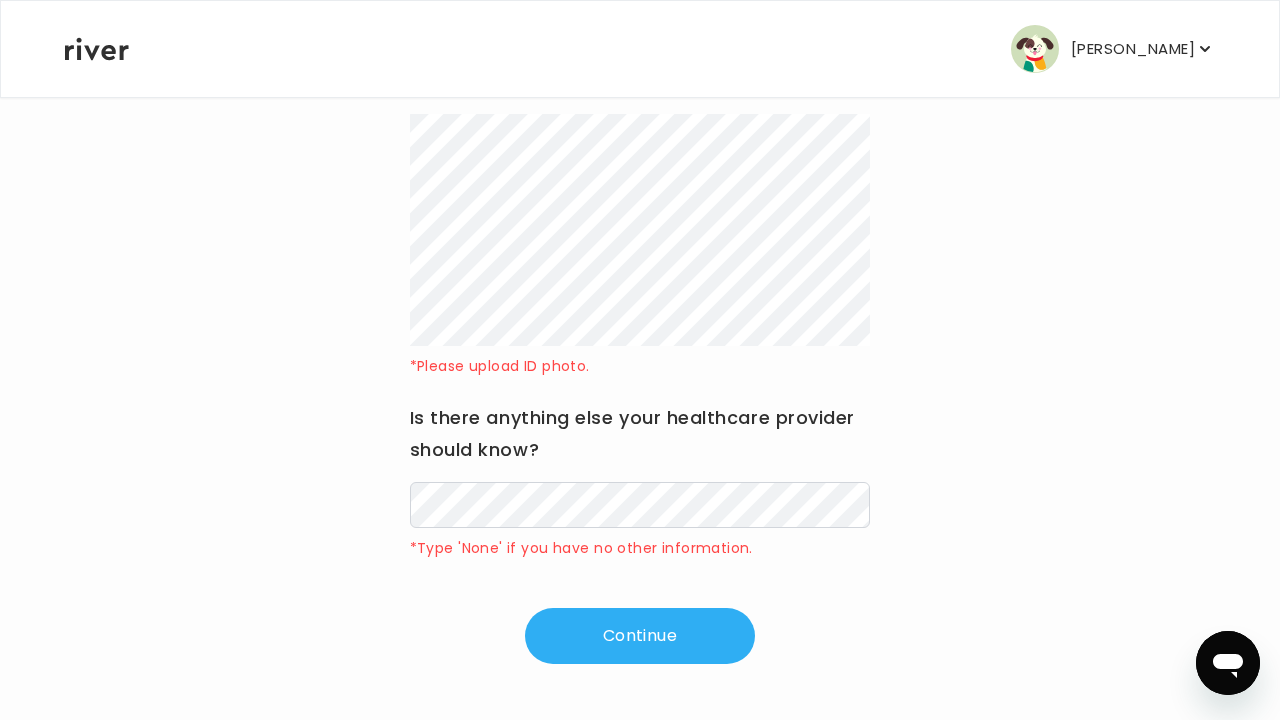 scroll, scrollTop: 329, scrollLeft: 0, axis: vertical 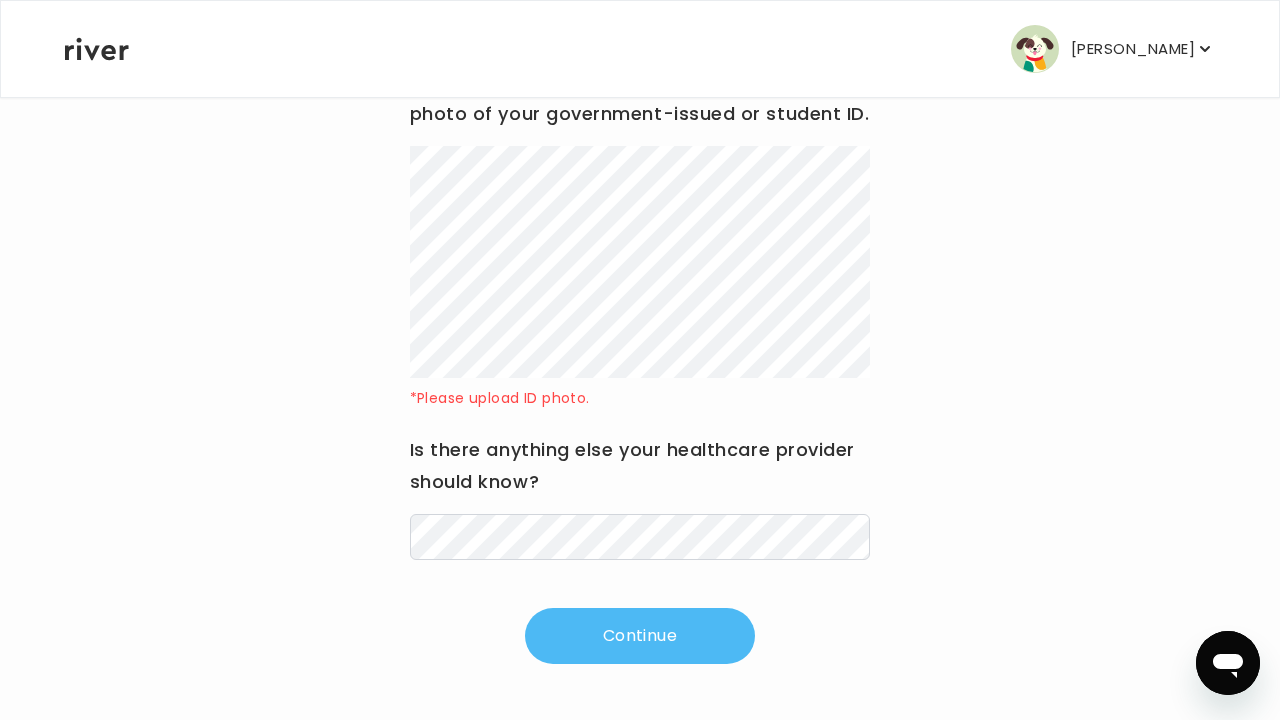 click on "Continue" at bounding box center (640, 636) 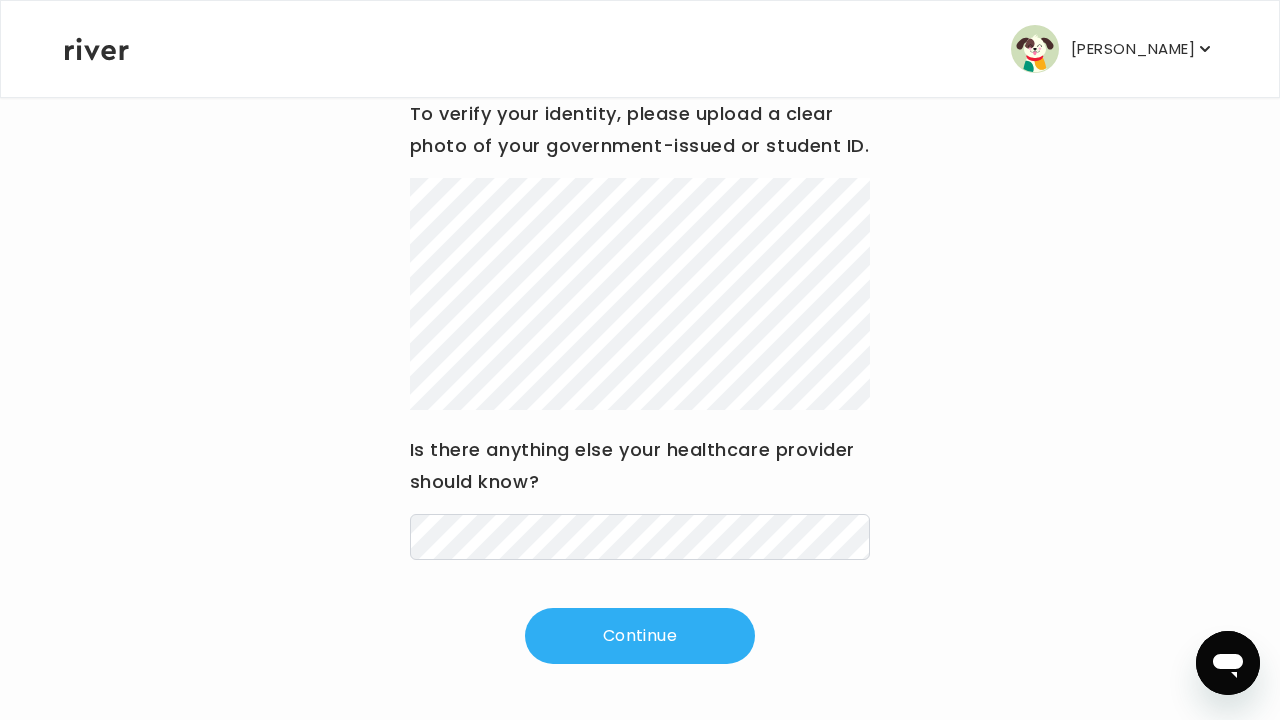 scroll, scrollTop: 265, scrollLeft: 0, axis: vertical 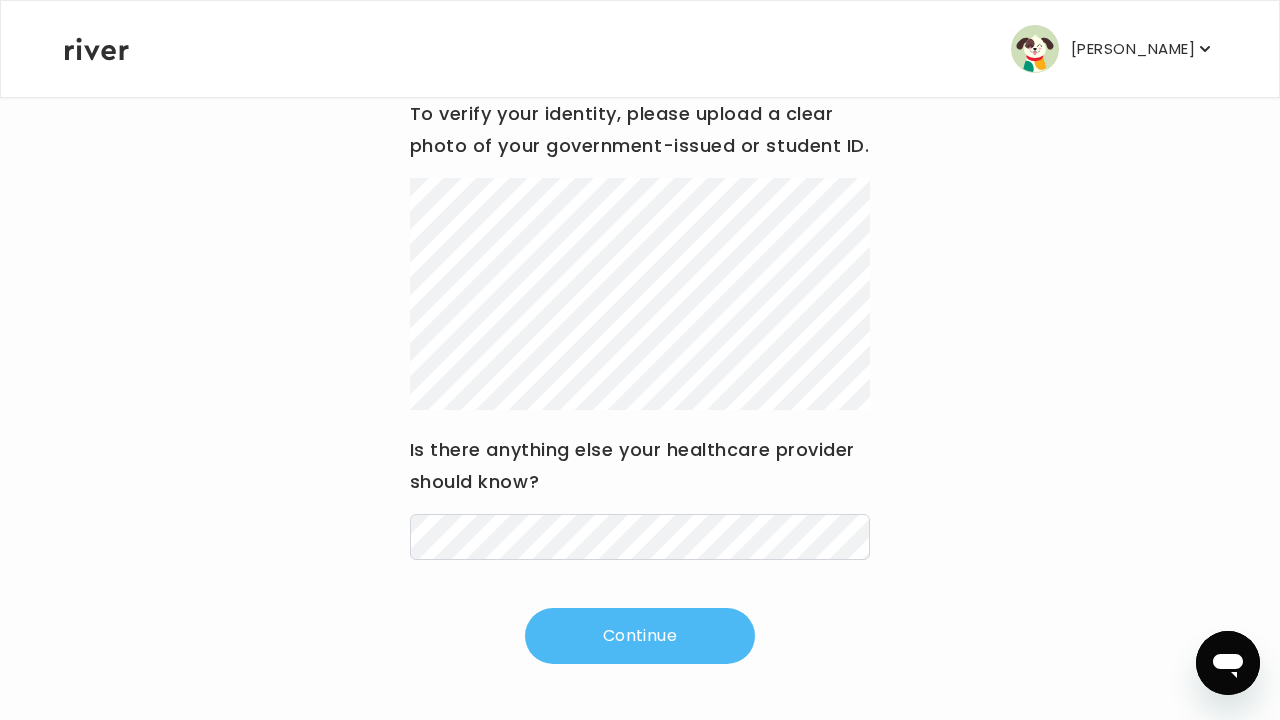 click on "Continue" at bounding box center [640, 636] 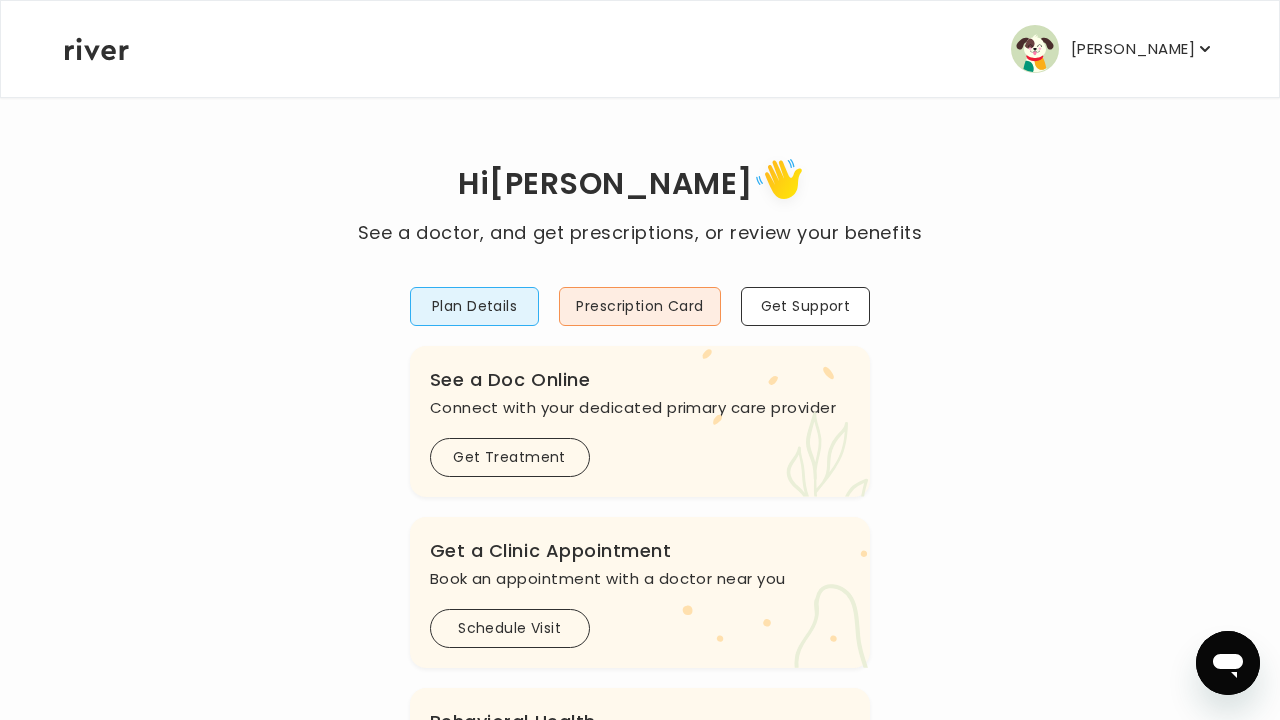 scroll, scrollTop: 0, scrollLeft: 0, axis: both 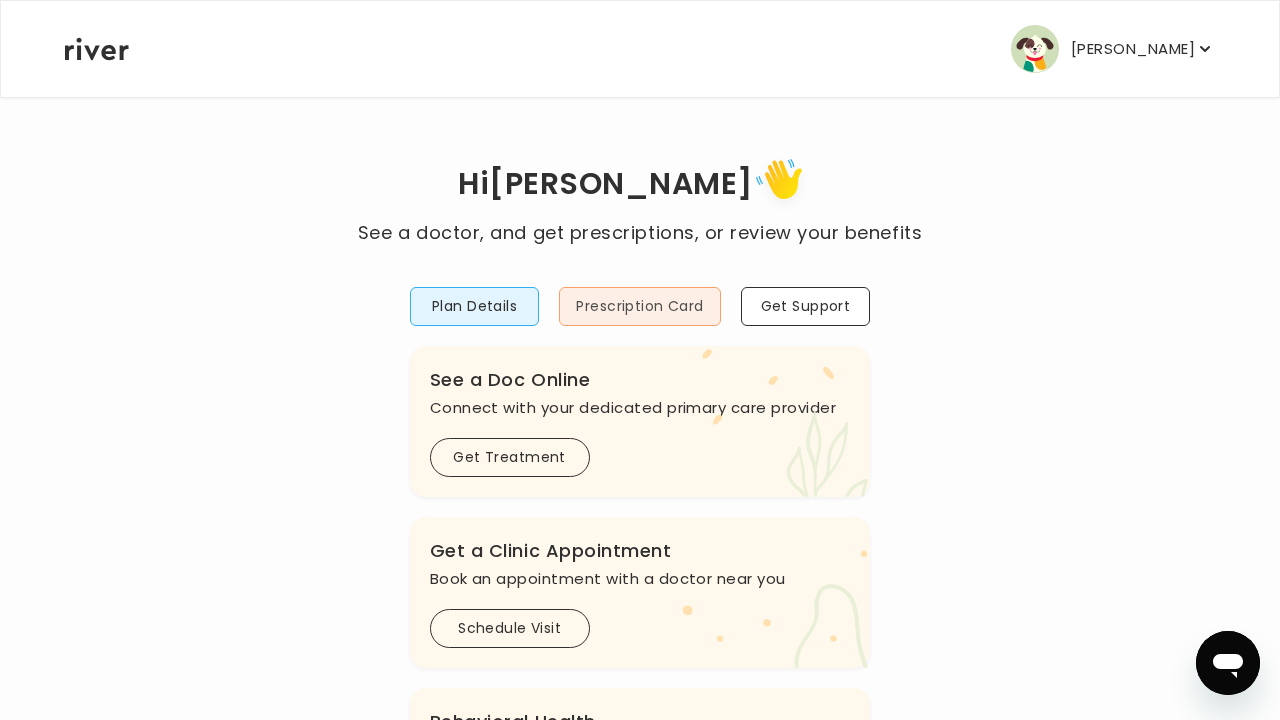 click on "Prescription Card" at bounding box center [639, 306] 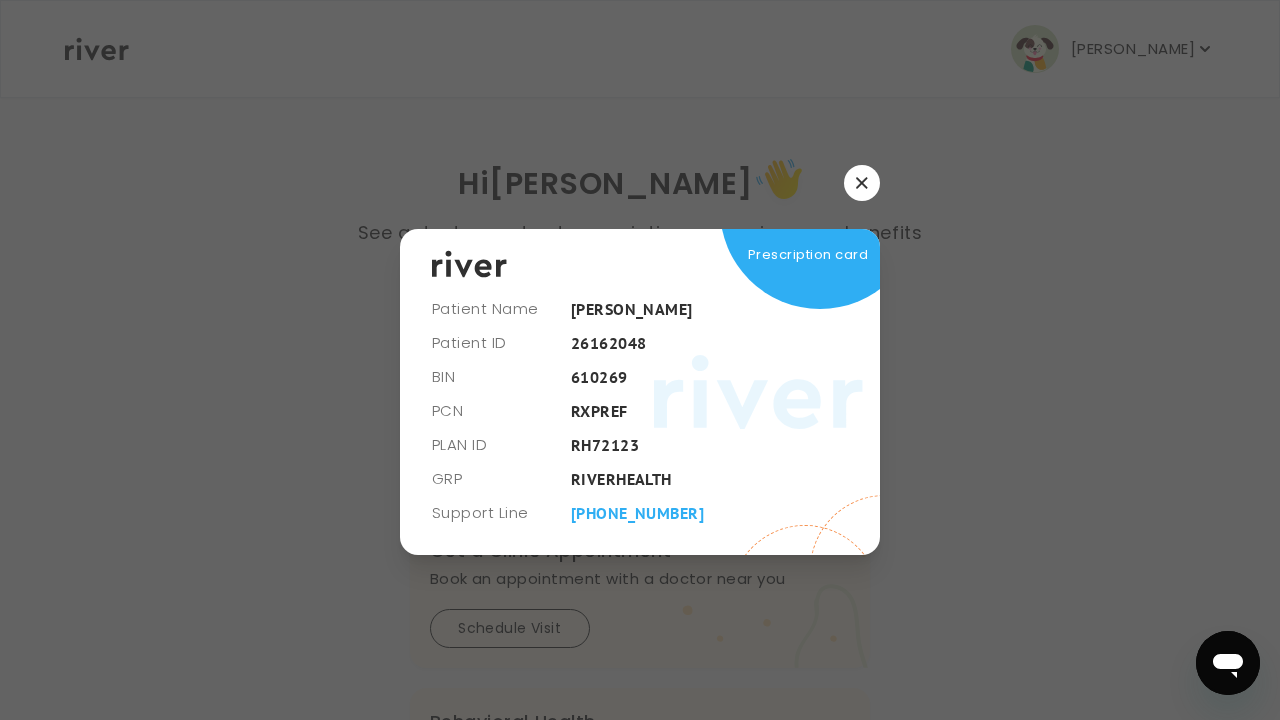 click 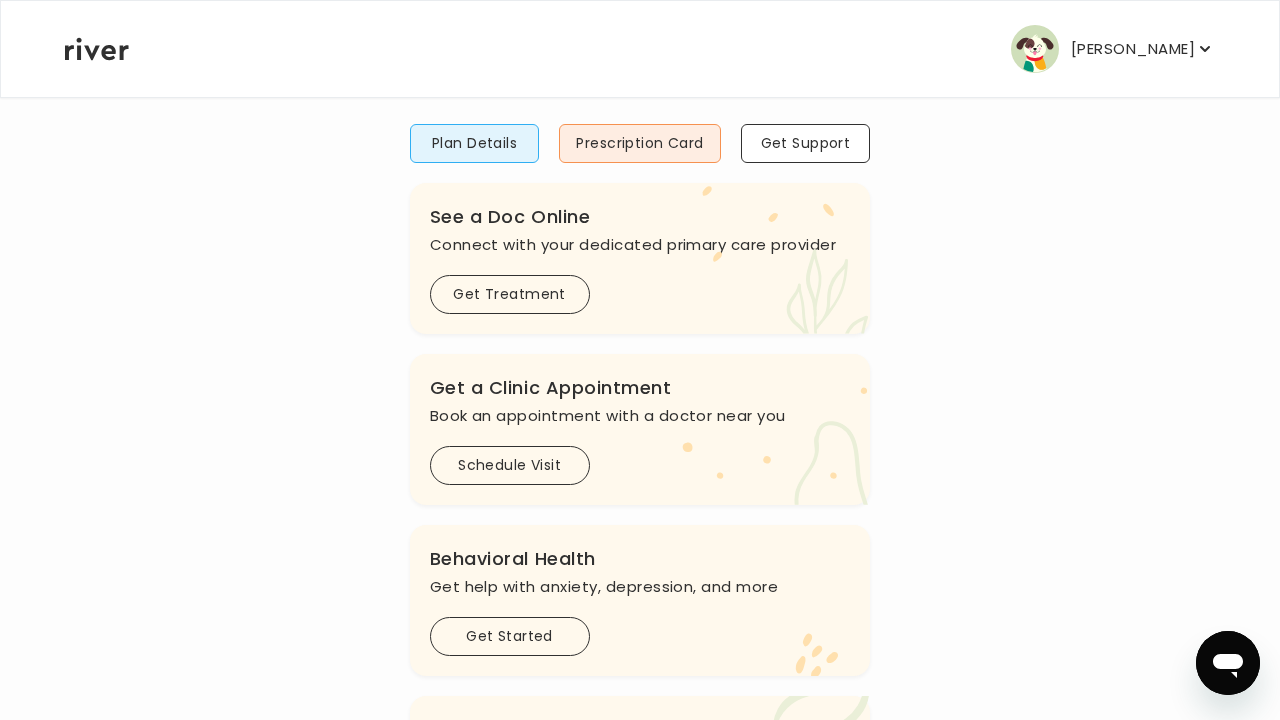 scroll, scrollTop: 167, scrollLeft: 0, axis: vertical 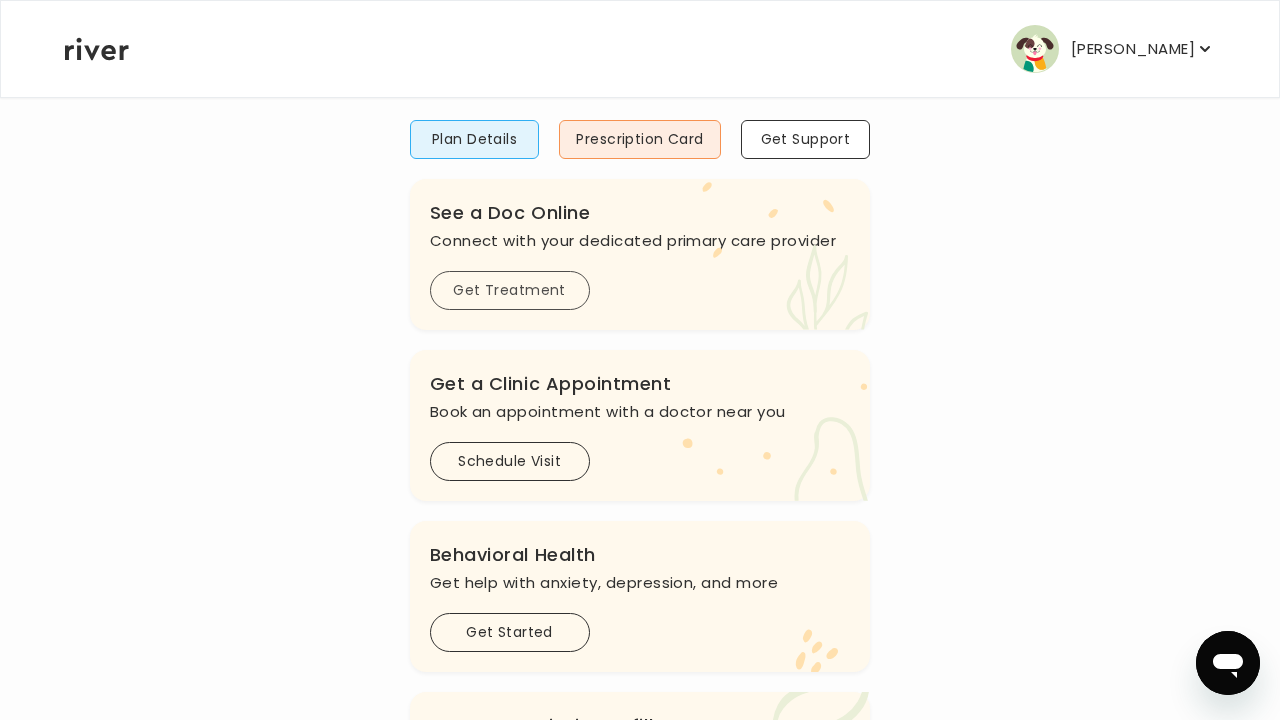 click on "Get Treatment" at bounding box center (510, 290) 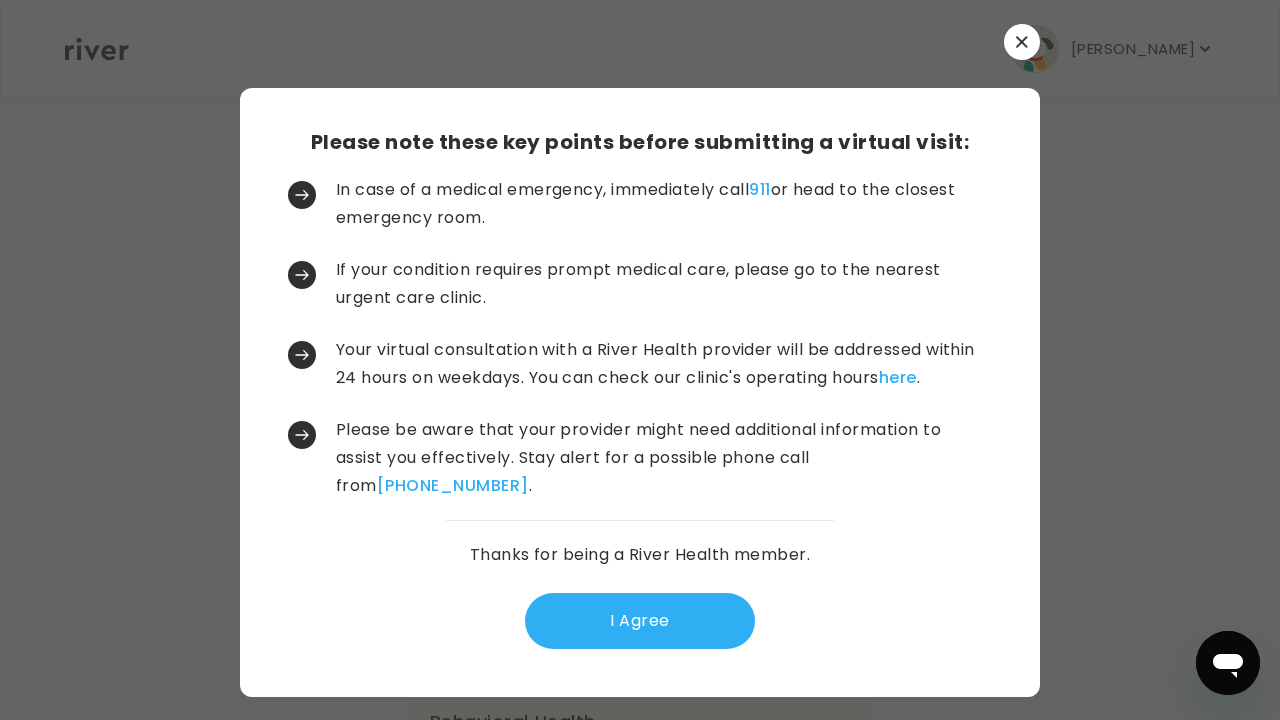 scroll, scrollTop: 0, scrollLeft: 0, axis: both 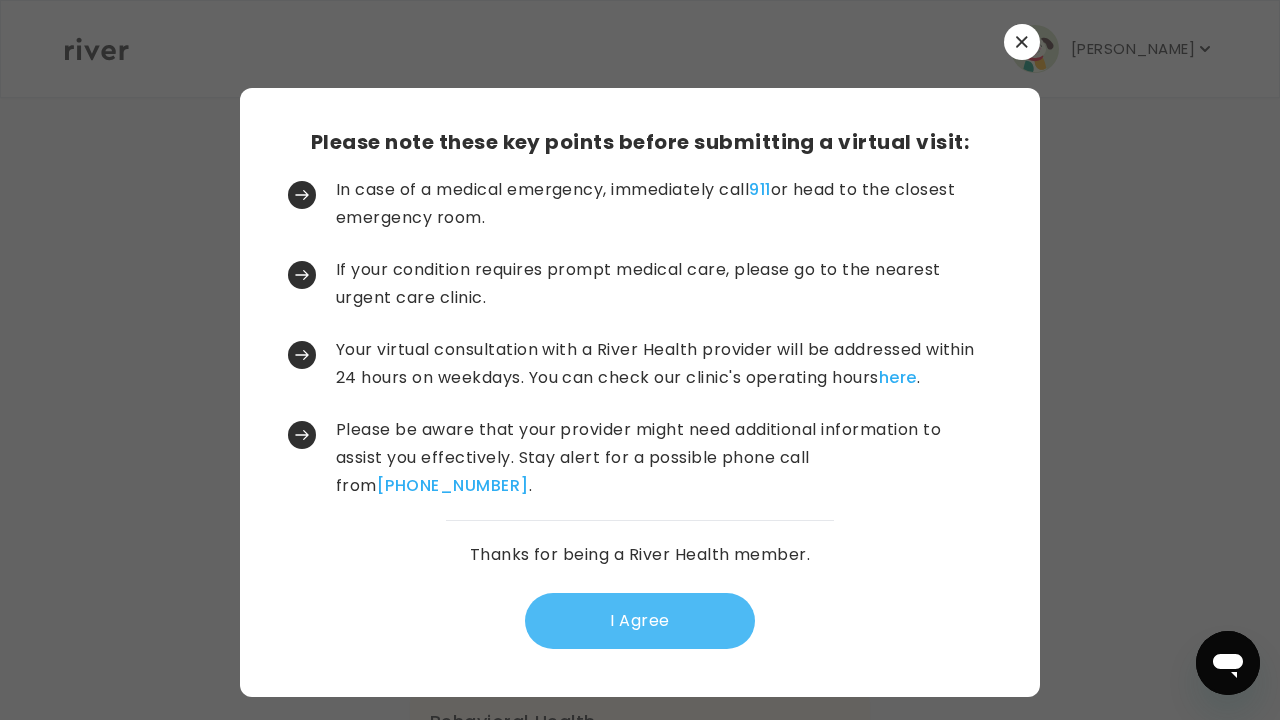 click on "I Agree" at bounding box center (640, 621) 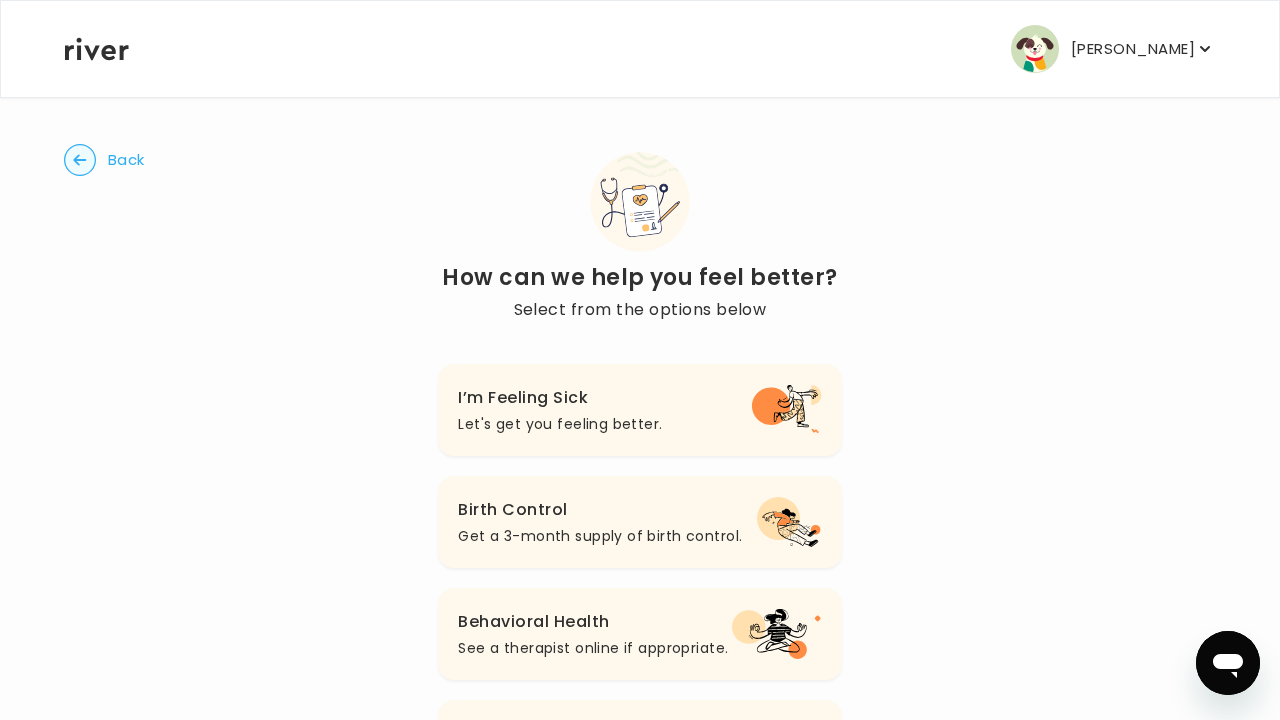 scroll, scrollTop: 0, scrollLeft: 0, axis: both 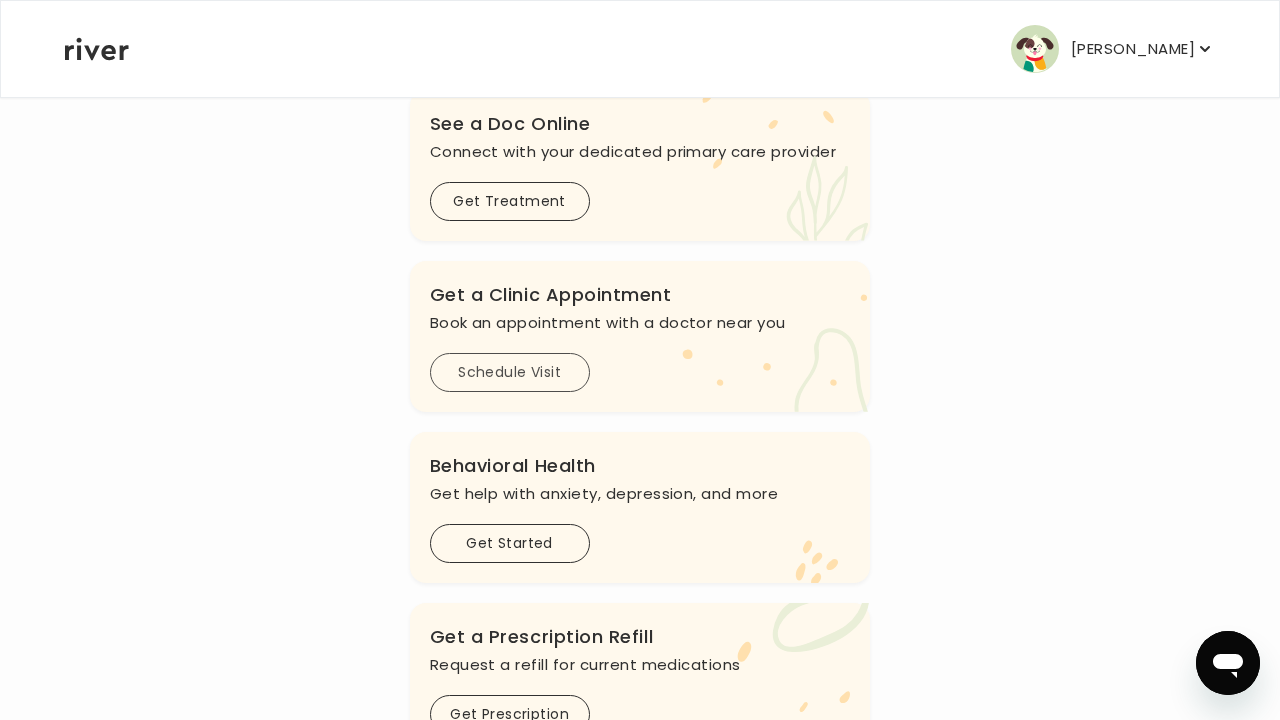 click on "Schedule Visit" at bounding box center [510, 372] 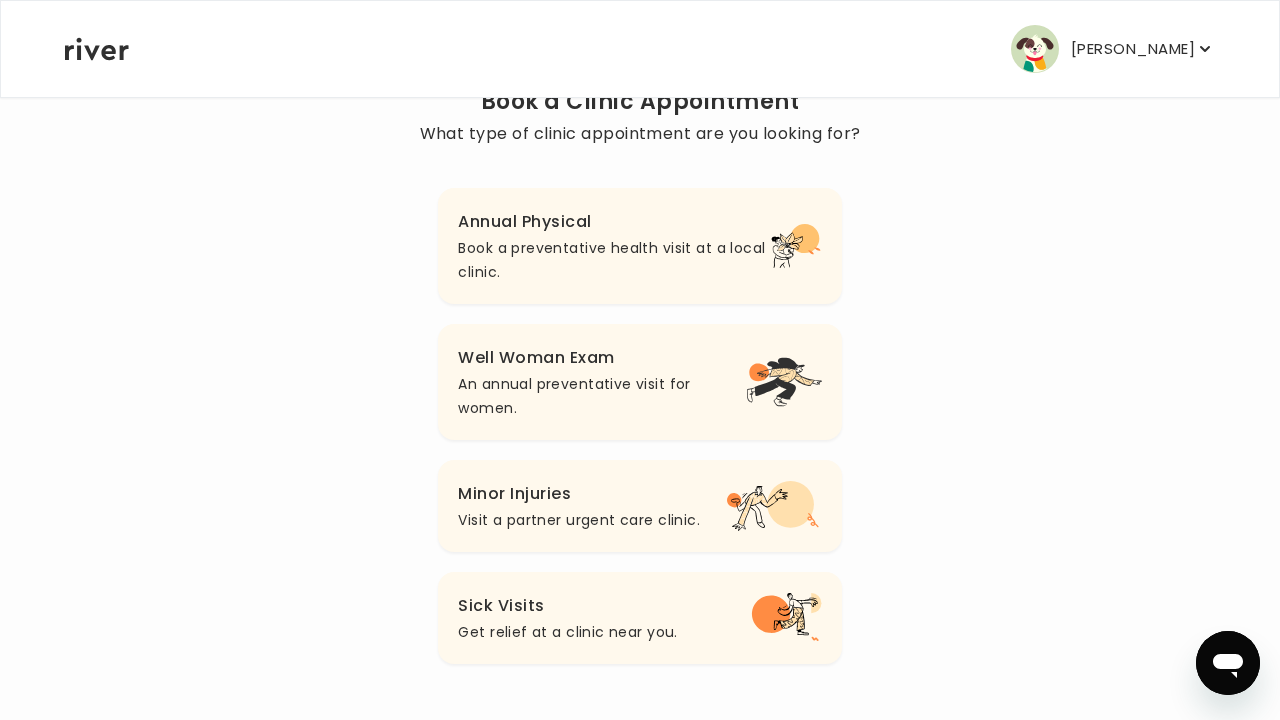 scroll, scrollTop: 176, scrollLeft: 0, axis: vertical 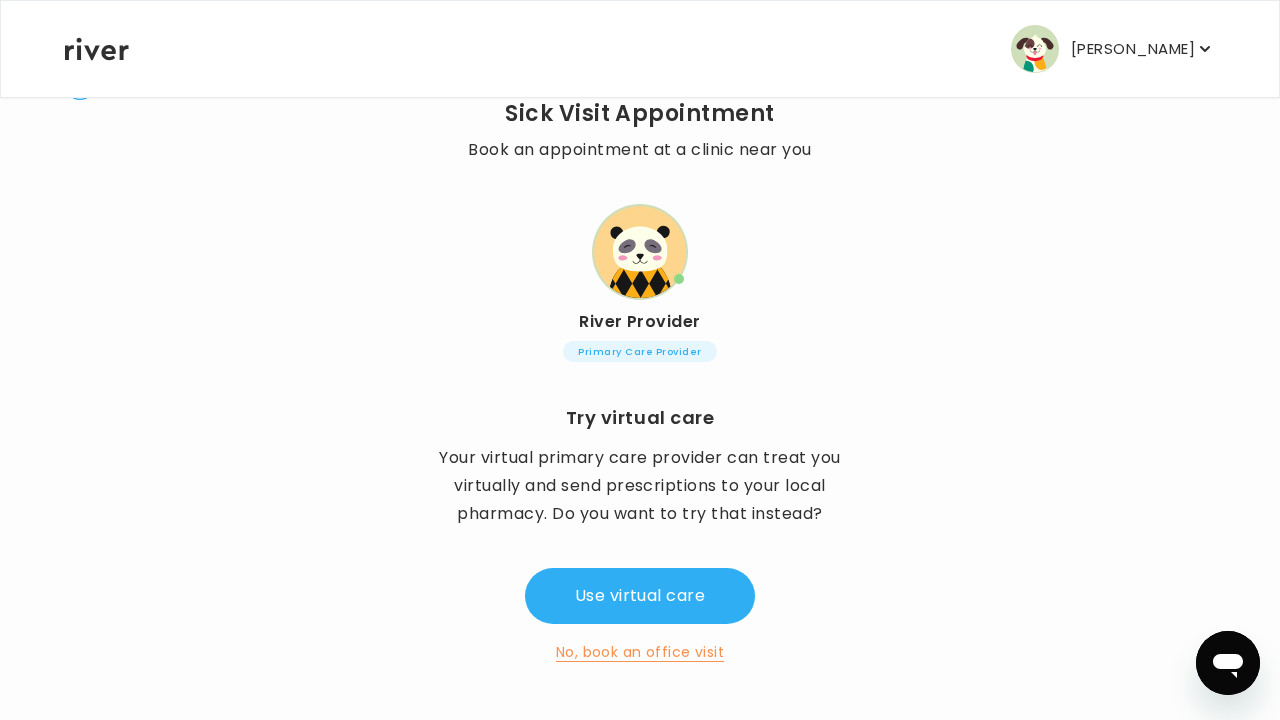 click on "No, book an office visit" at bounding box center (640, 652) 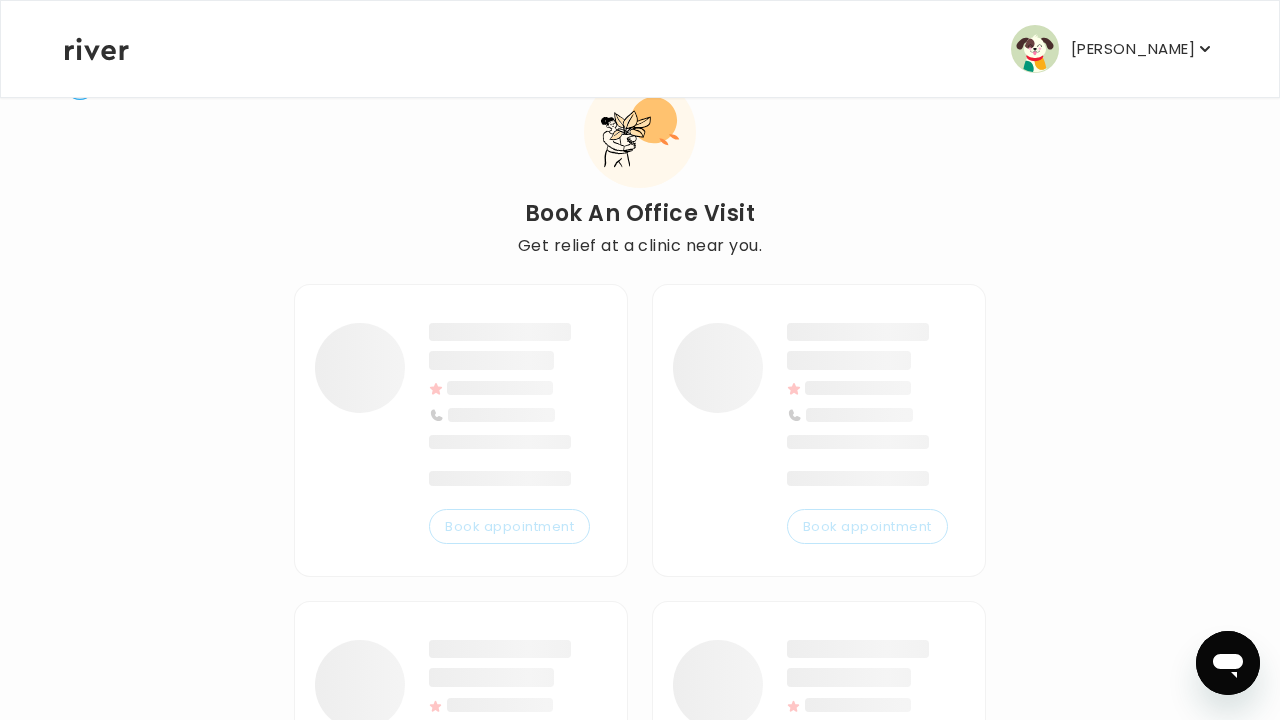 scroll, scrollTop: 0, scrollLeft: 0, axis: both 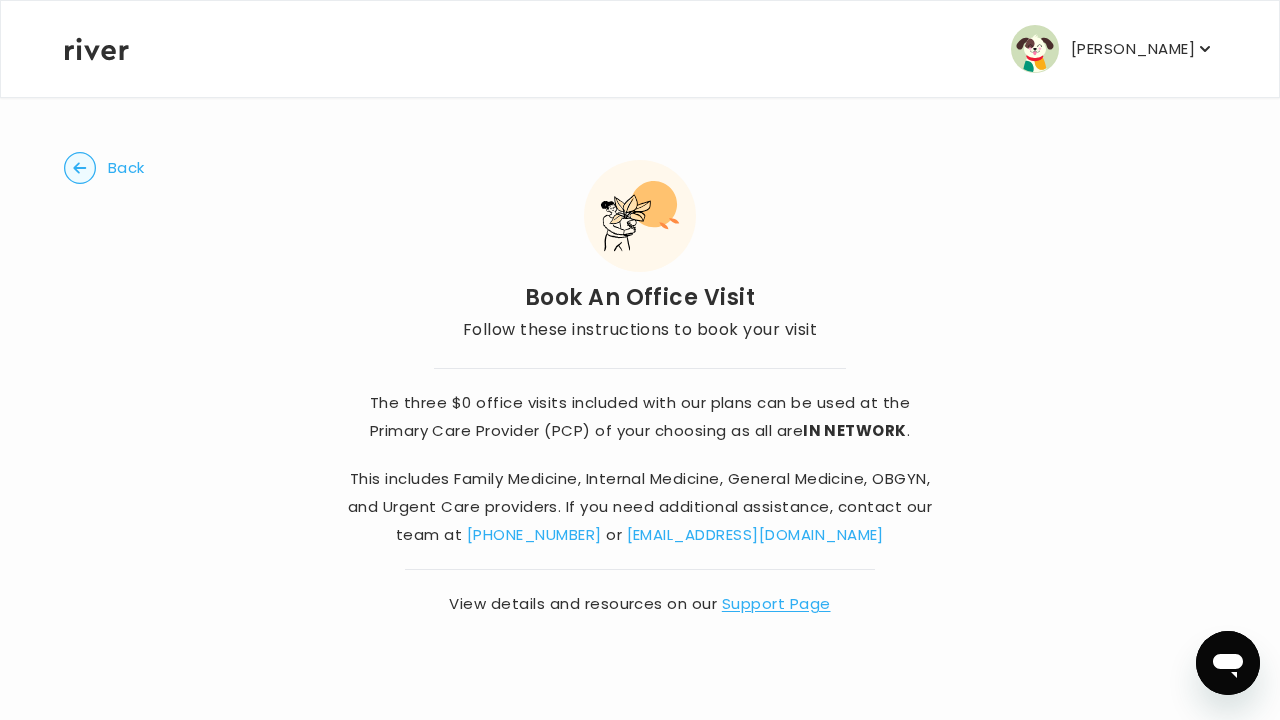 click on "Back" at bounding box center [104, 168] 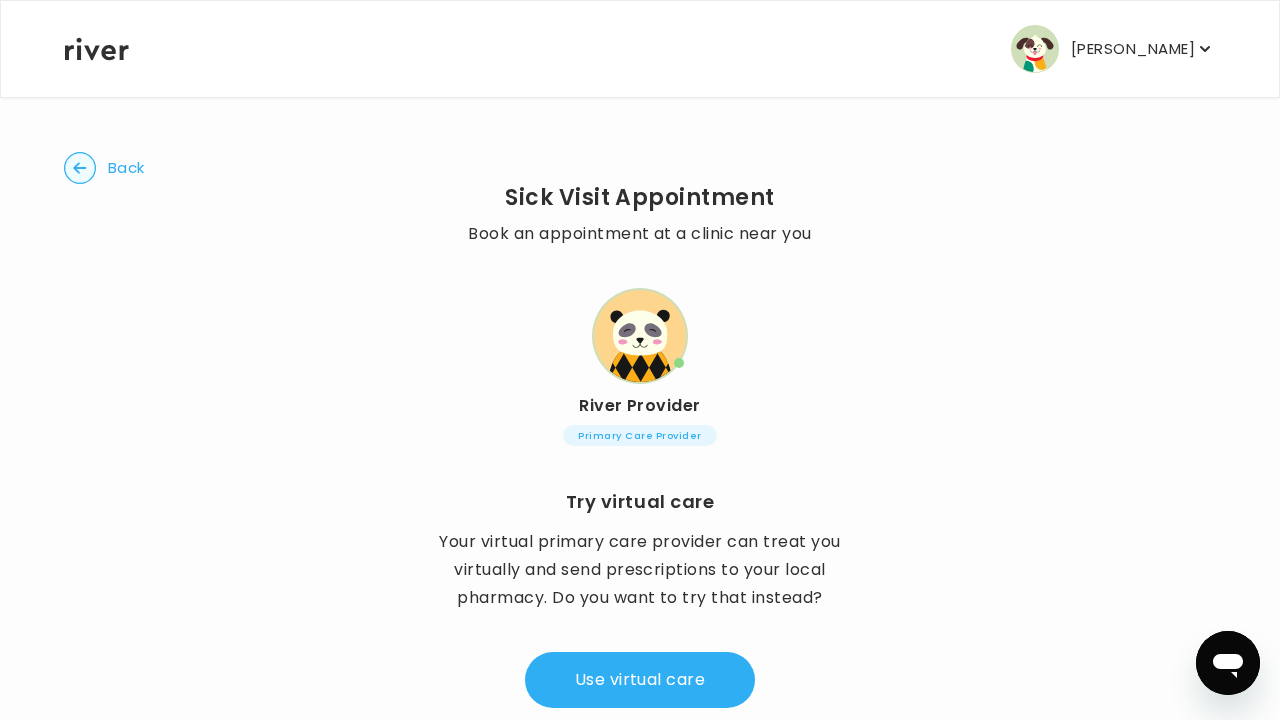 scroll, scrollTop: 0, scrollLeft: 0, axis: both 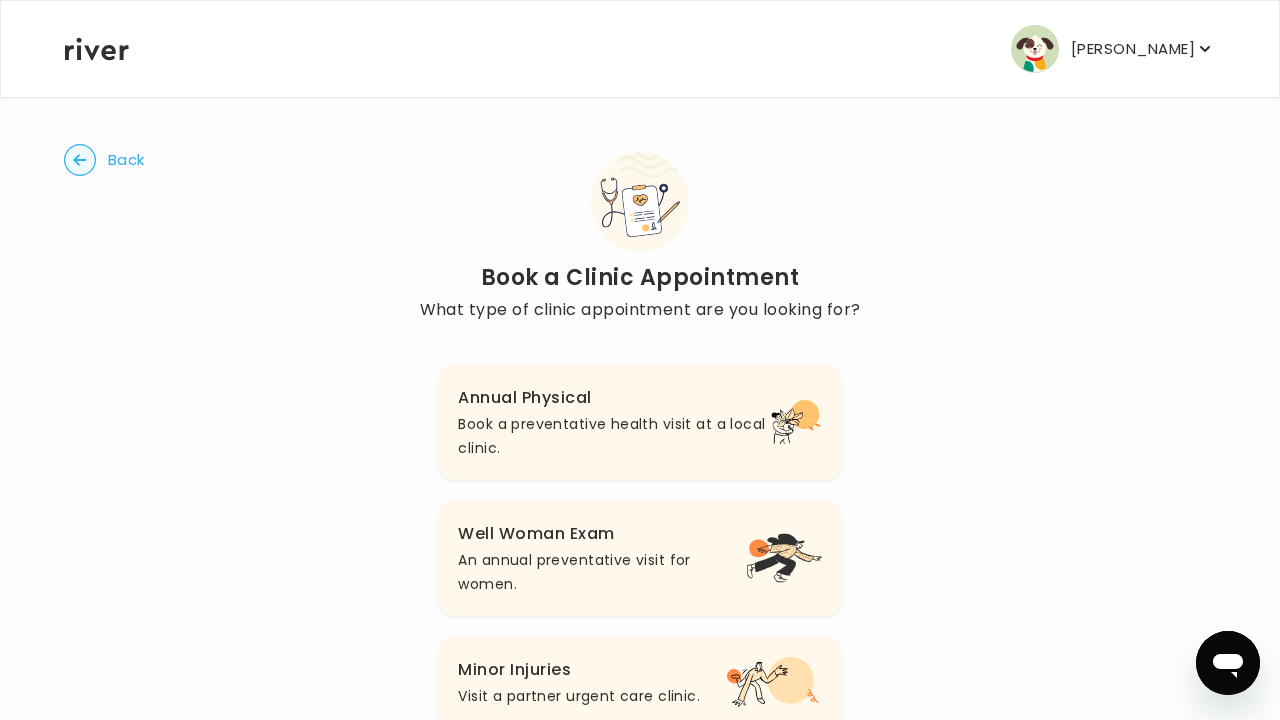 click on "Back" at bounding box center (126, 160) 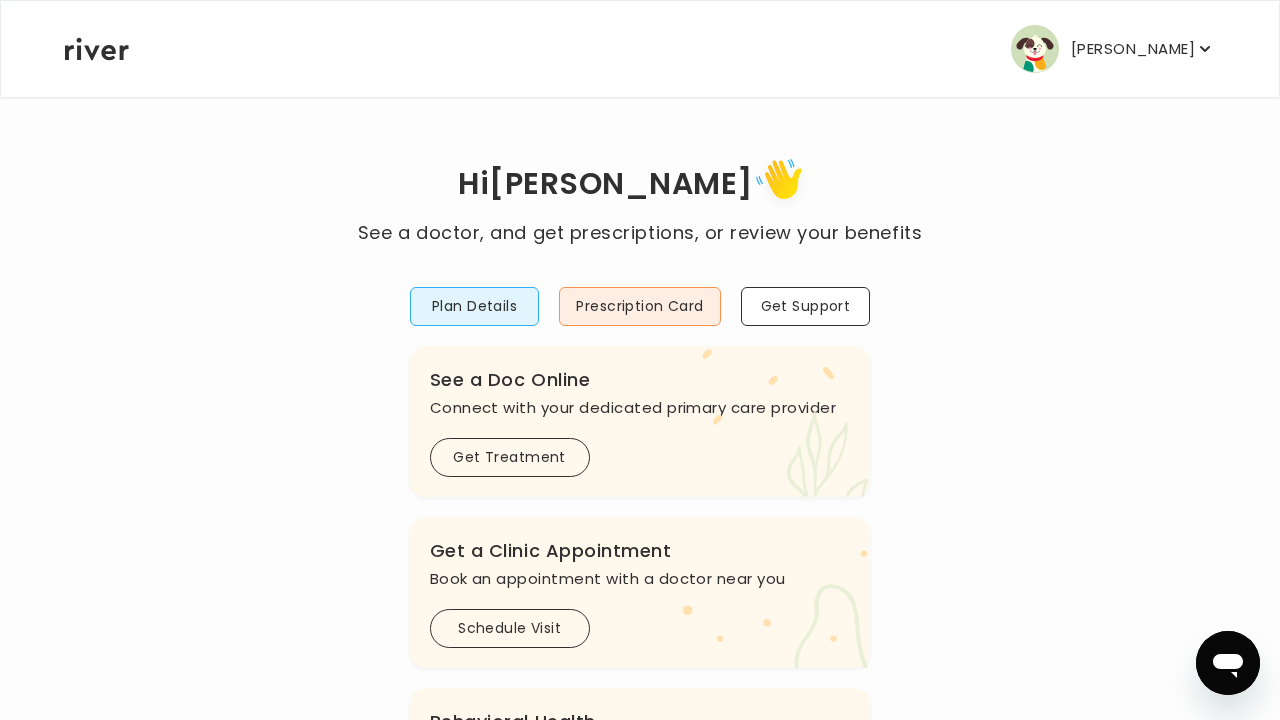 scroll, scrollTop: 0, scrollLeft: 0, axis: both 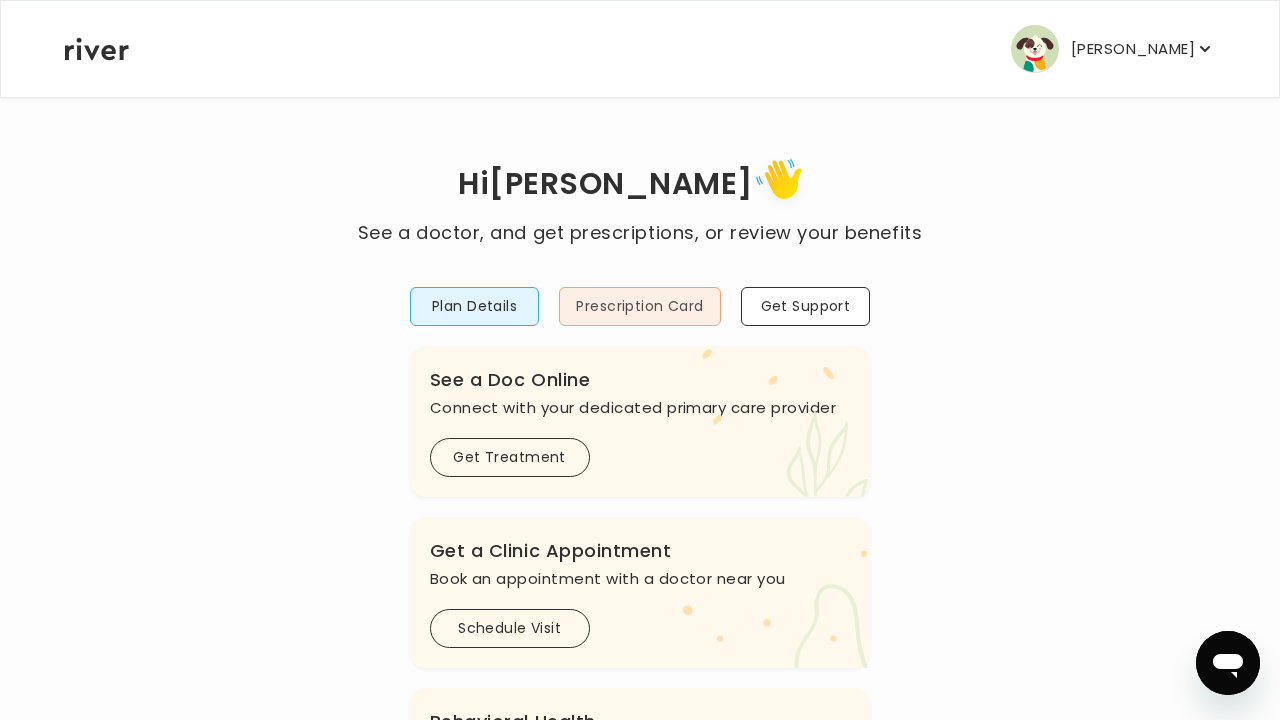 click on "Prescription Card" at bounding box center (639, 306) 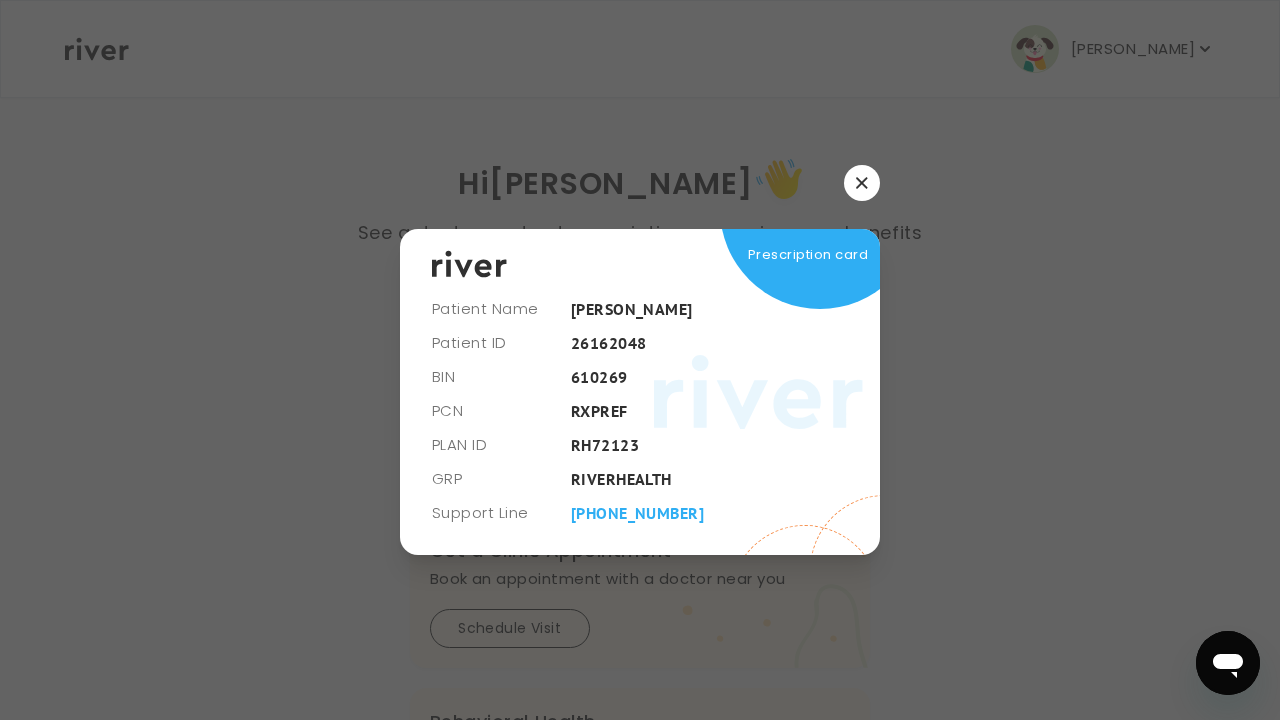 click 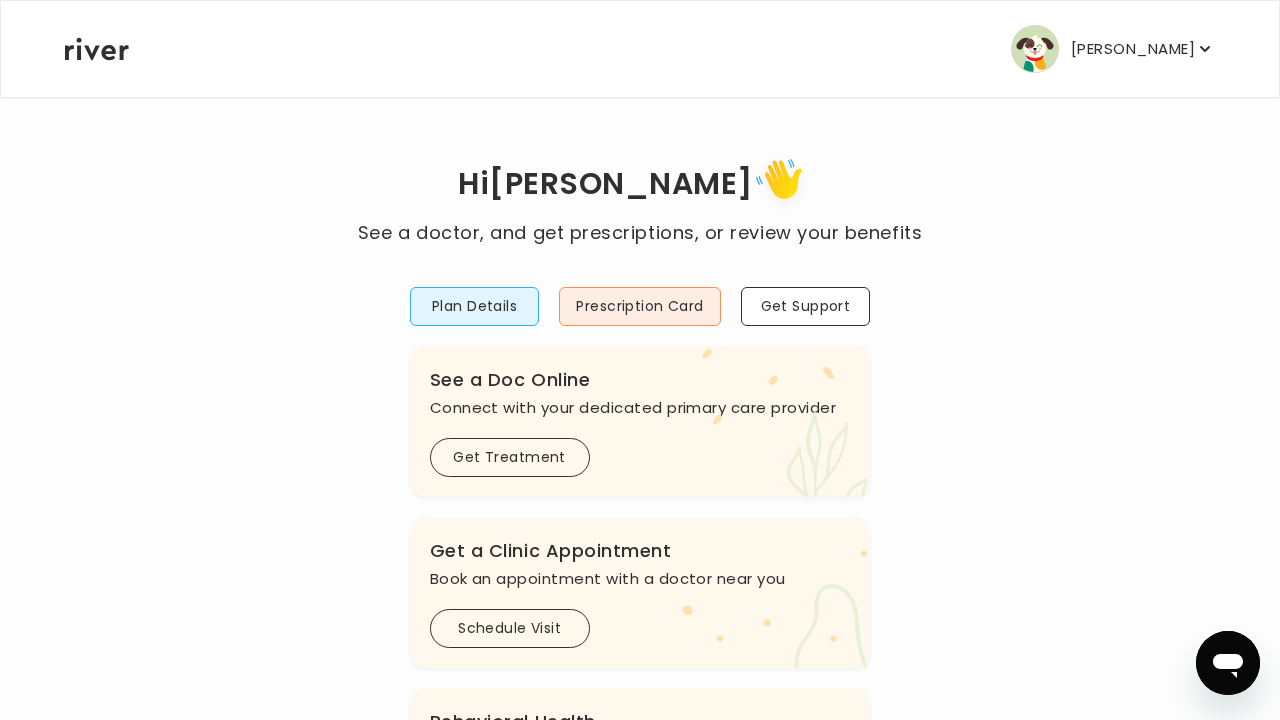 click 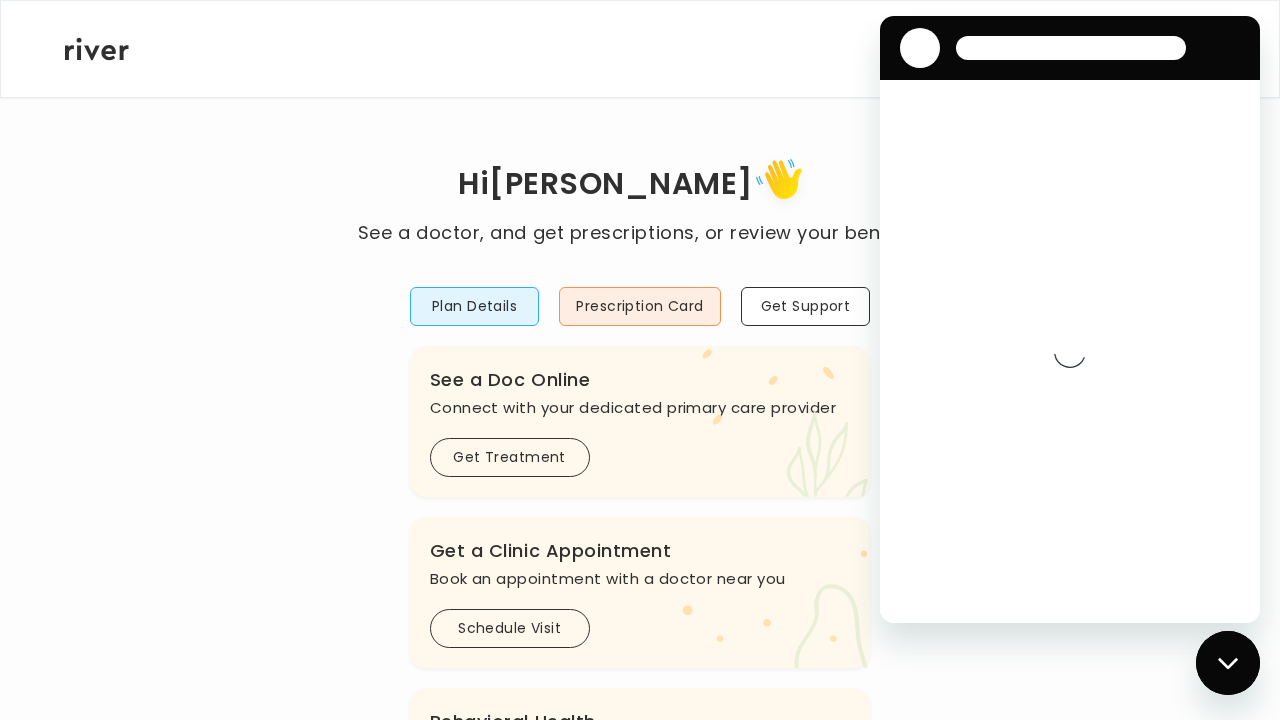 scroll, scrollTop: 0, scrollLeft: 0, axis: both 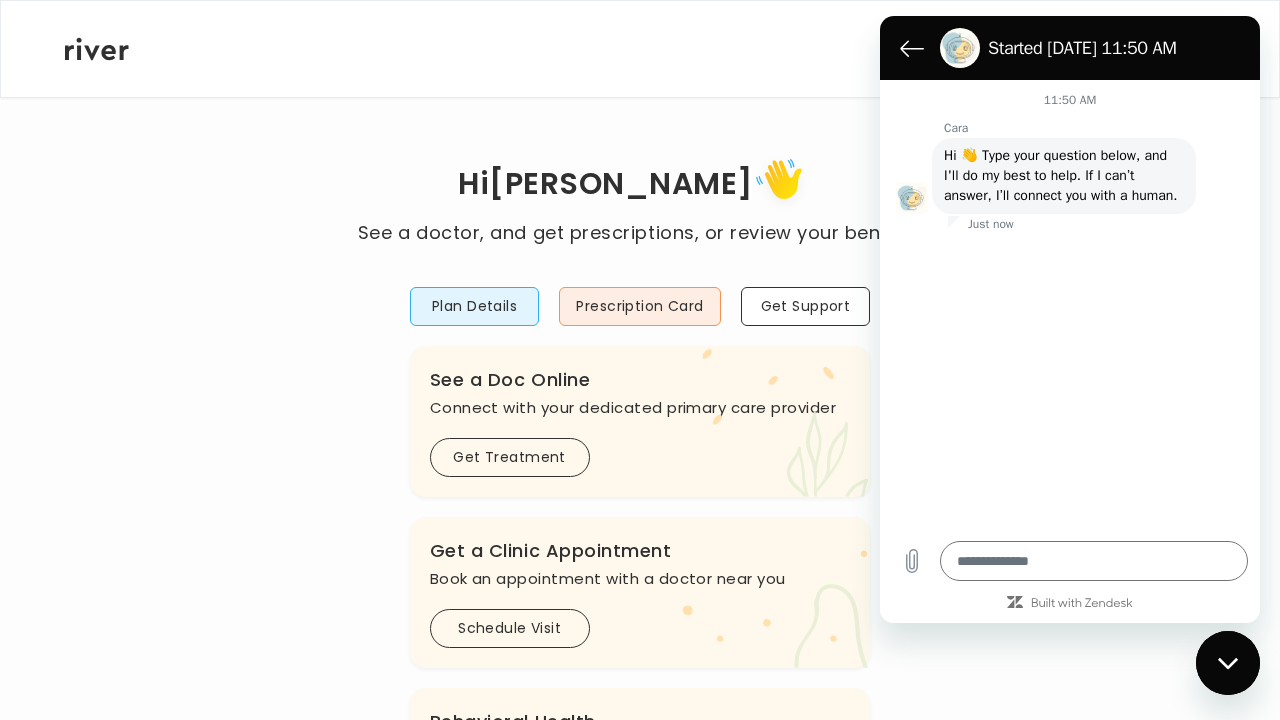 click on "Type a message *" at bounding box center [1070, 561] 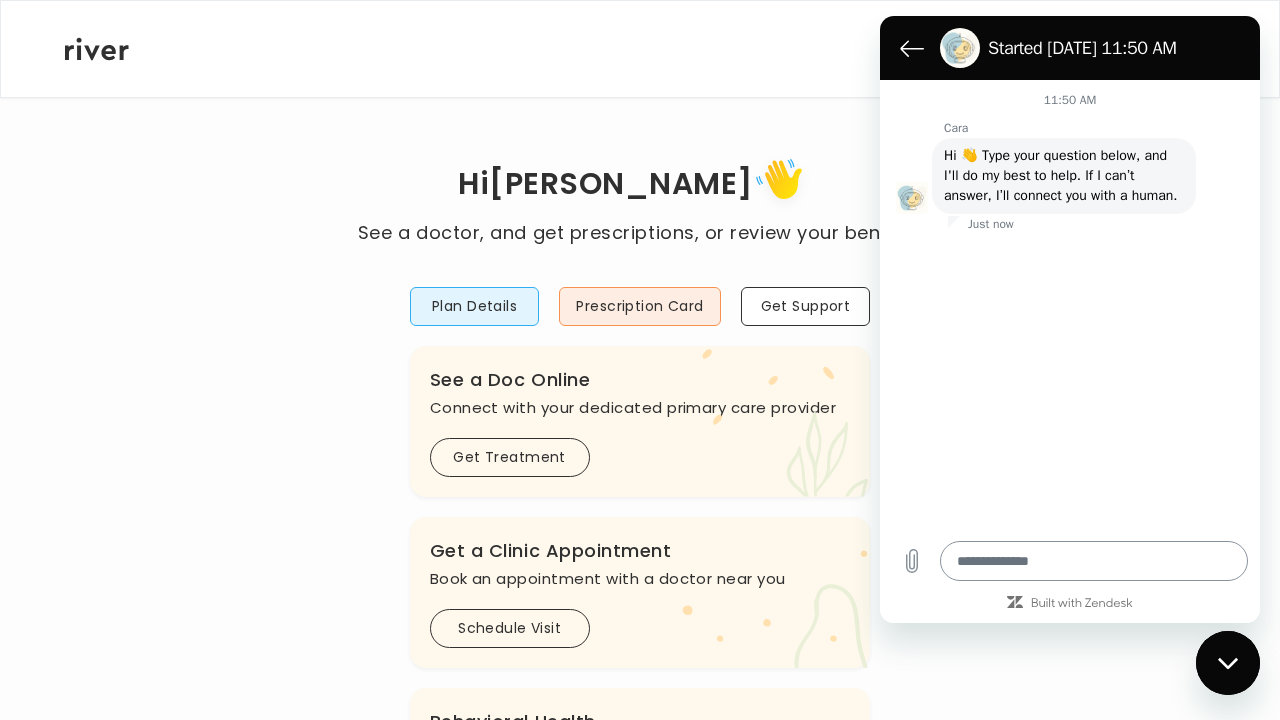 click at bounding box center (1094, 561) 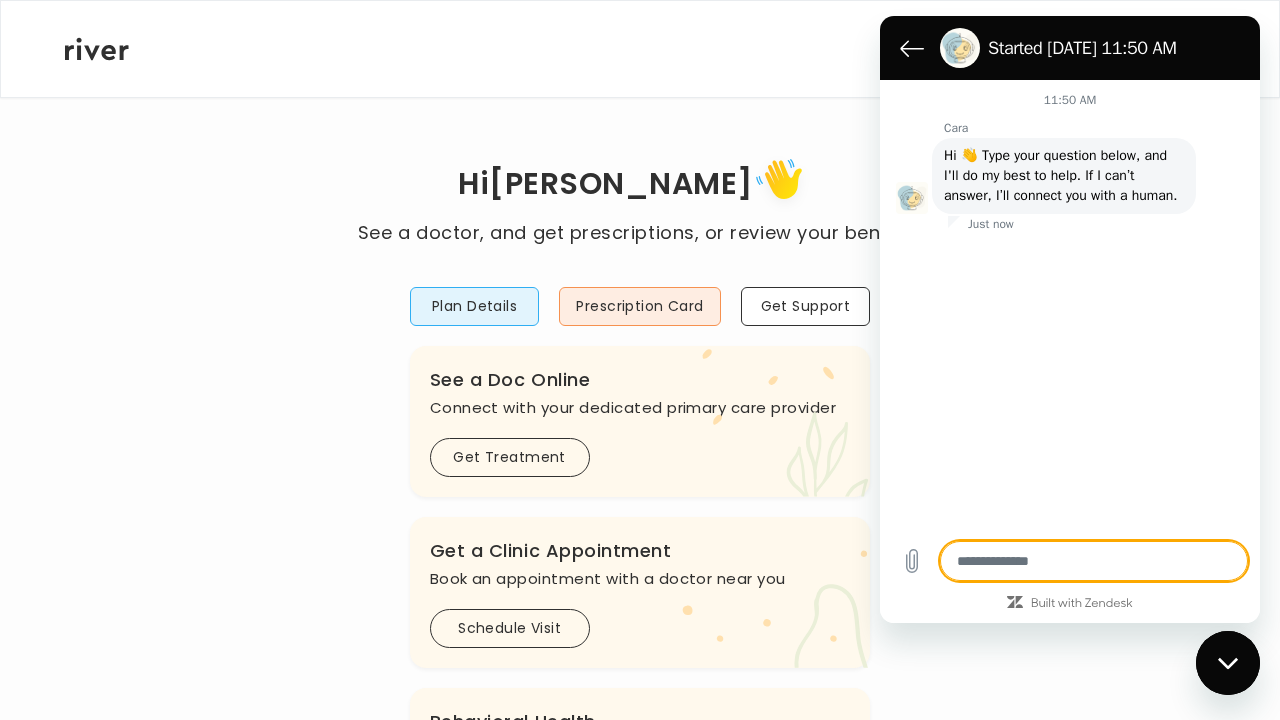 type on "*" 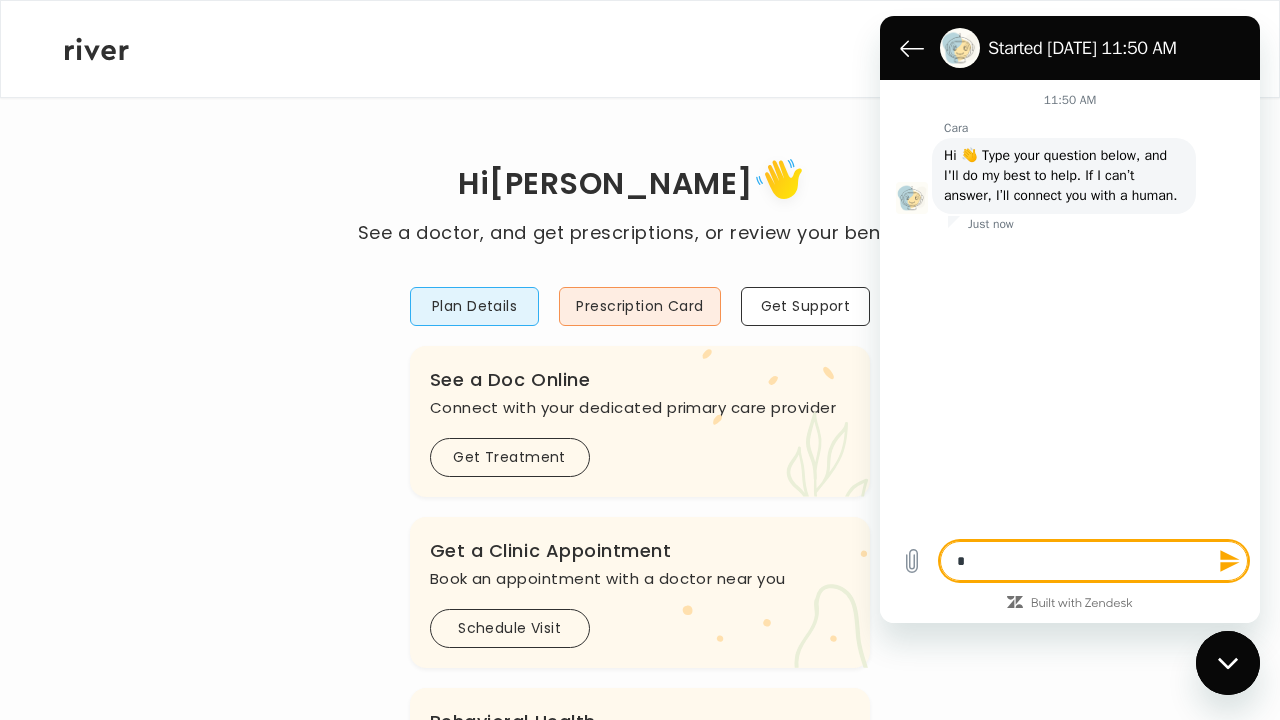 type on "**" 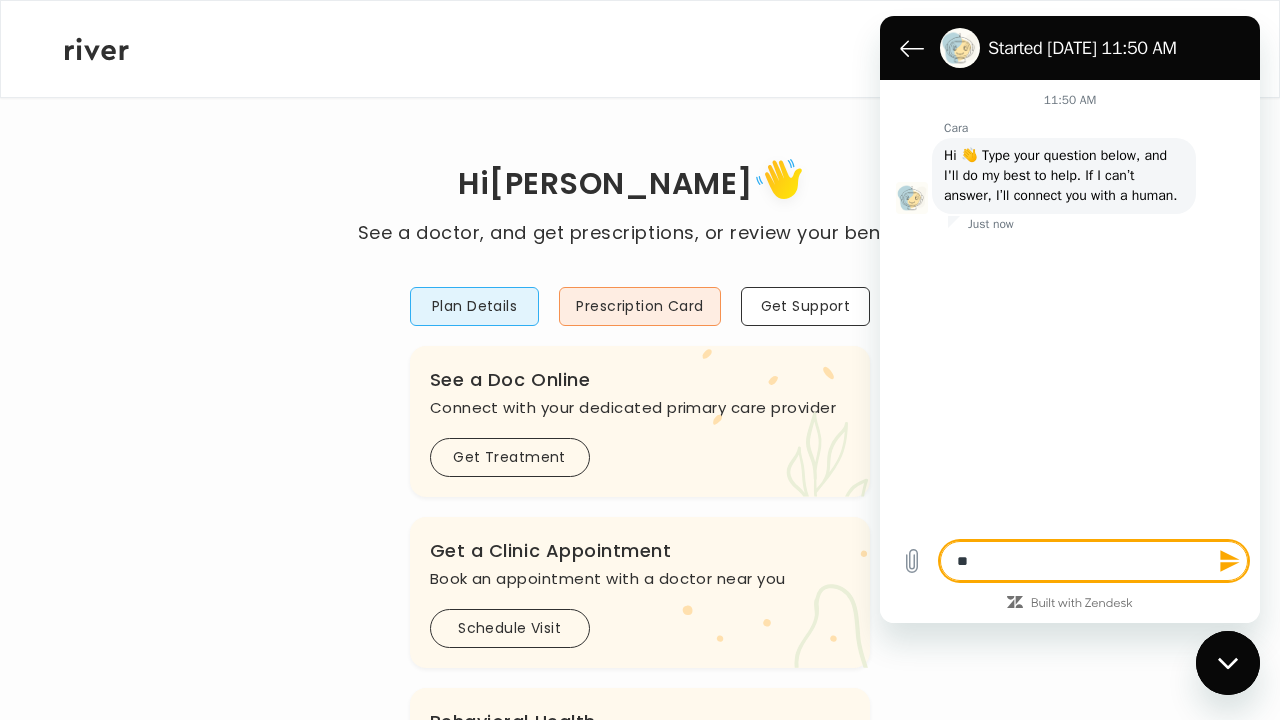 type on "***" 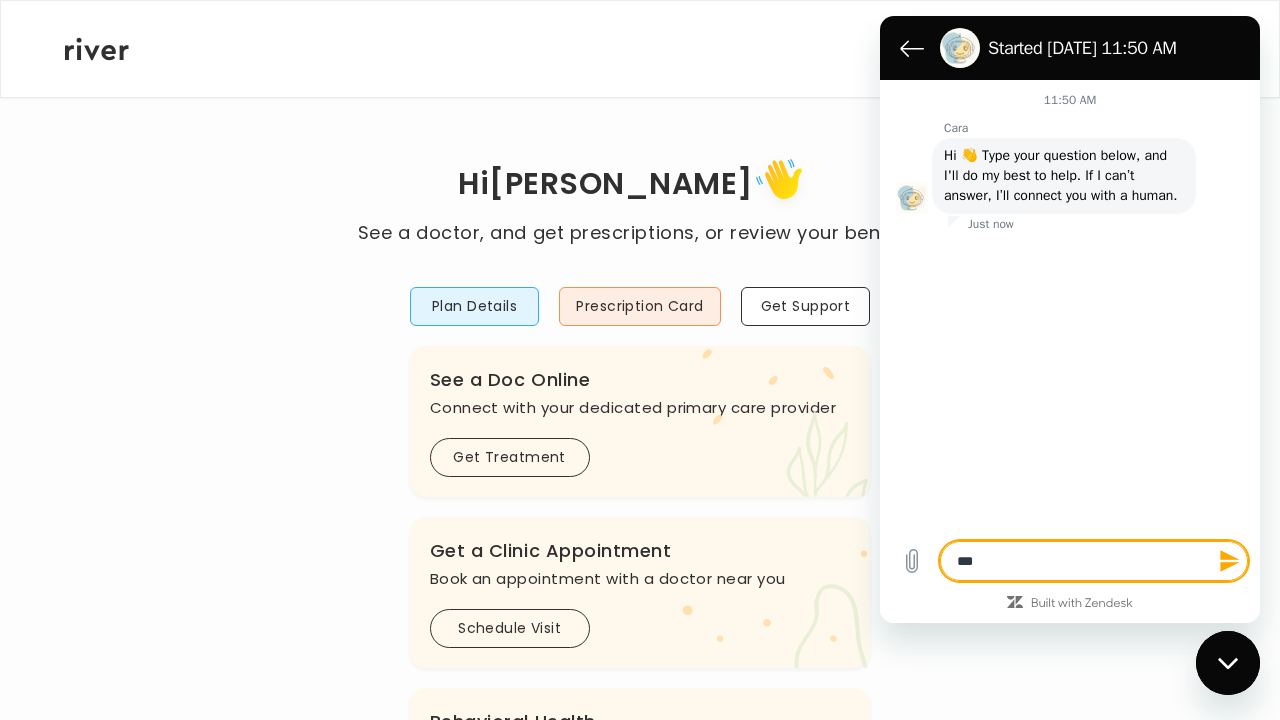 type on "****" 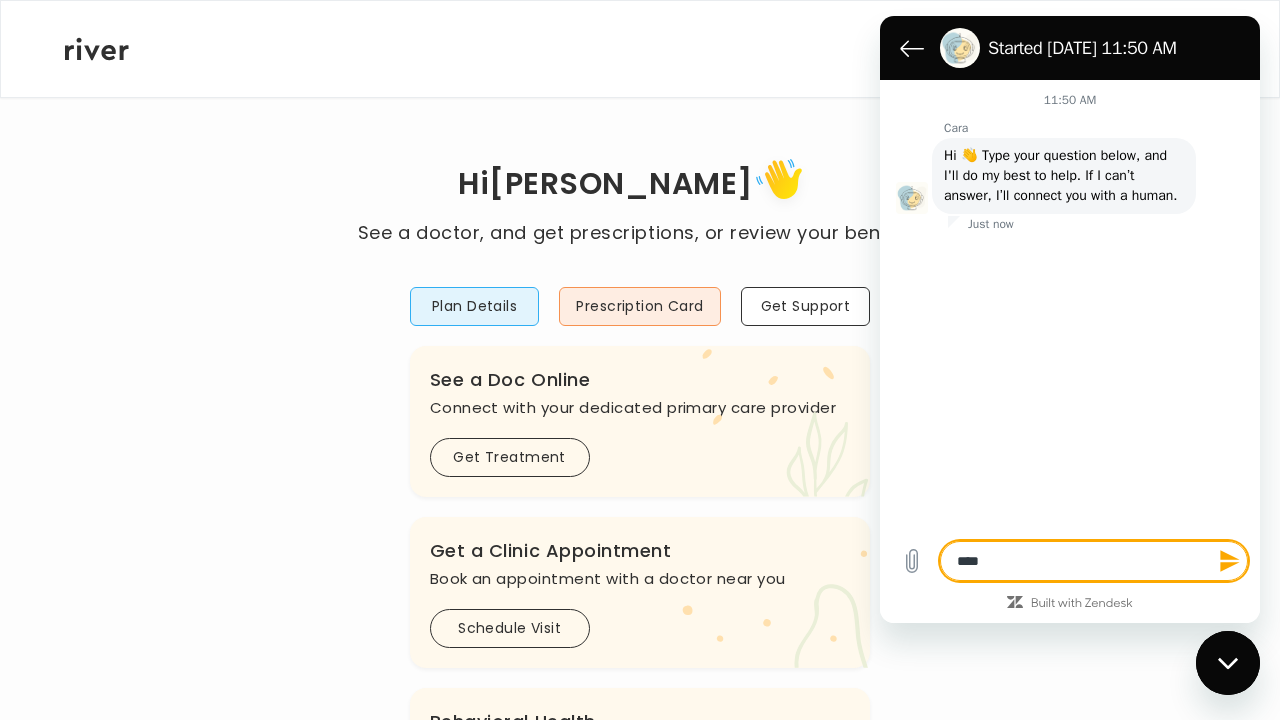 type on "*****" 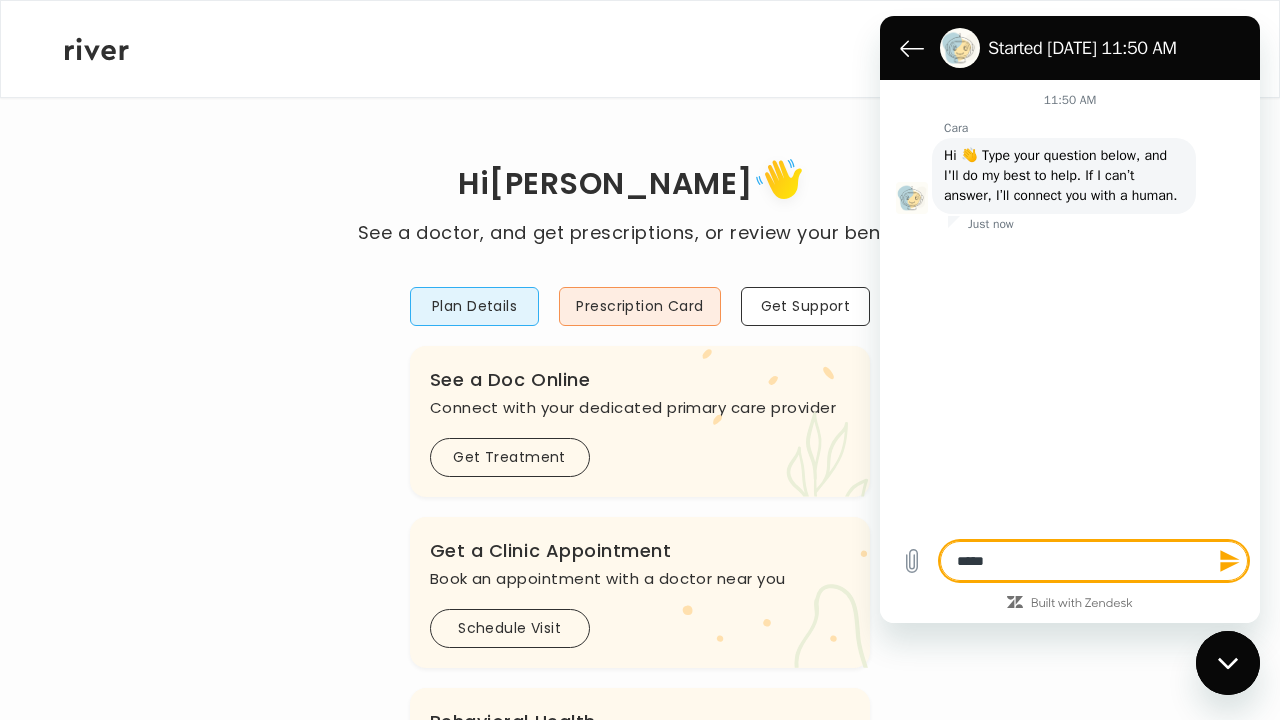 type on "*" 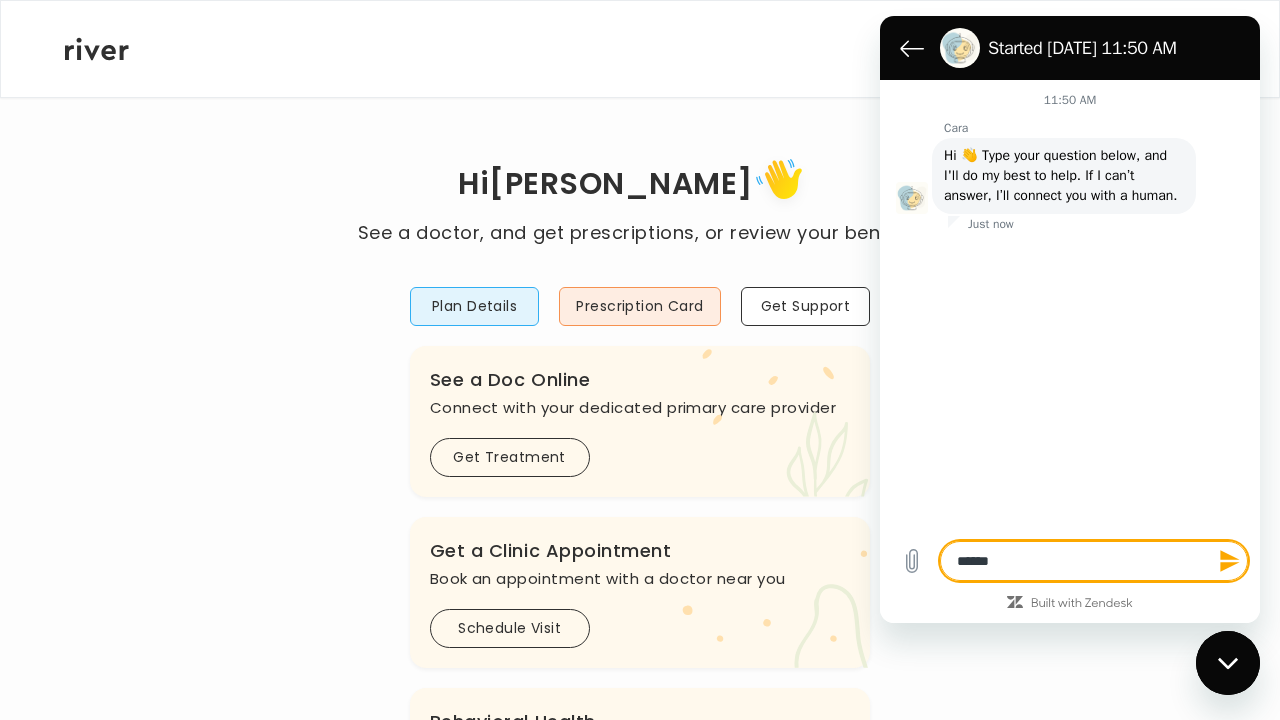 type 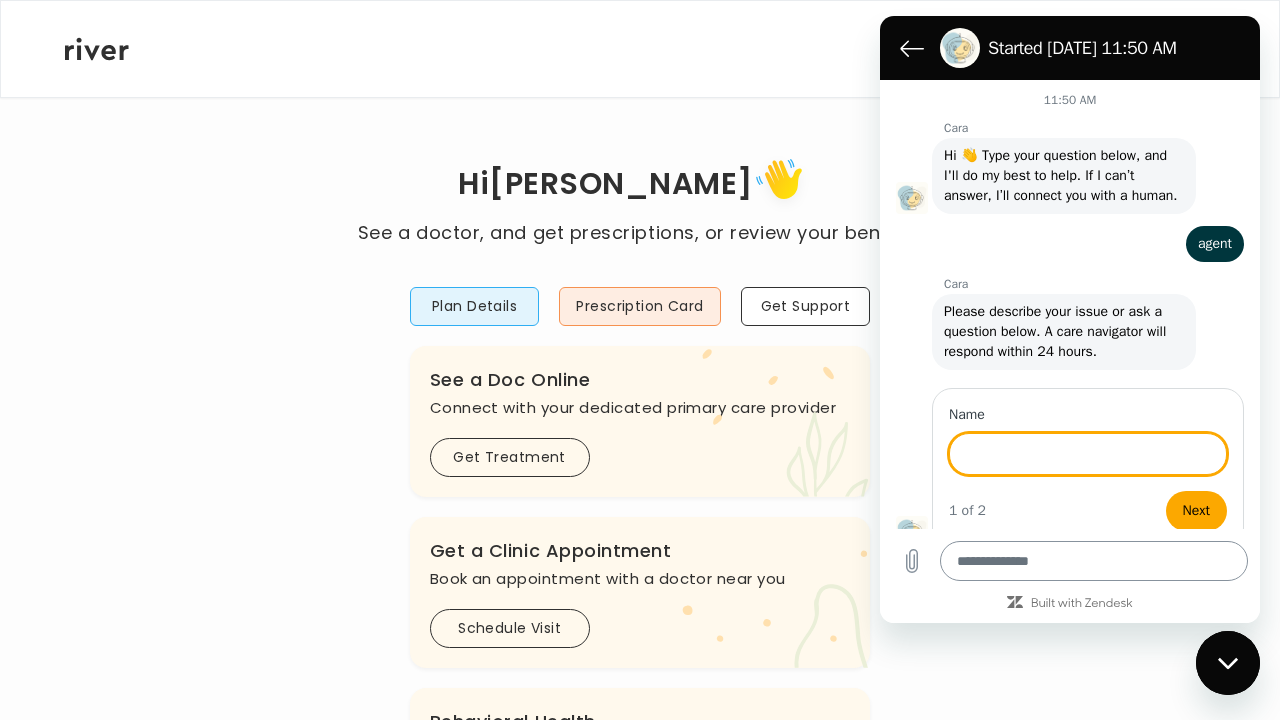 type on "*" 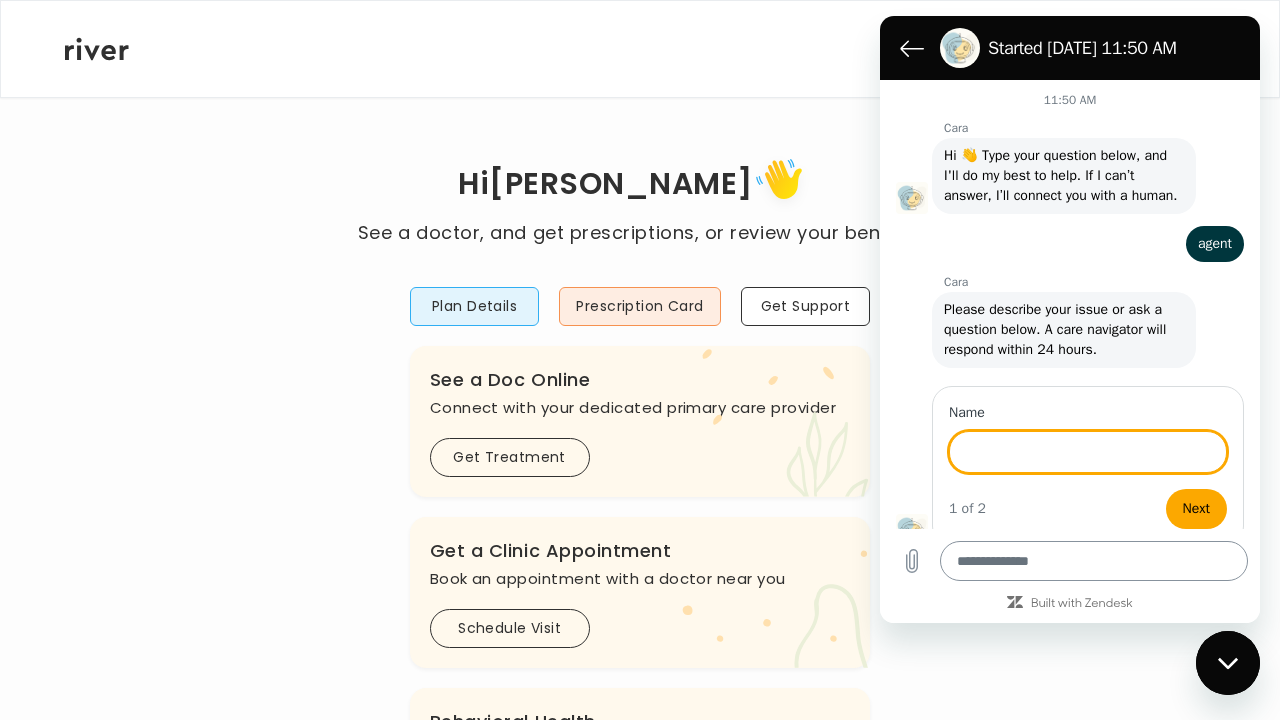 scroll, scrollTop: 36, scrollLeft: 0, axis: vertical 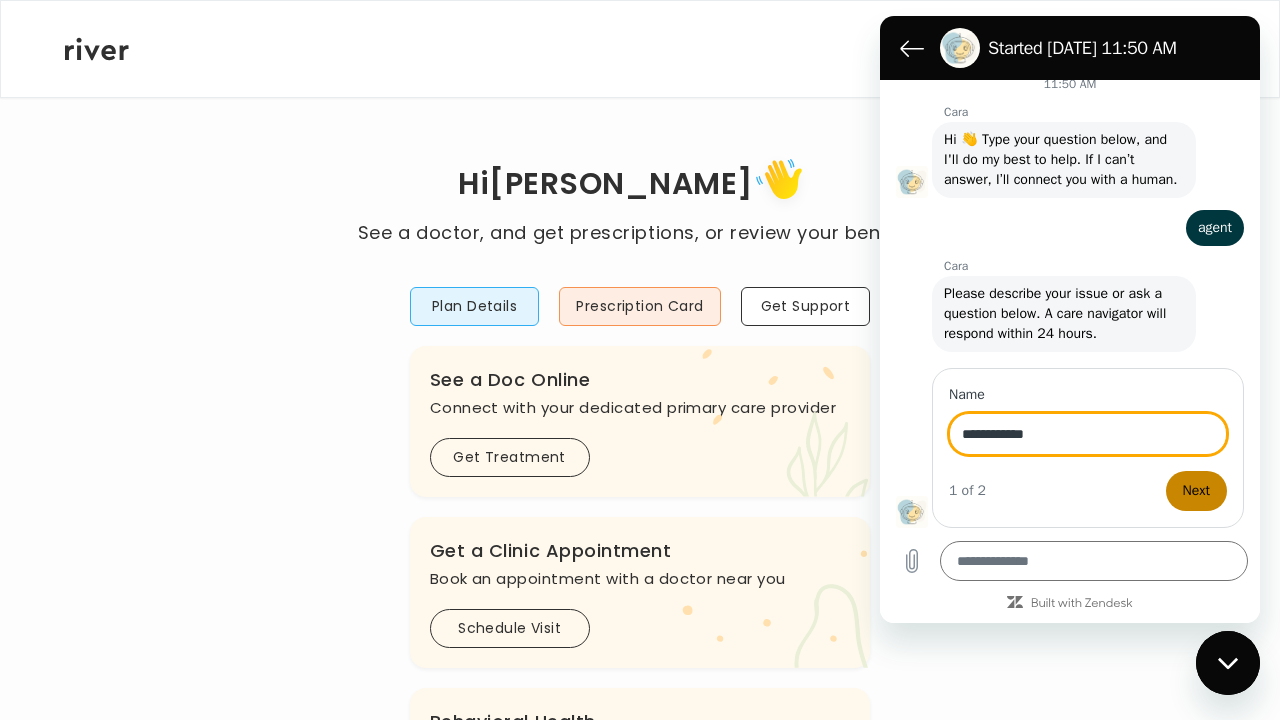 type on "**********" 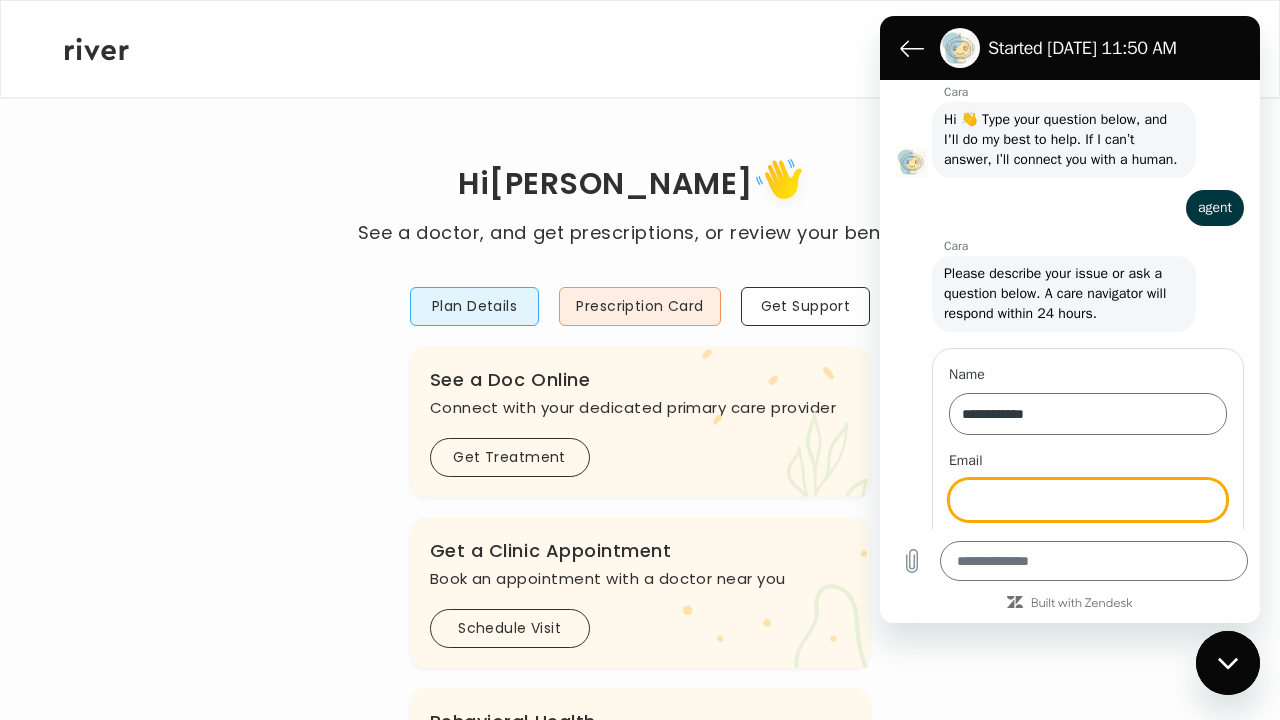 click on "Email" at bounding box center (1088, 500) 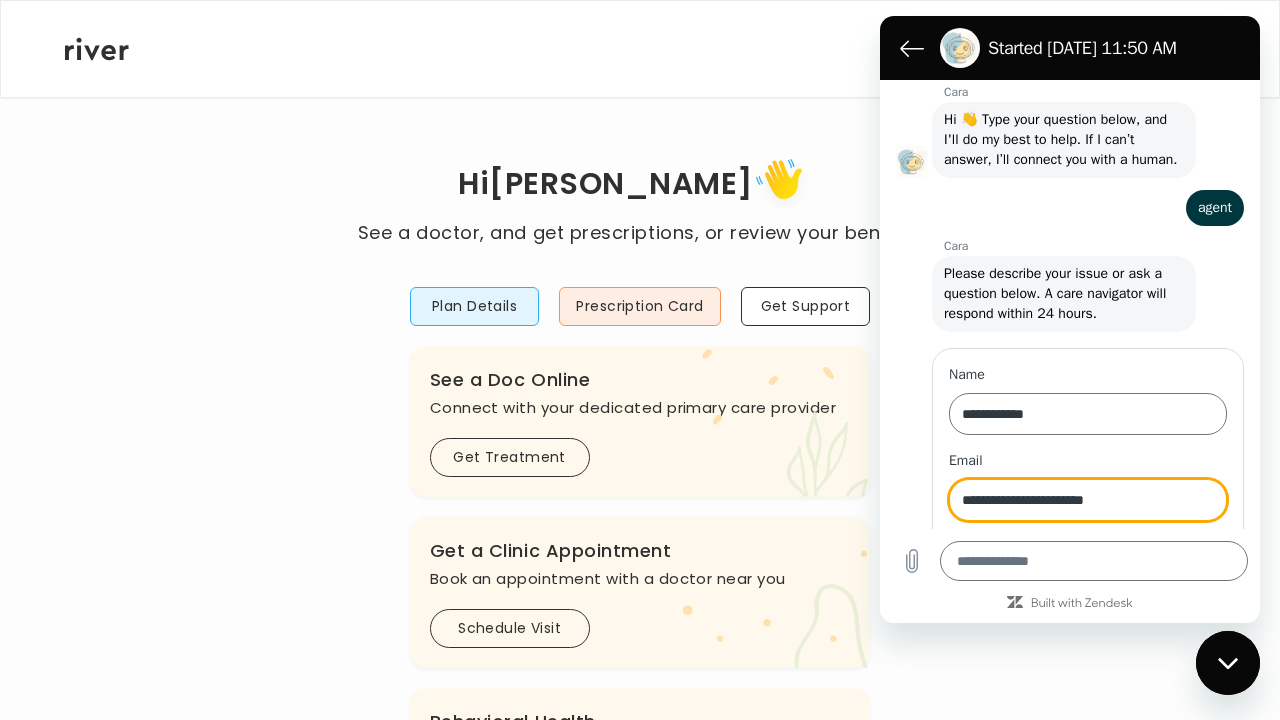 type on "**********" 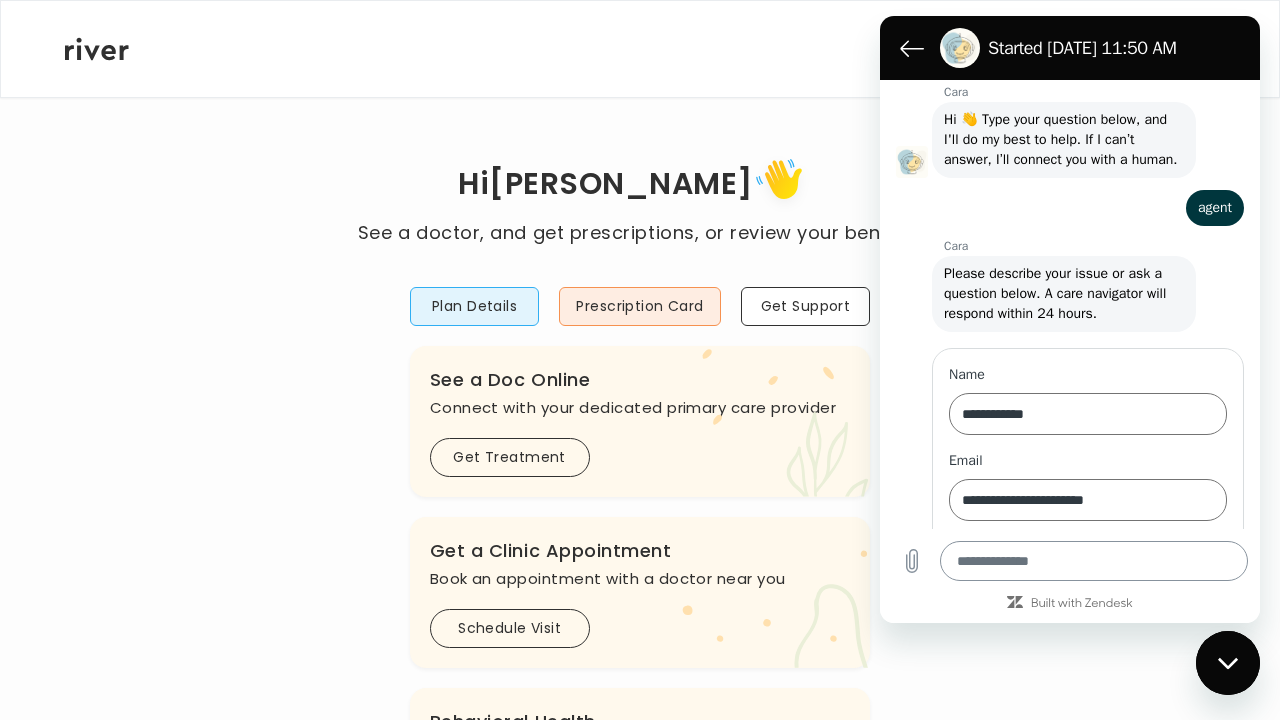 click at bounding box center (1094, 561) 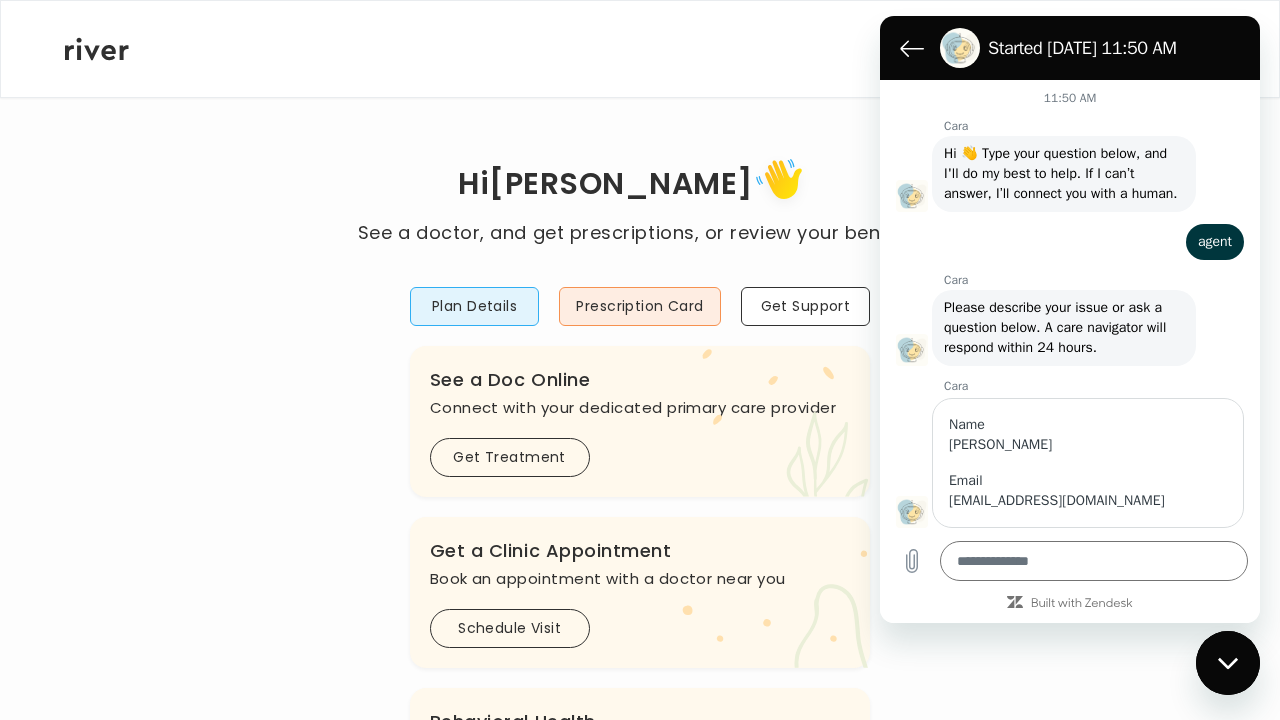 type on "*" 